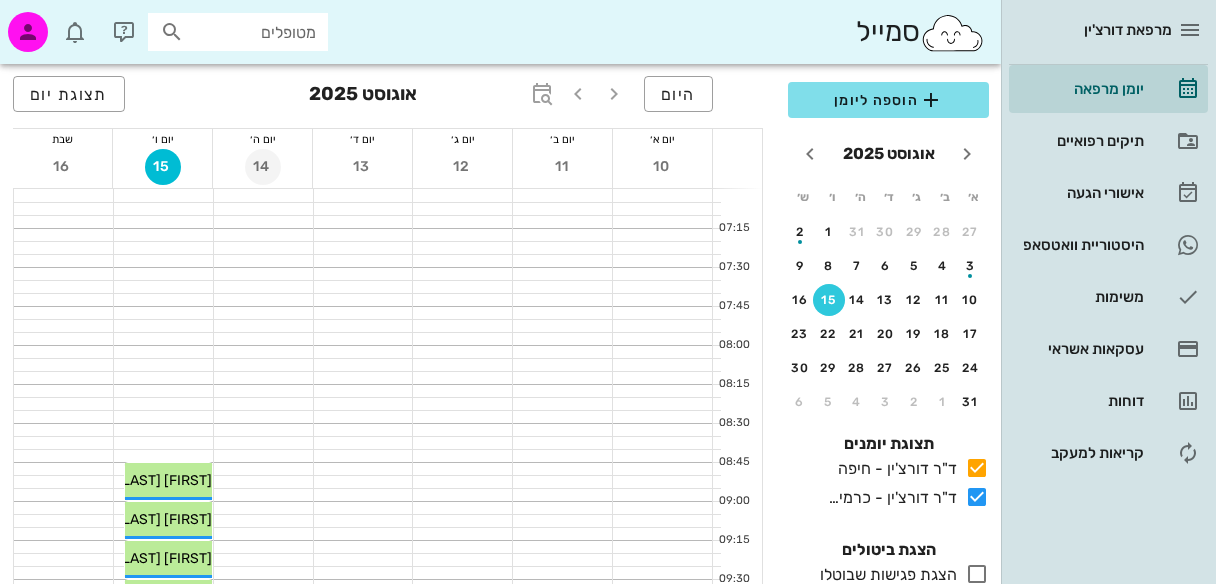 scroll, scrollTop: 681, scrollLeft: 0, axis: vertical 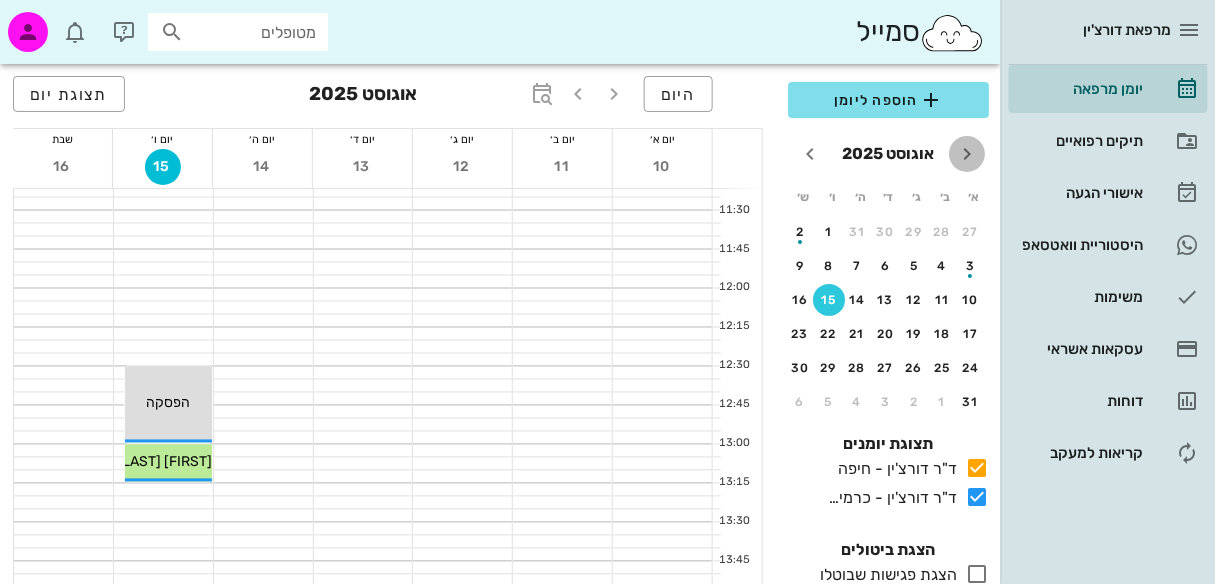 click at bounding box center (967, 154) 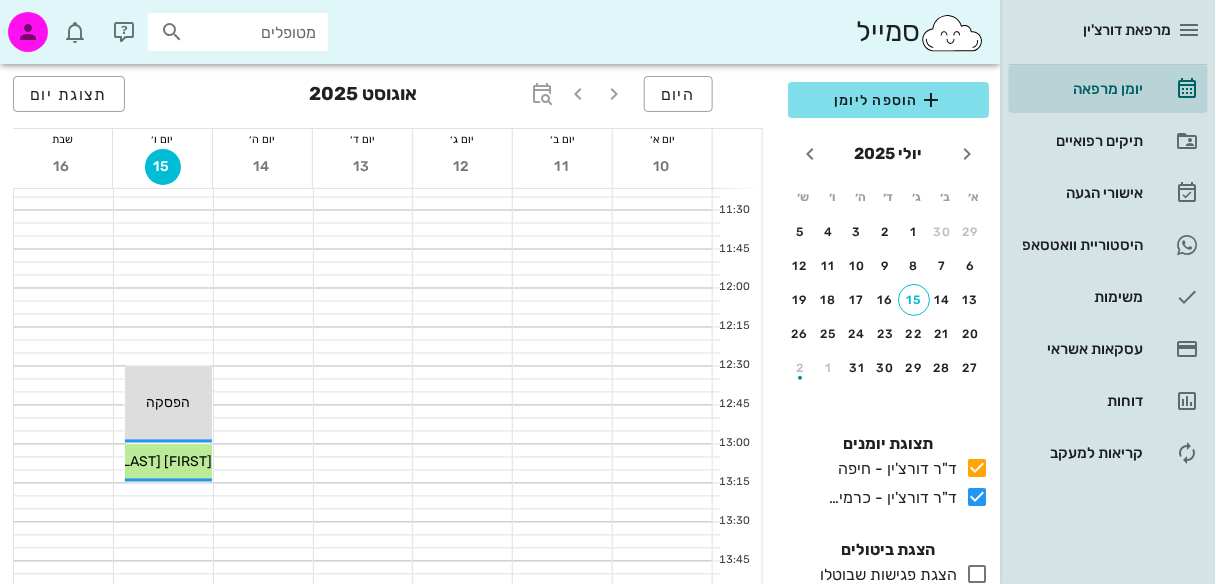 click at bounding box center (172, 32) 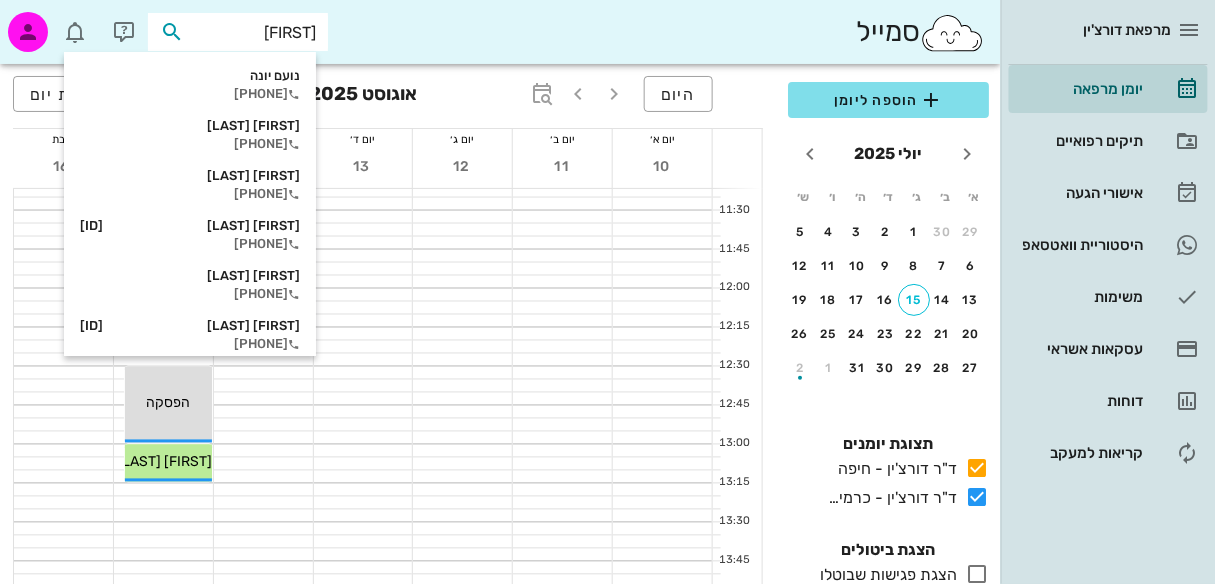 type on "יוב" 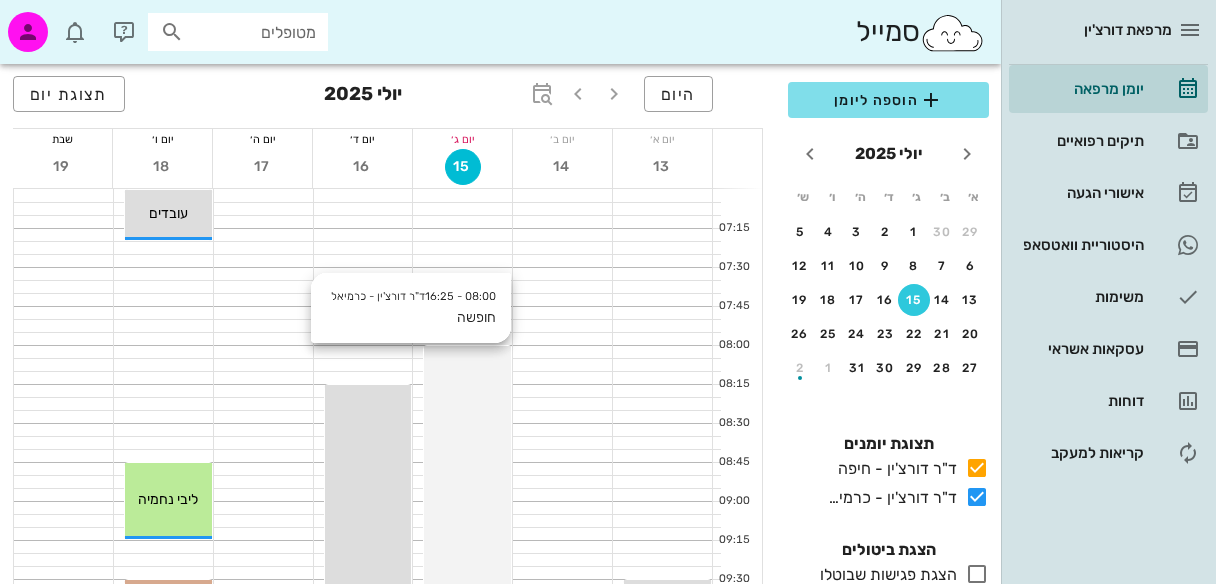 scroll, scrollTop: 0, scrollLeft: 0, axis: both 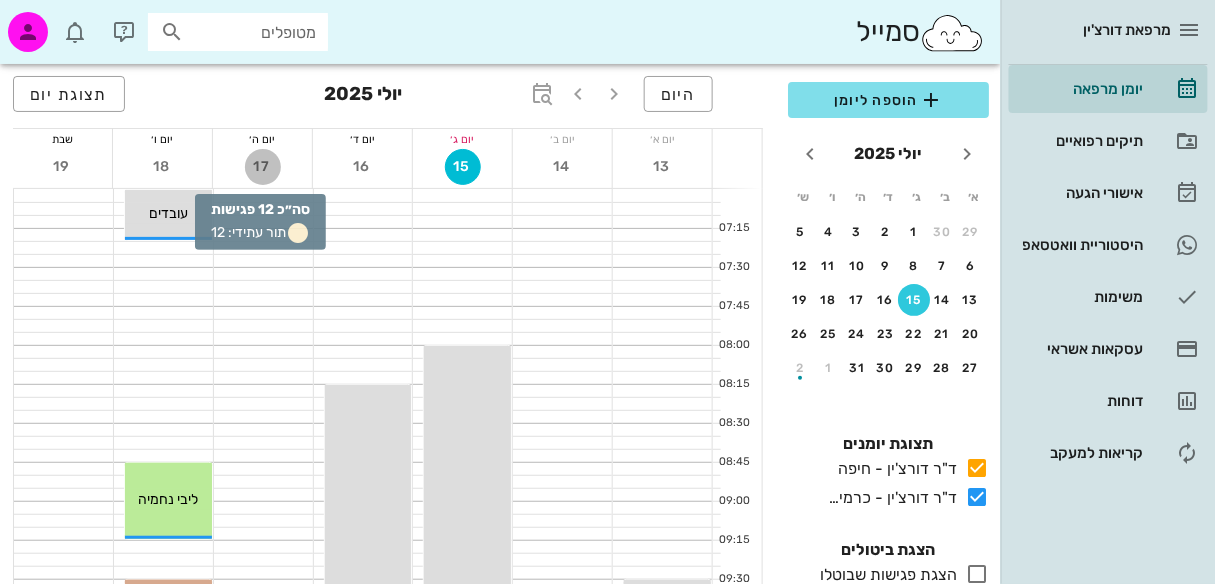 click on "17" at bounding box center [263, 166] 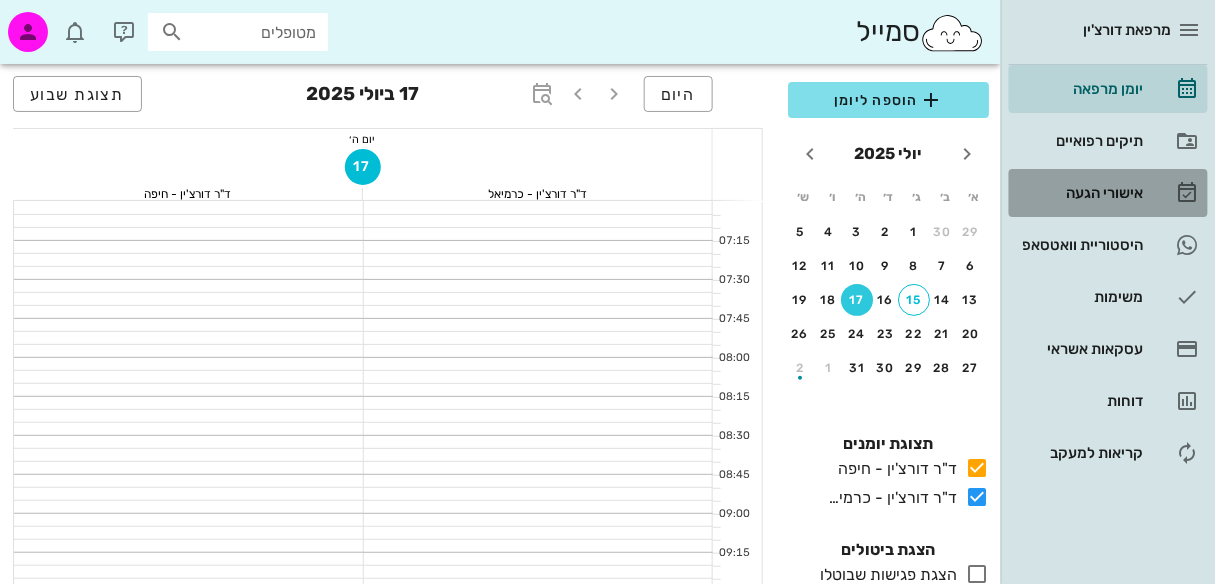 click at bounding box center (1188, 193) 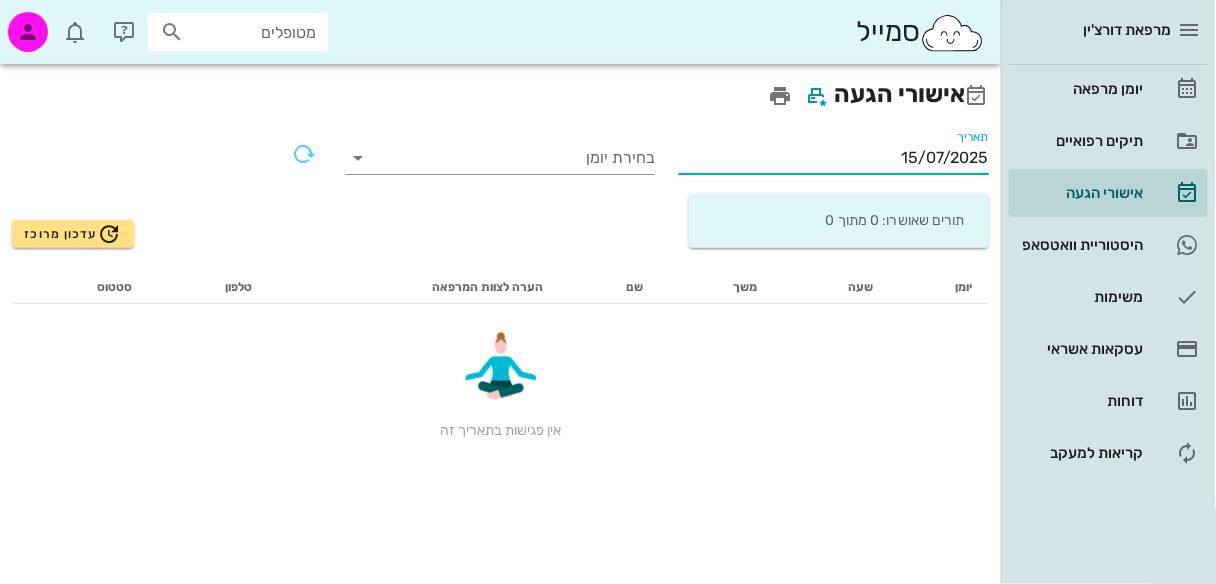 click on "15/07/2025" at bounding box center [834, 158] 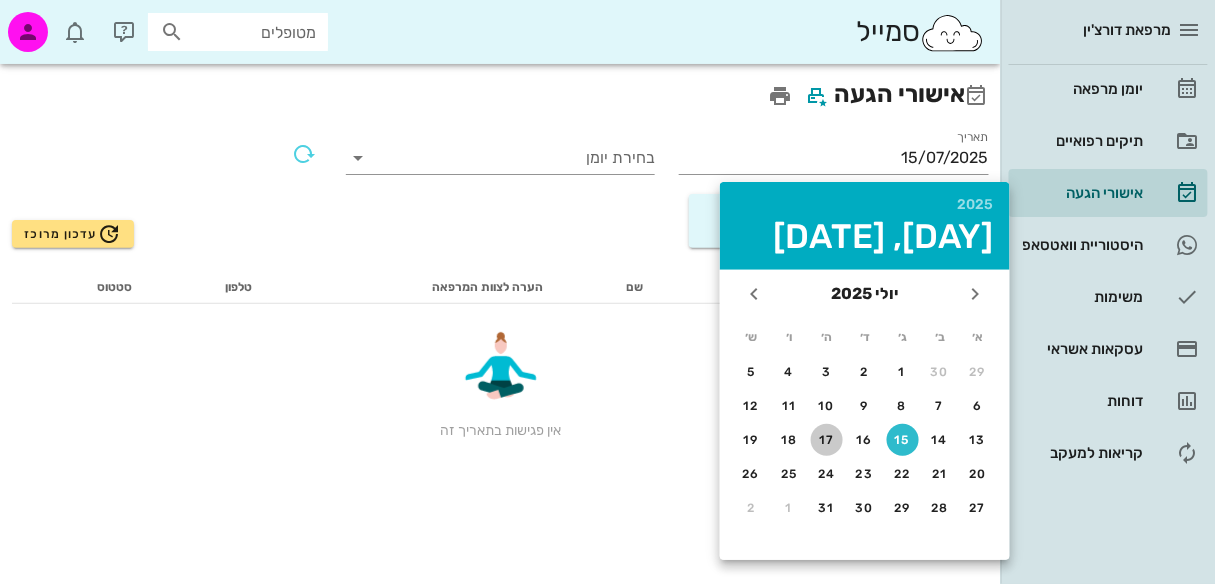click on "17" at bounding box center [827, 440] 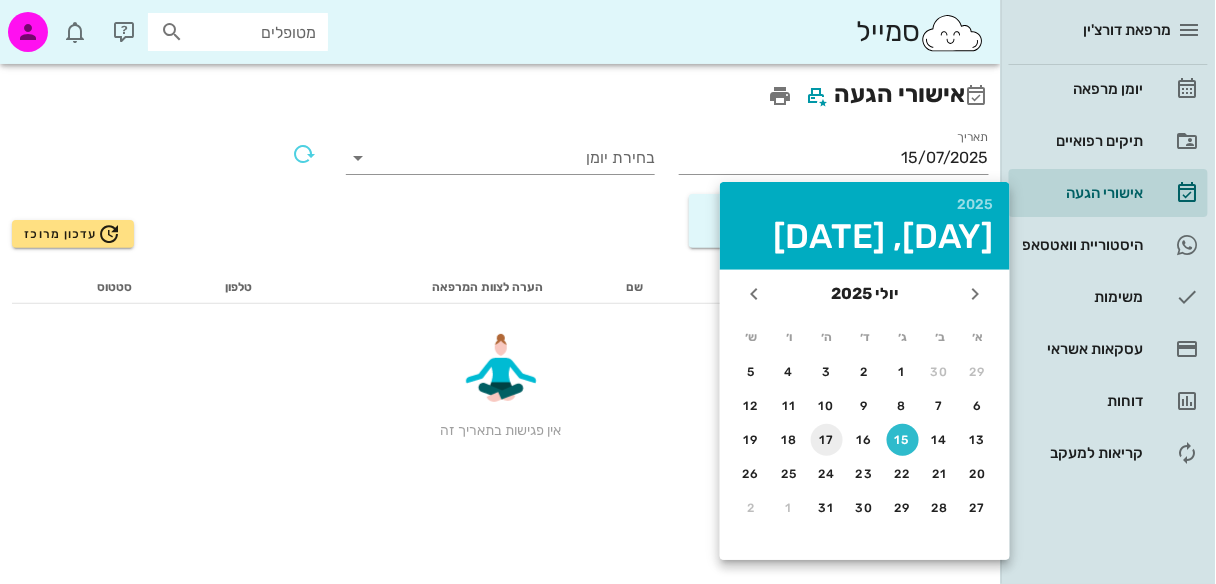 type on "17/07/2025" 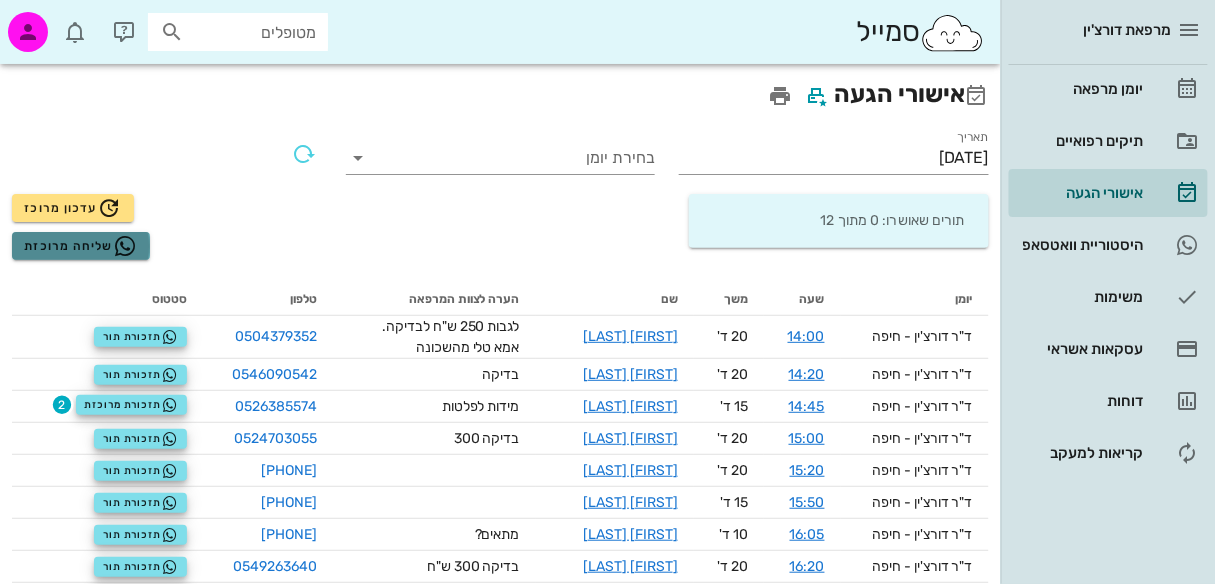 click on "שליחה מרוכזת" at bounding box center (80, 246) 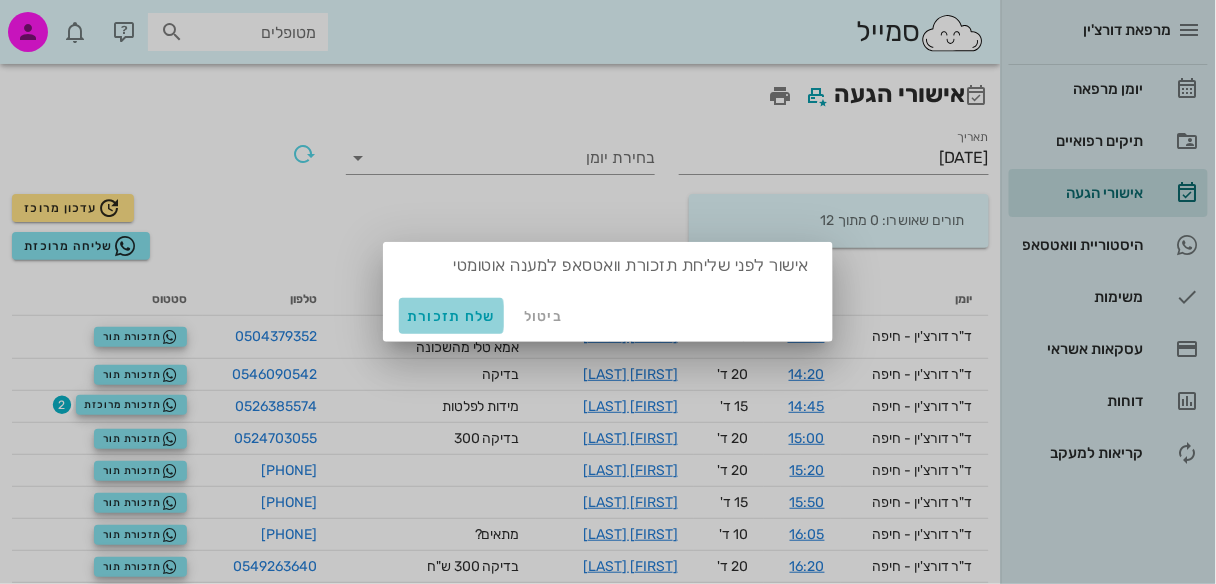click on "שלח תזכורת" at bounding box center [451, 316] 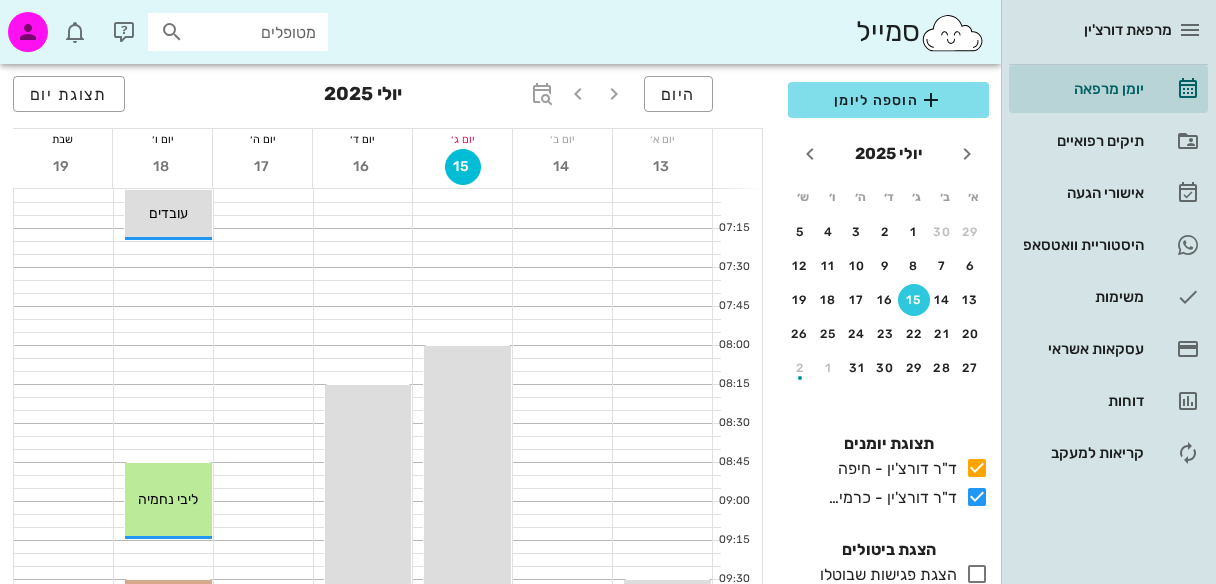 scroll, scrollTop: 0, scrollLeft: 0, axis: both 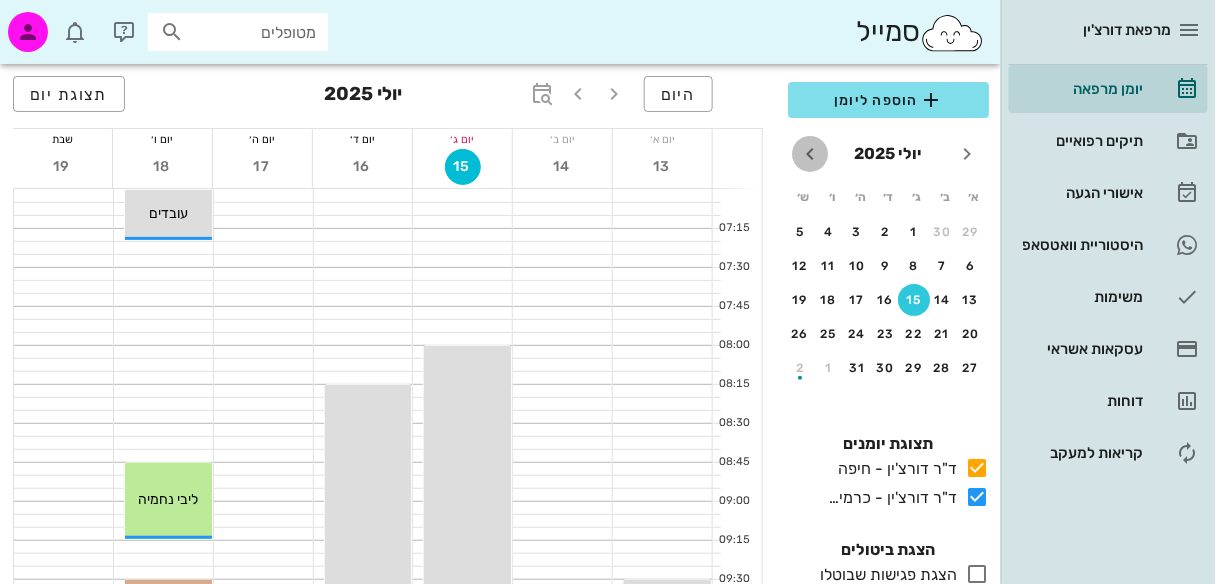 click at bounding box center (810, 154) 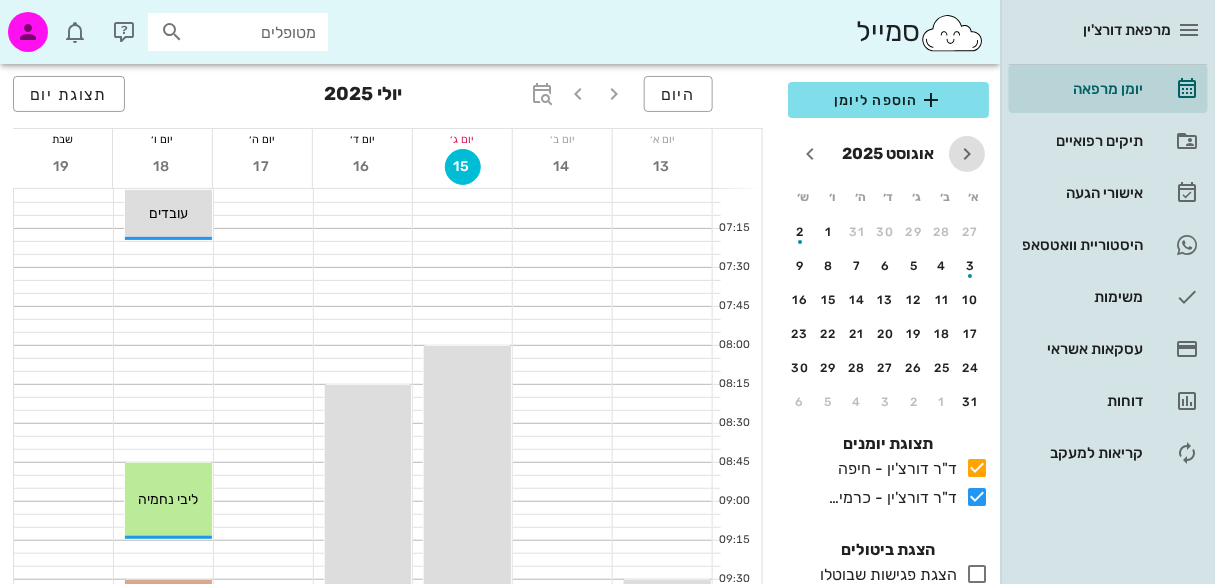 drag, startPoint x: 966, startPoint y: 150, endPoint x: 962, endPoint y: 172, distance: 22.36068 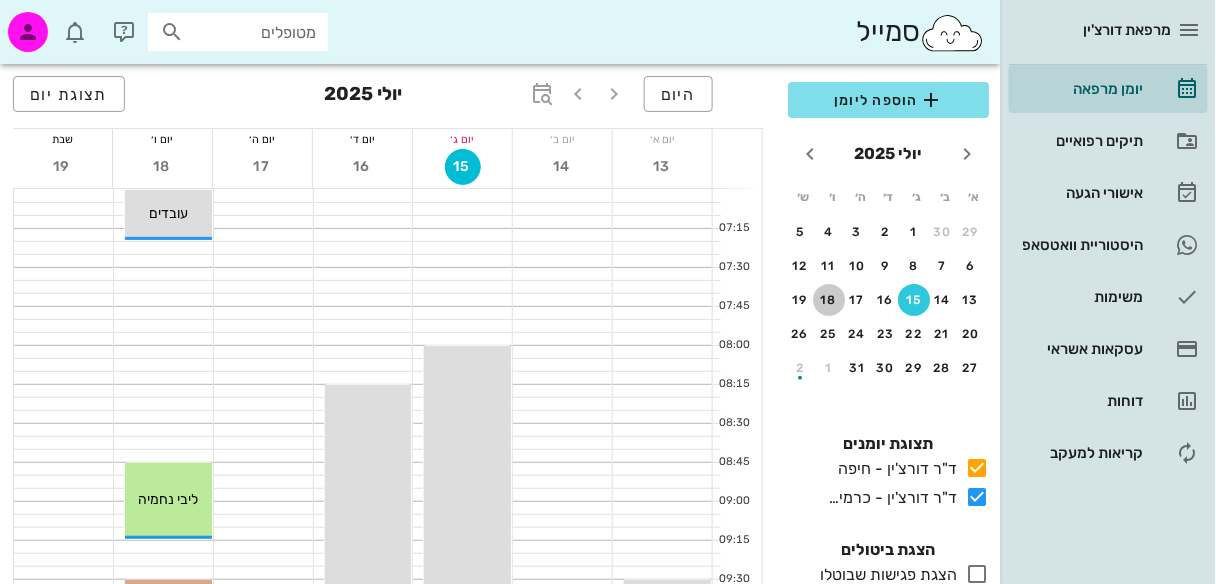 drag, startPoint x: 833, startPoint y: 300, endPoint x: 498, endPoint y: 337, distance: 337.03708 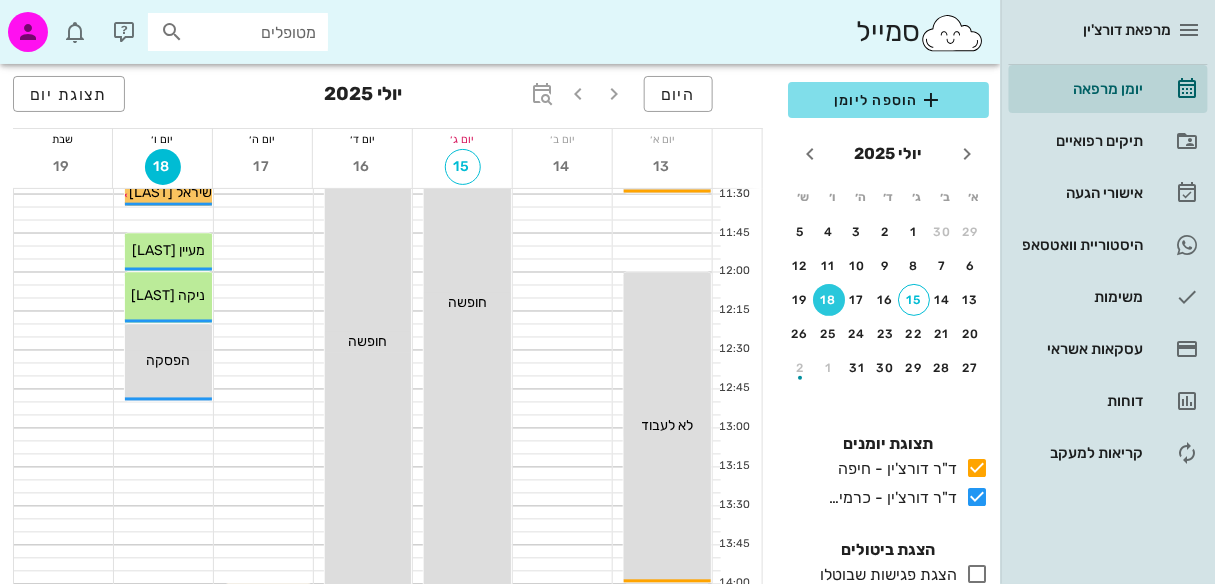 scroll, scrollTop: 741, scrollLeft: 0, axis: vertical 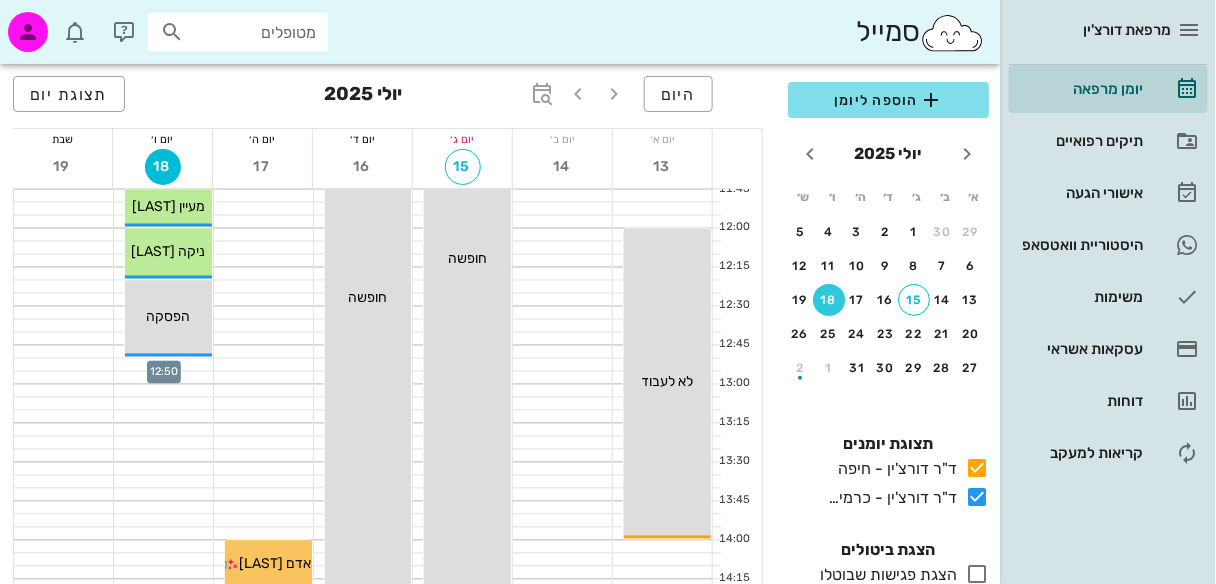 click at bounding box center [163, 365] 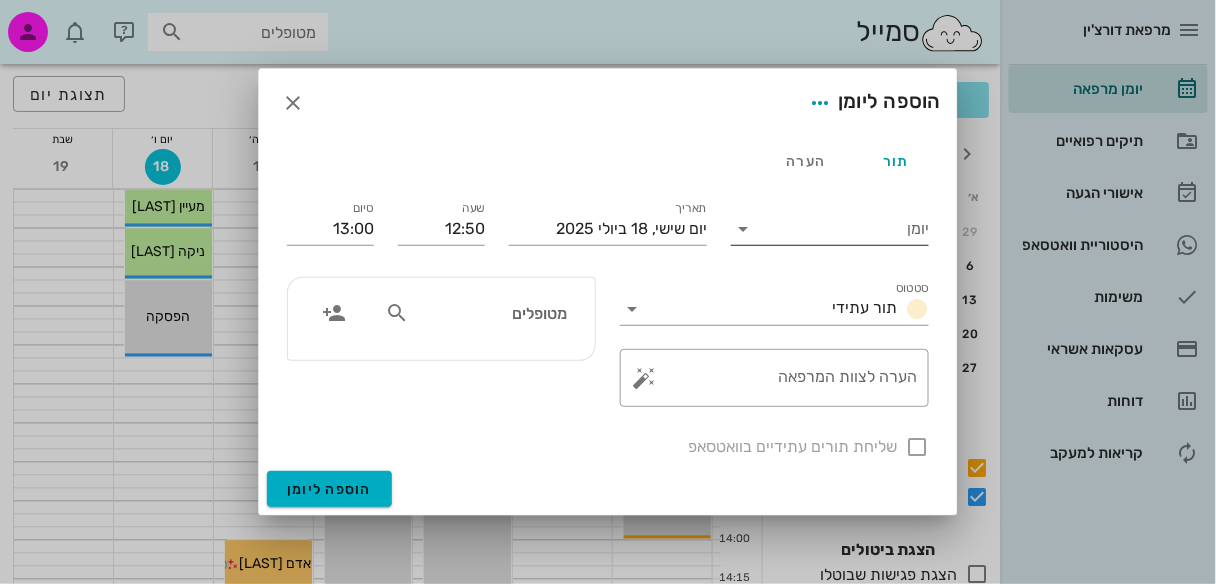 click at bounding box center (743, 229) 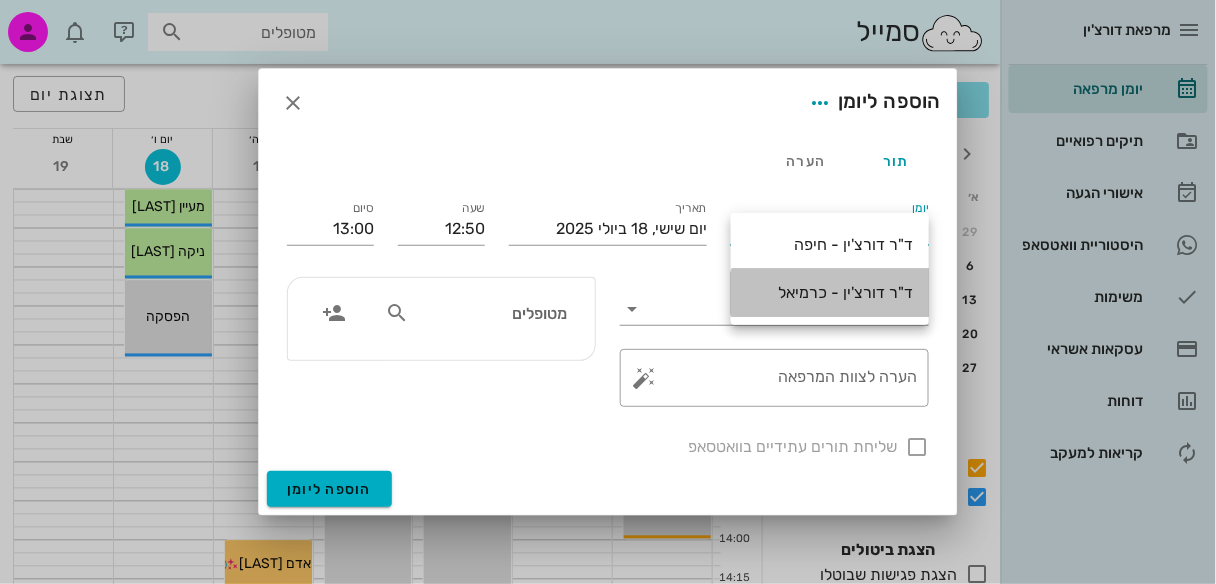 click on "ד"ר דורצ'ין - כרמיאל" at bounding box center [830, 292] 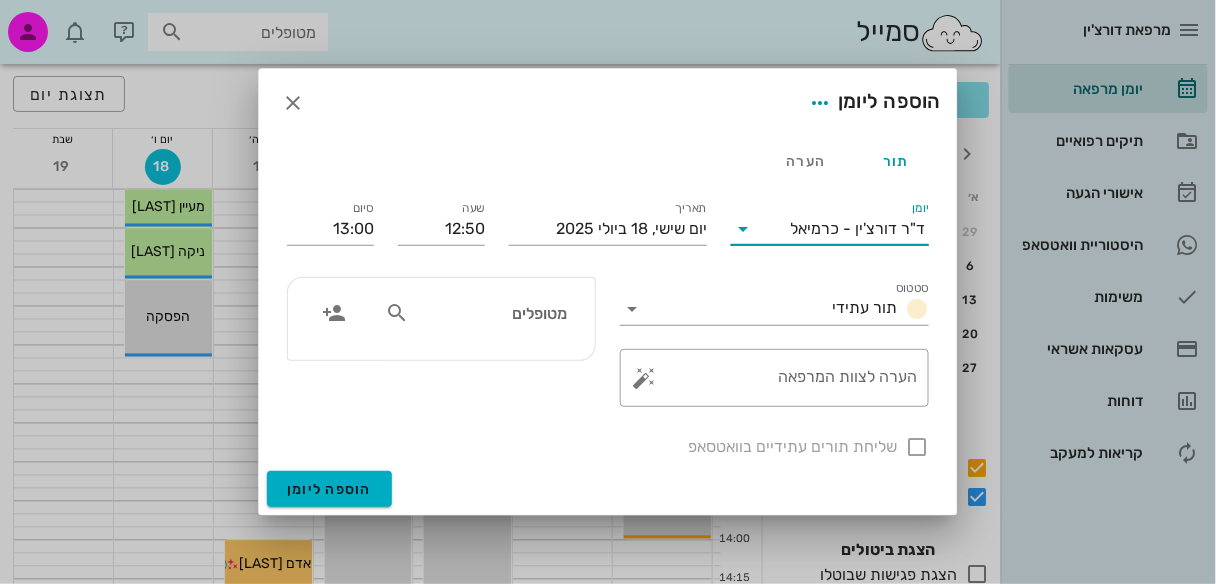 click at bounding box center (397, 313) 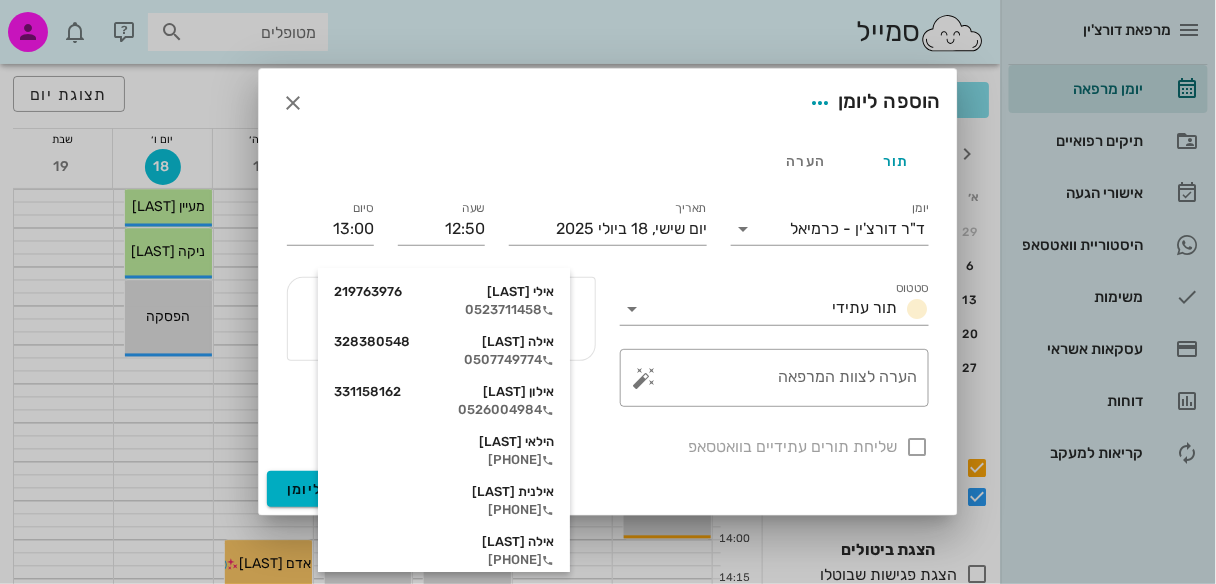 type on "אילי" 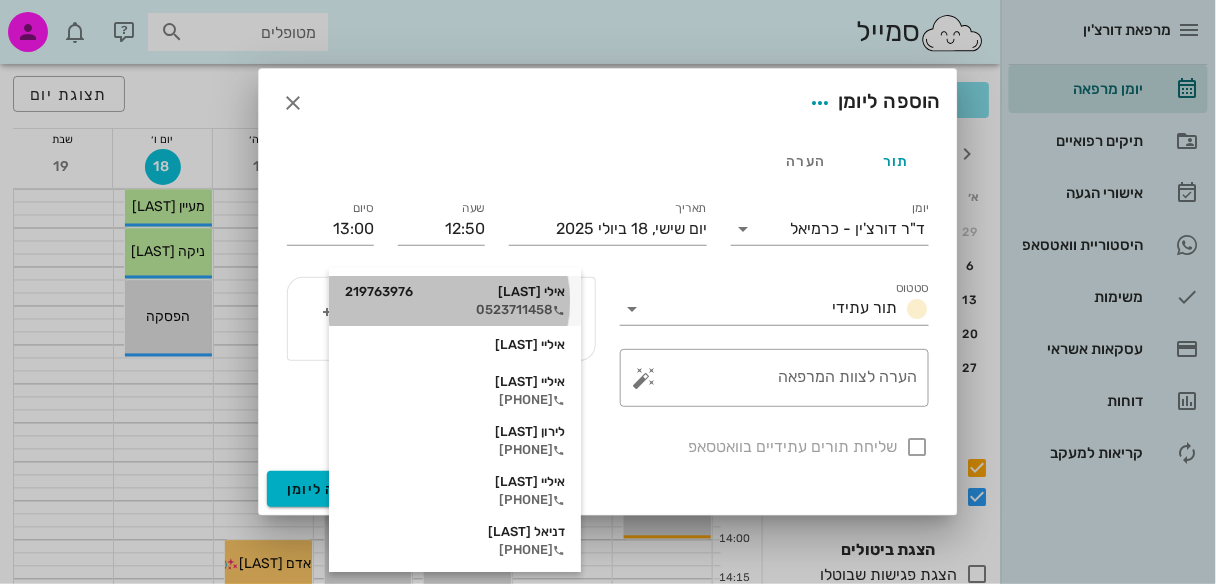 click on "0523711458" at bounding box center (455, 310) 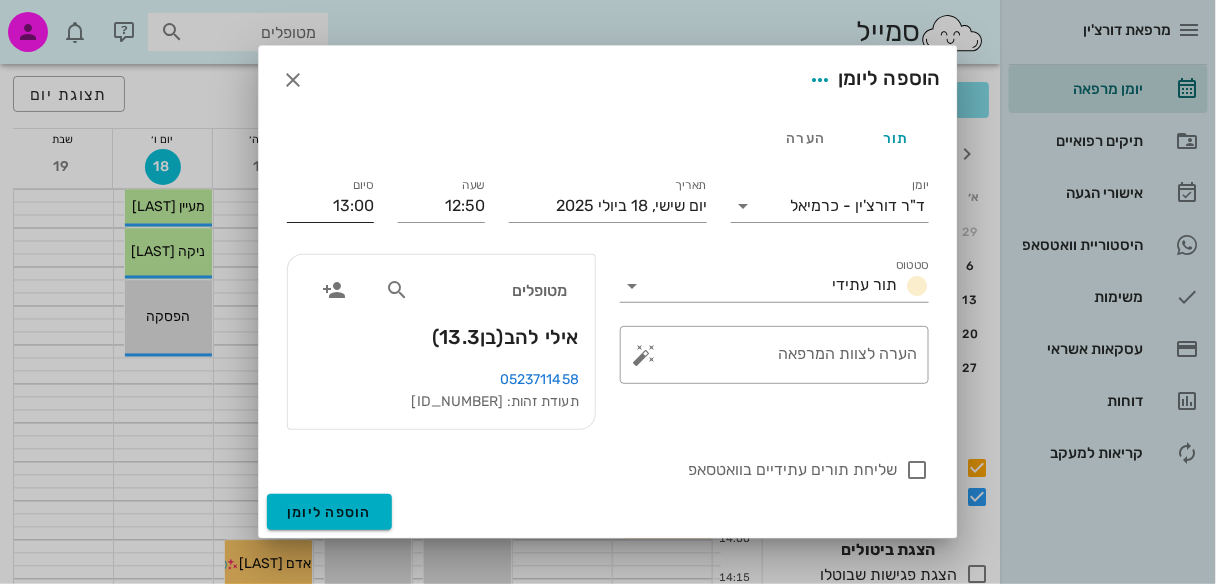 click on "13:00" at bounding box center [330, 206] 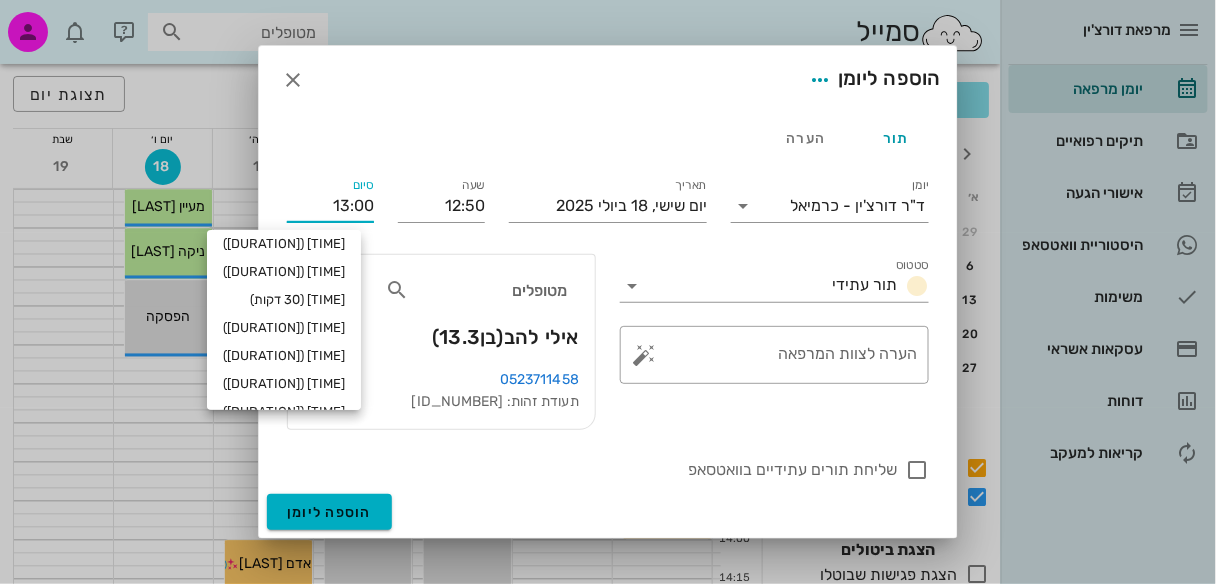scroll, scrollTop: 96, scrollLeft: 0, axis: vertical 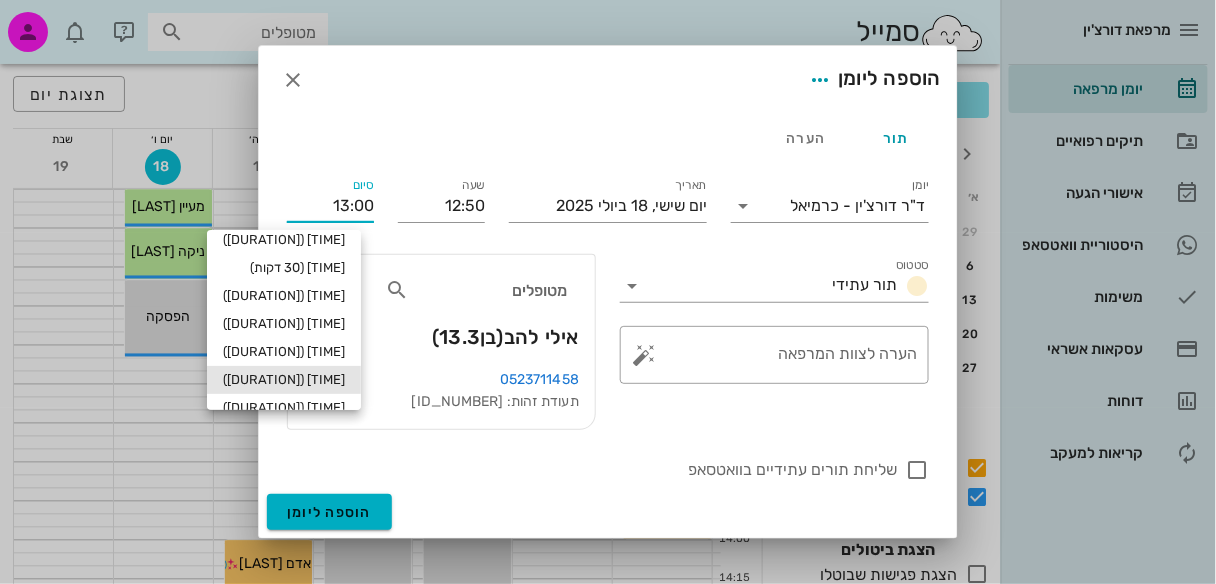 drag, startPoint x: 332, startPoint y: 379, endPoint x: 423, endPoint y: 364, distance: 92.22798 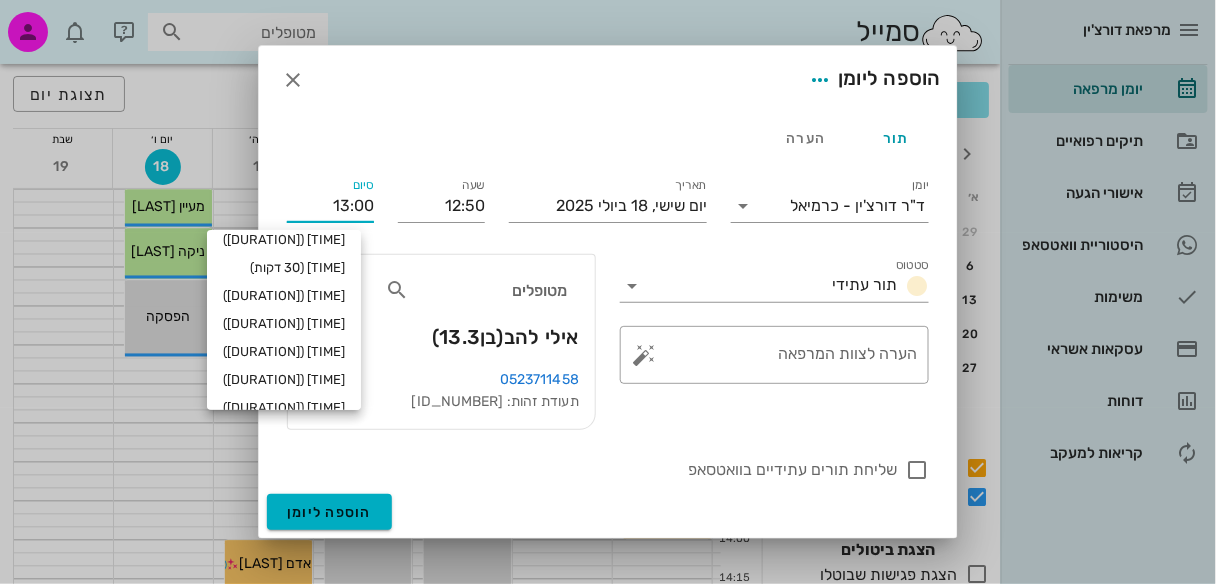 type on "14:05" 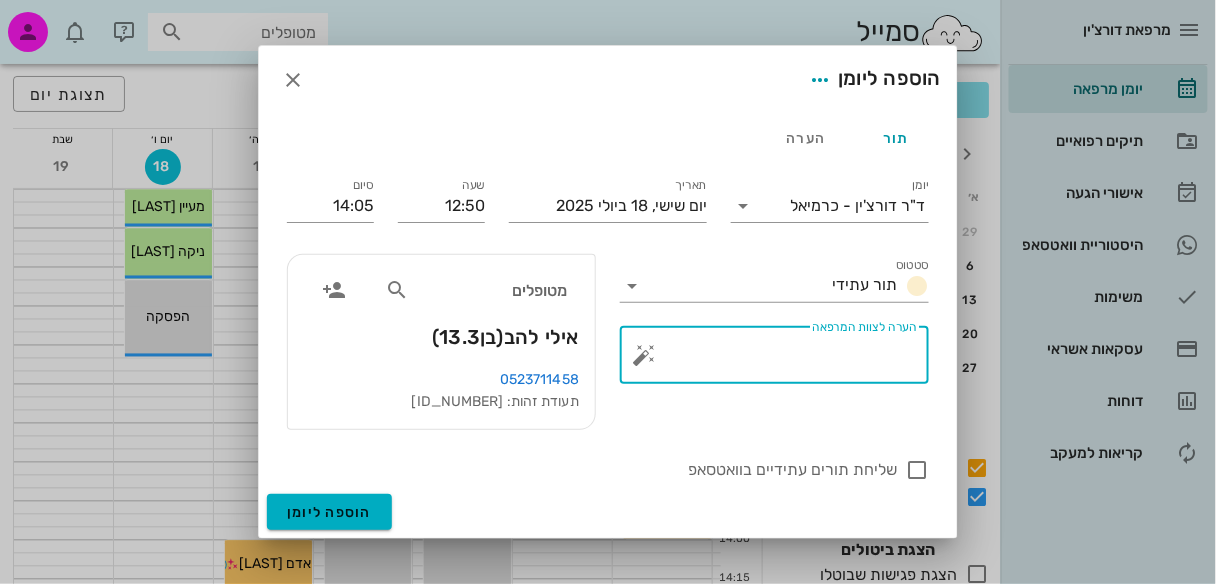 drag, startPoint x: 901, startPoint y: 350, endPoint x: 926, endPoint y: 369, distance: 31.400637 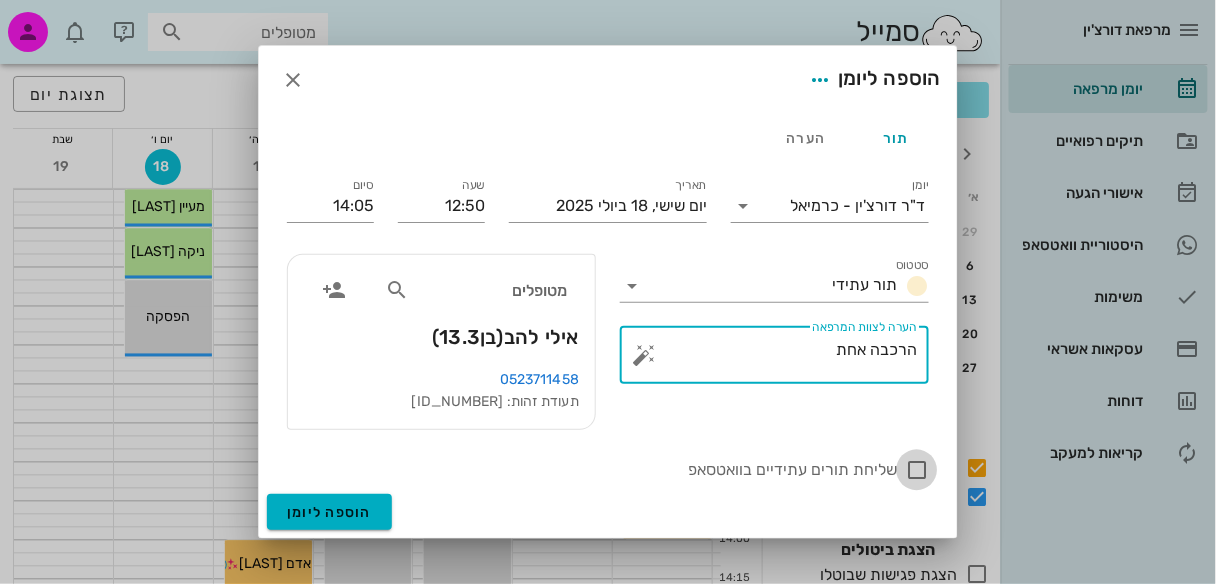 type on "הרכבה אחת" 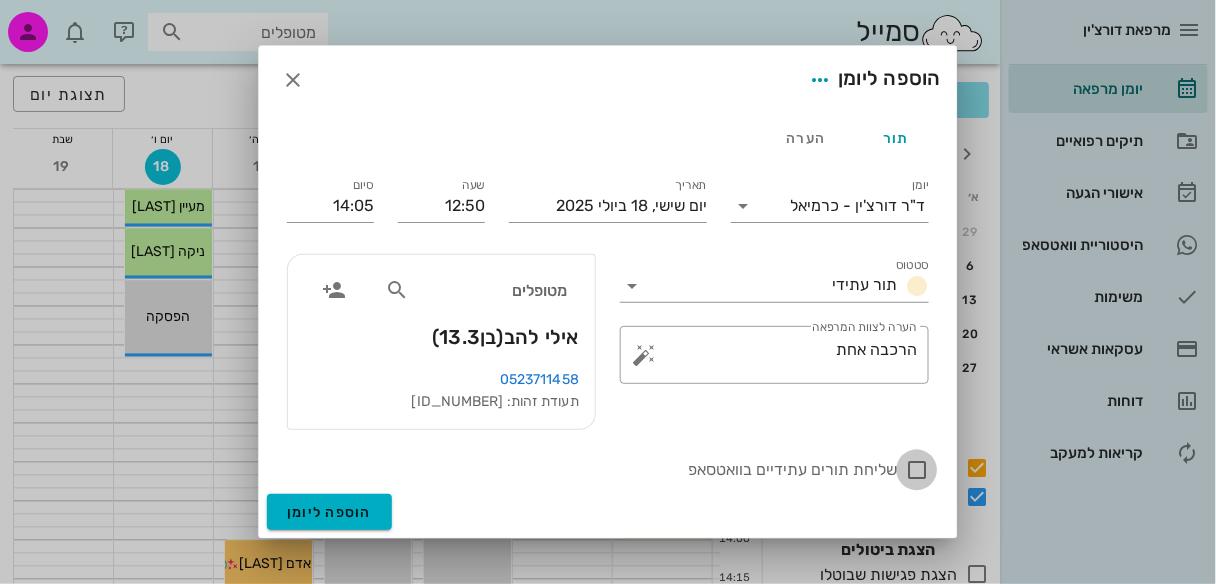 drag, startPoint x: 917, startPoint y: 464, endPoint x: 947, endPoint y: 487, distance: 37.802116 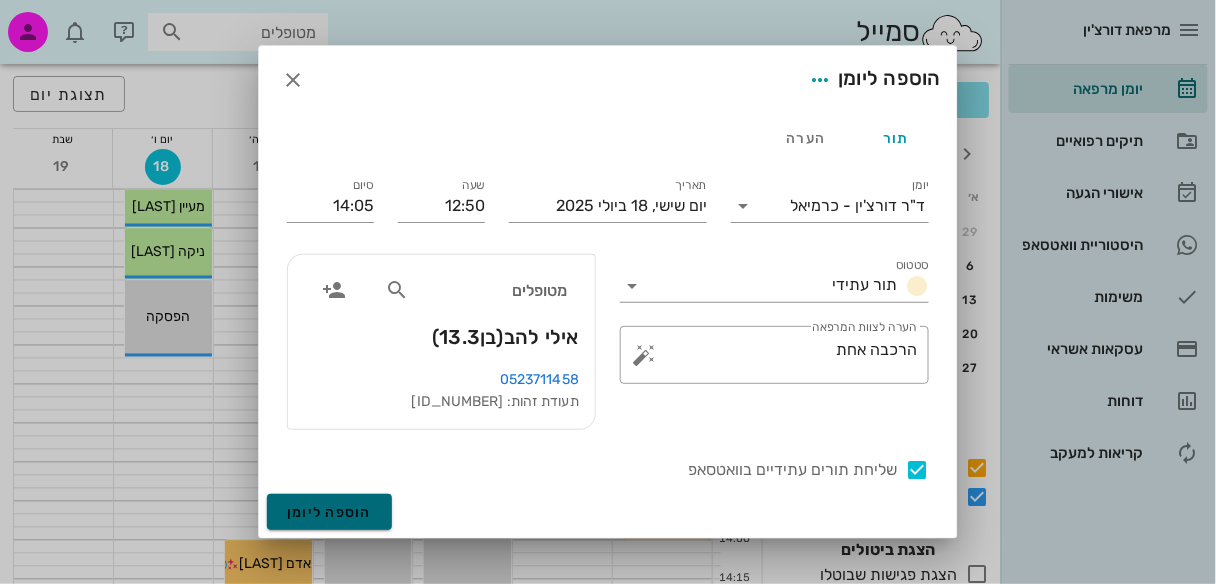 click on "הוספה ליומן" at bounding box center [329, 512] 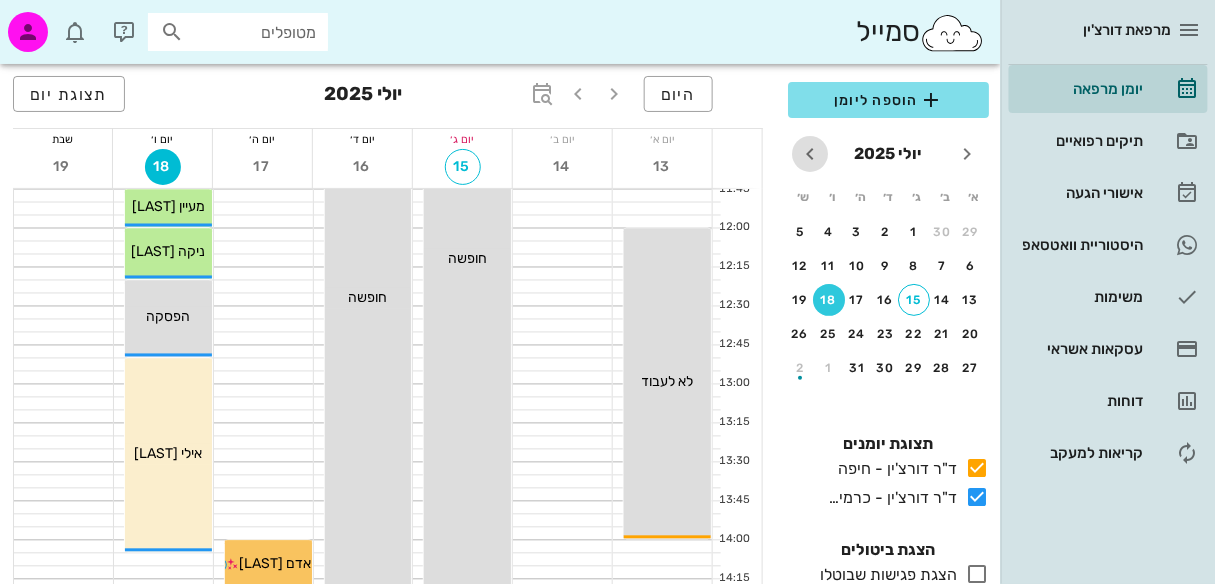 click at bounding box center (810, 154) 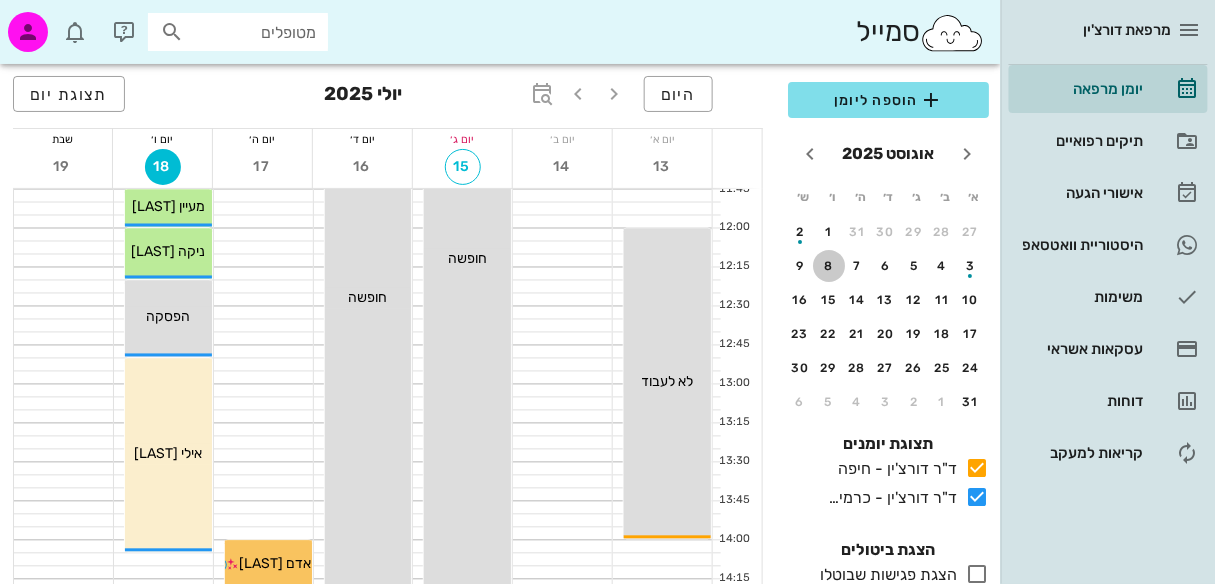click on "8" at bounding box center [829, 266] 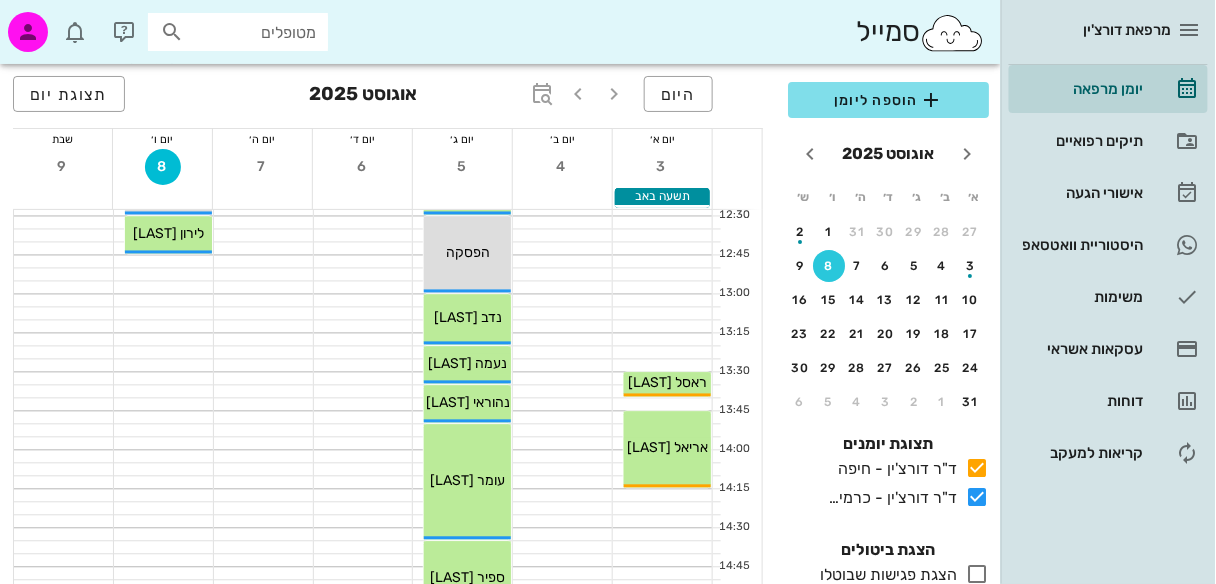 scroll, scrollTop: 844, scrollLeft: 0, axis: vertical 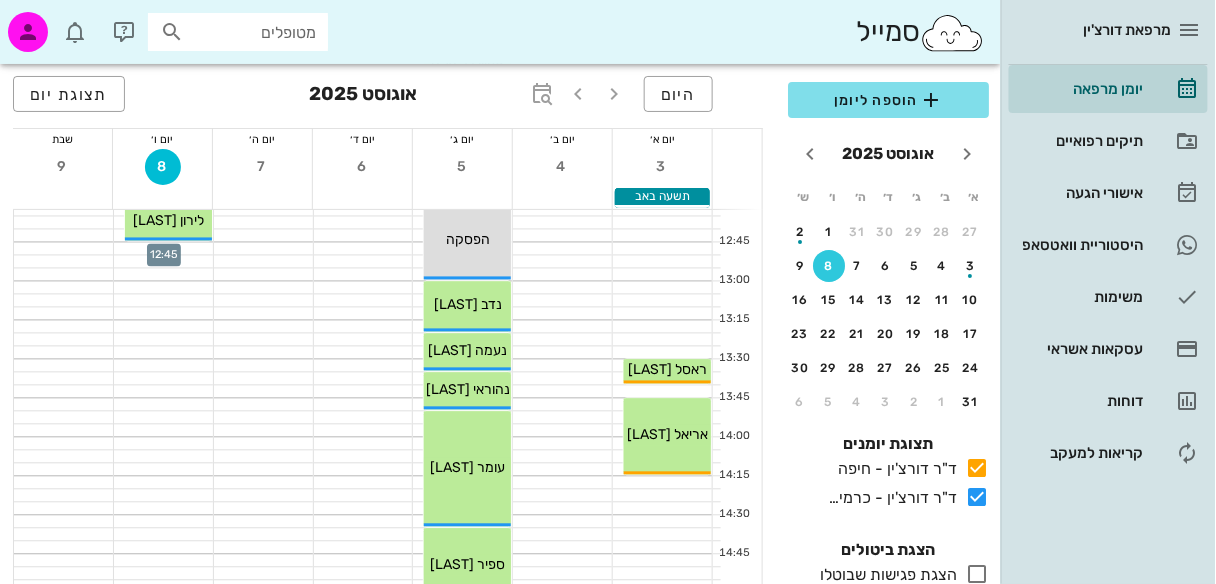 click at bounding box center [163, 249] 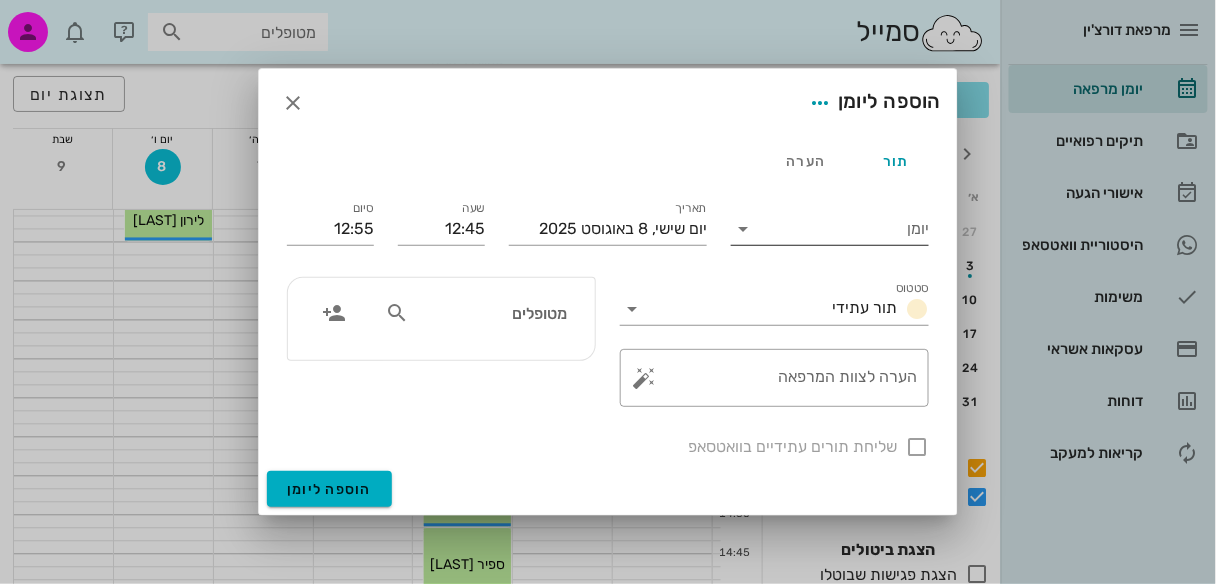 click at bounding box center [743, 229] 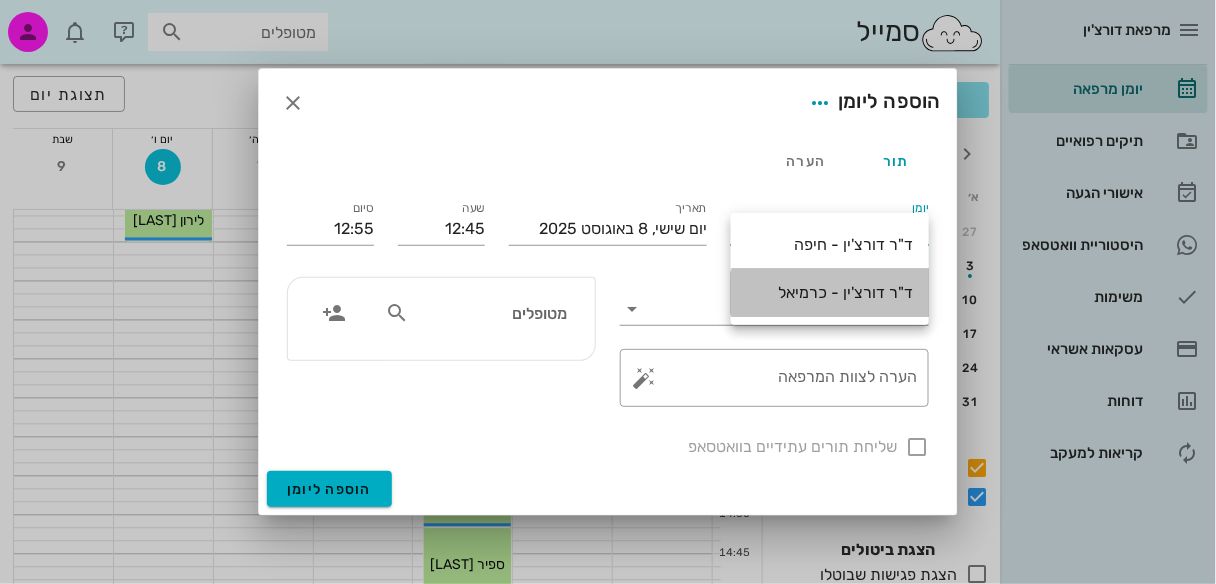 click on "ד"ר דורצ'ין - כרמיאל" at bounding box center (830, 292) 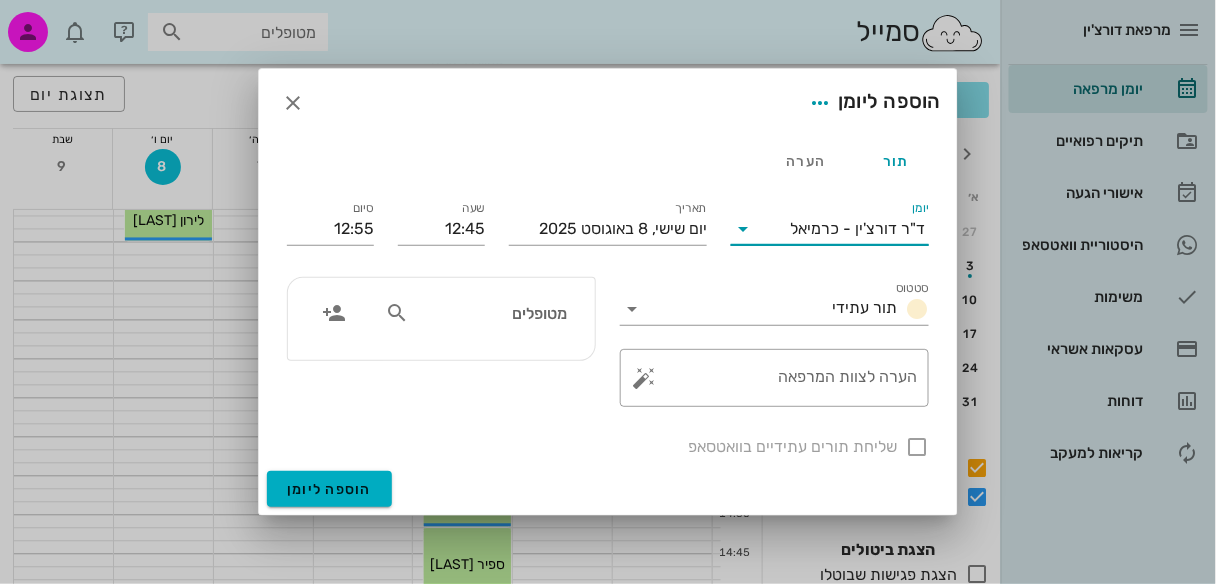drag, startPoint x: 391, startPoint y: 311, endPoint x: 401, endPoint y: 314, distance: 10.440307 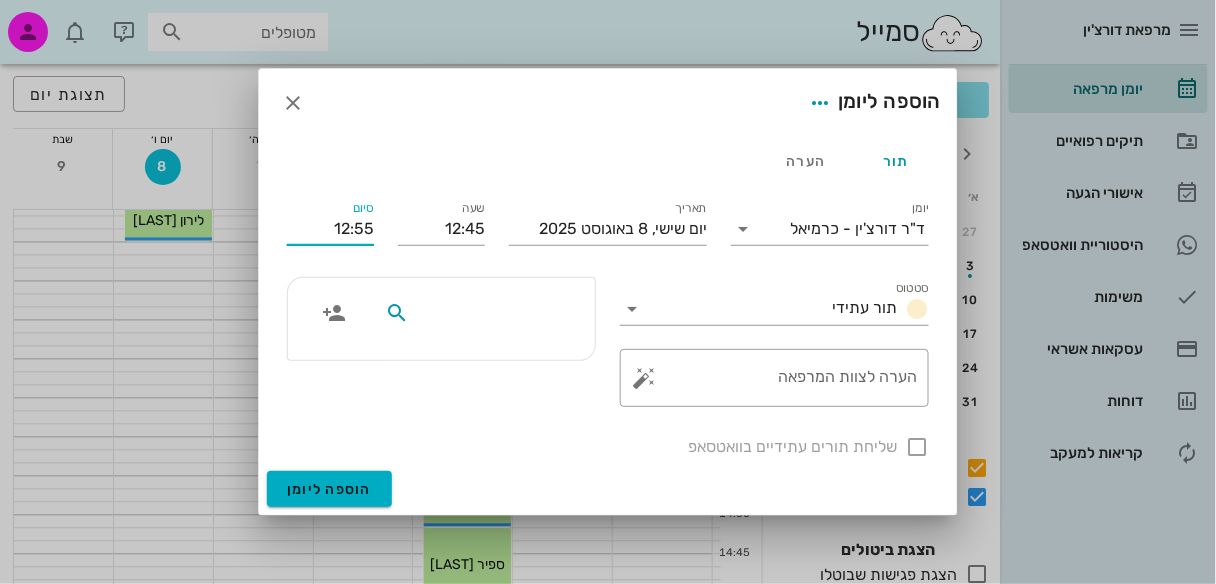 click on "12:55" at bounding box center [330, 229] 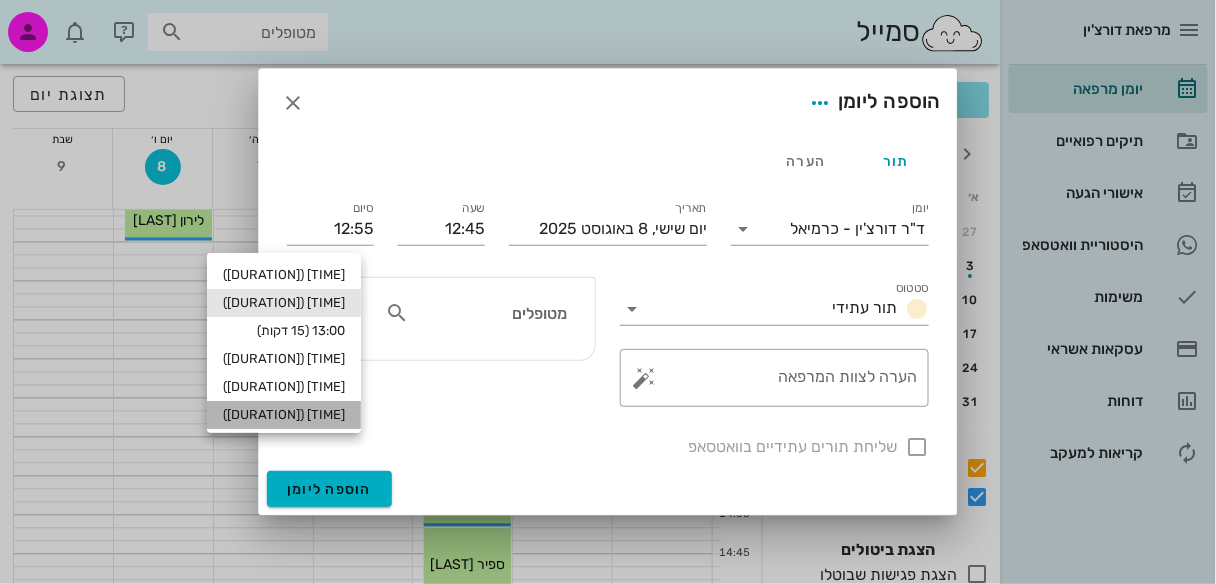 click on "13:25 (40 דקות)" at bounding box center [284, 415] 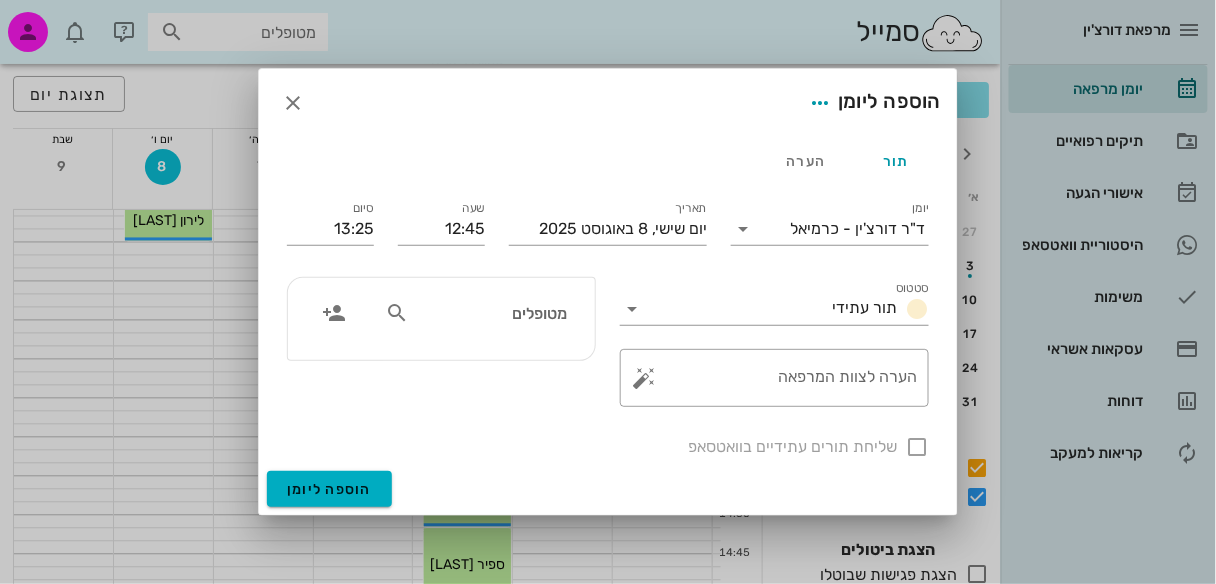 click at bounding box center (608, 292) 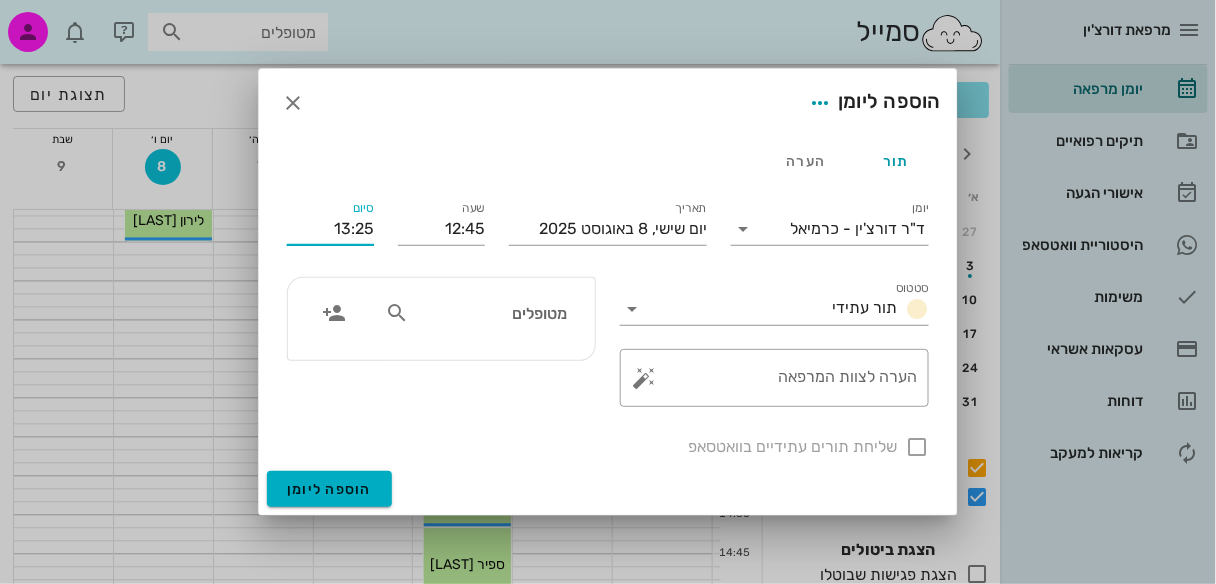 click on "13:25" at bounding box center [330, 229] 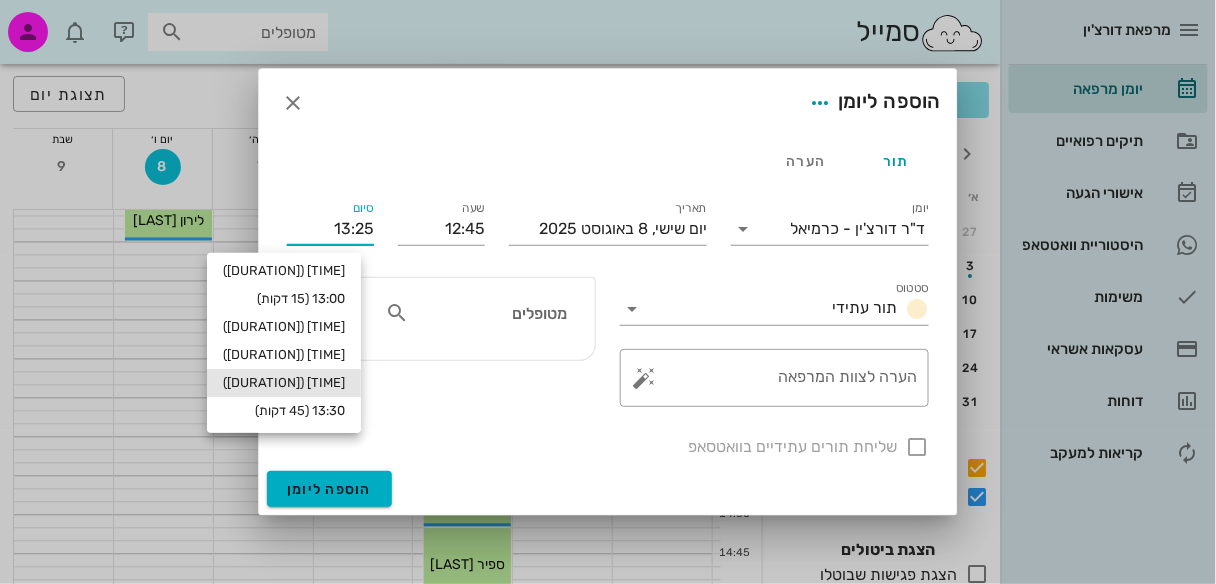 scroll, scrollTop: 164, scrollLeft: 0, axis: vertical 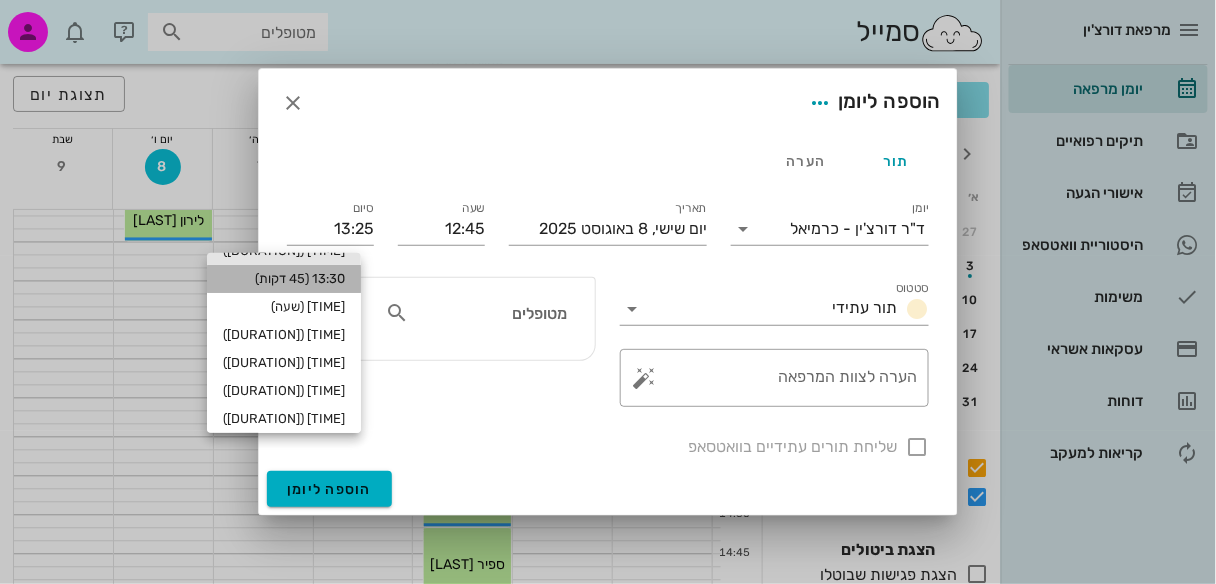 click on "13:30 (45 דקות)" at bounding box center [284, 279] 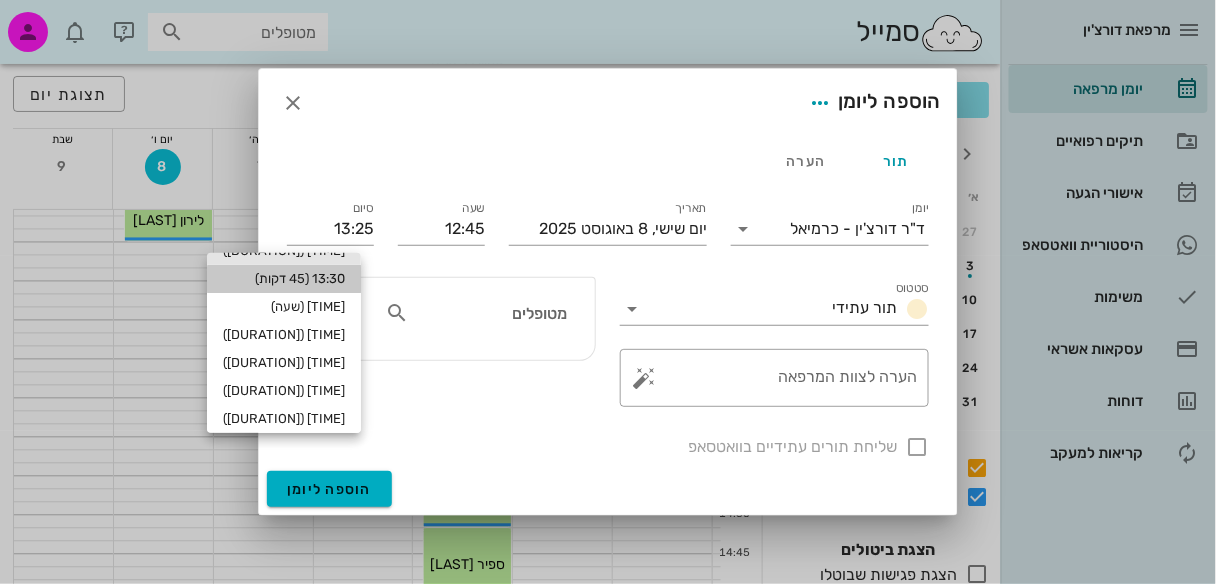type on "13:30" 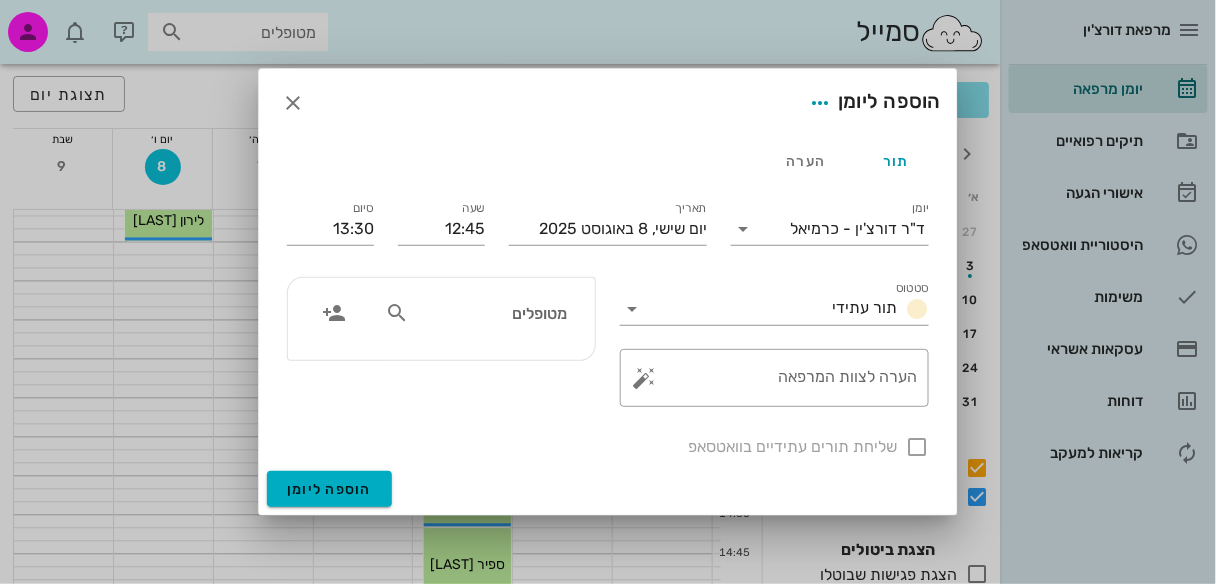 click at bounding box center [397, 313] 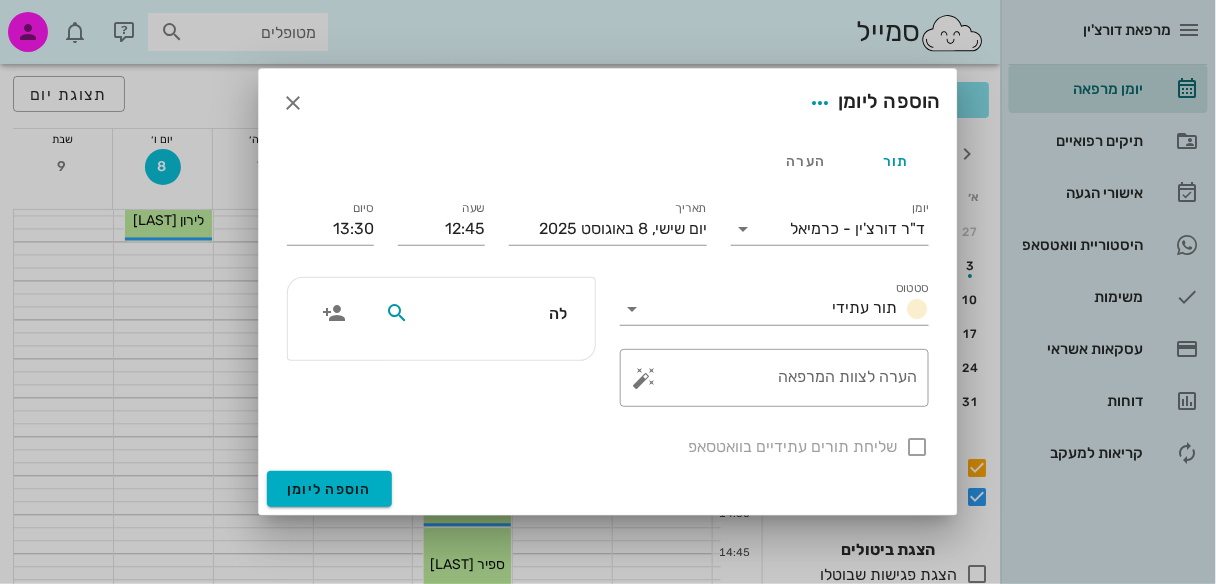 type on "להב" 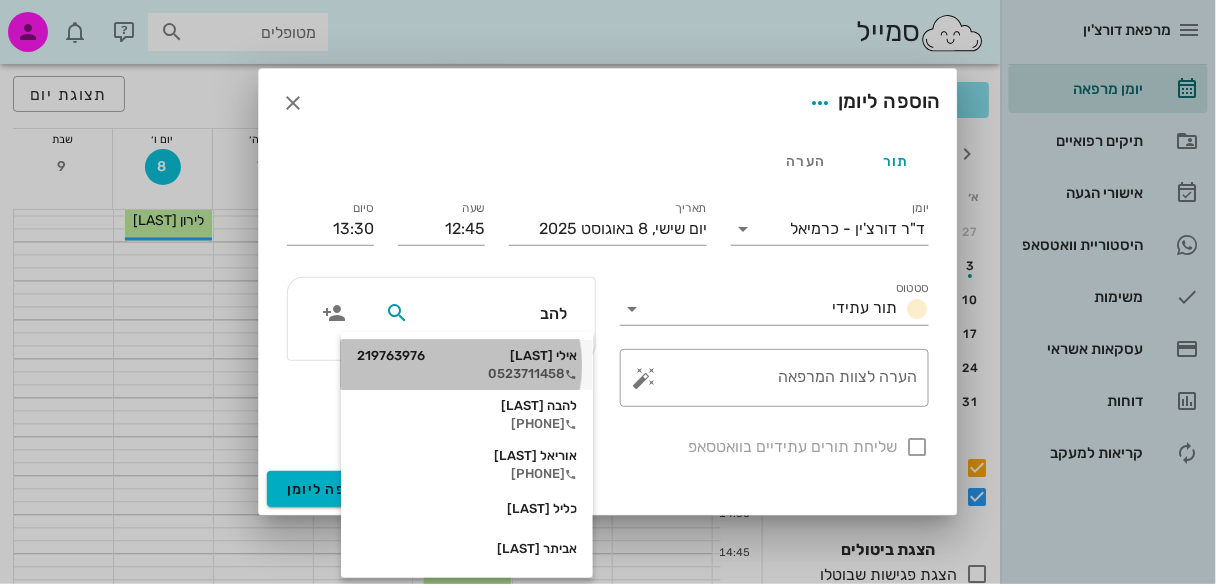 click on "אילי להב  219763976" at bounding box center (467, 356) 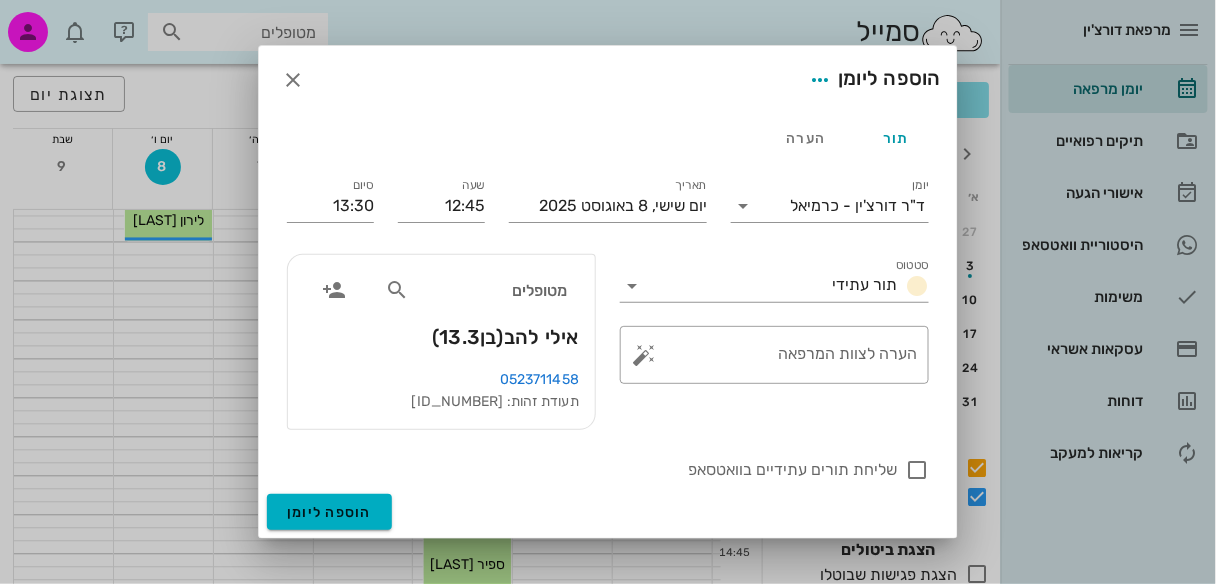 click on "מטופלים
אילי
להב
(בן
13.3 )" at bounding box center [441, 312] 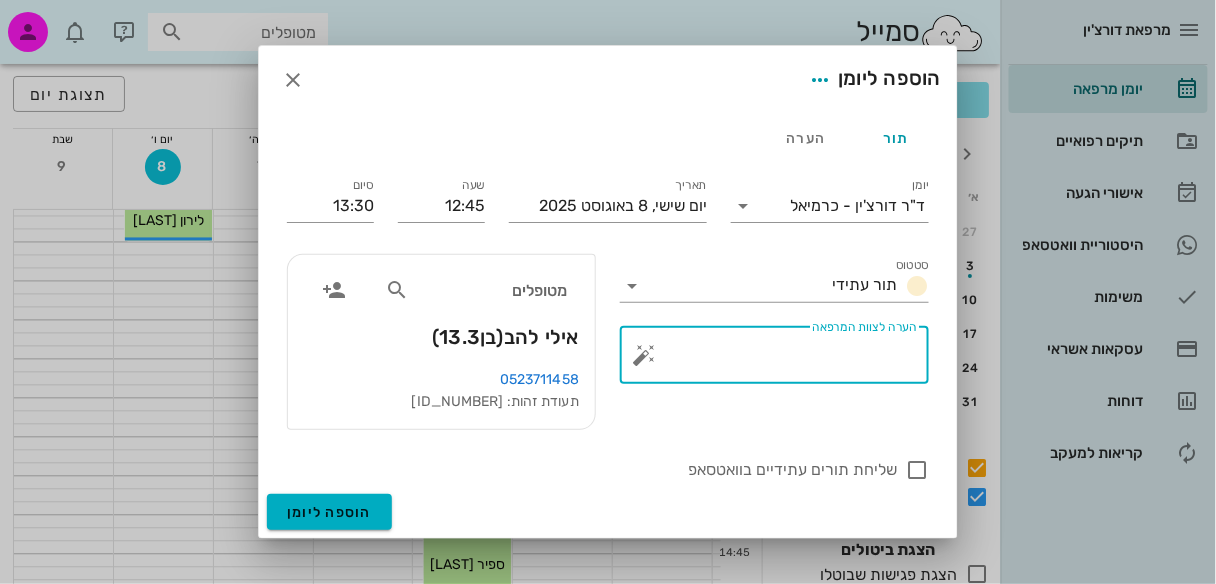 drag, startPoint x: 914, startPoint y: 347, endPoint x: 924, endPoint y: 357, distance: 14.142136 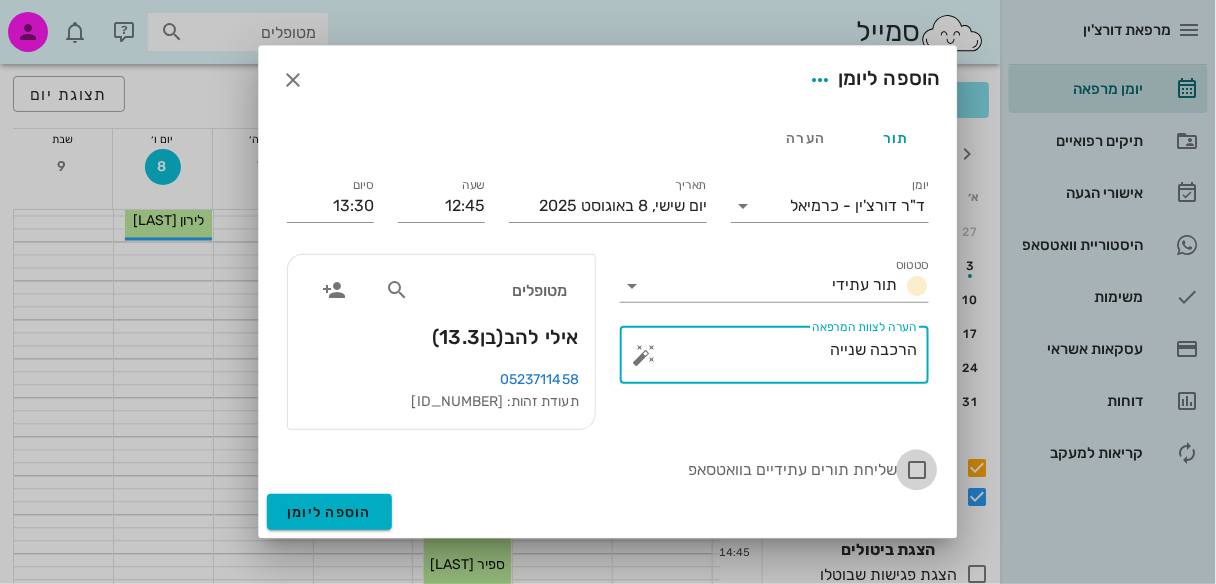 type on "הרכבה שנייה" 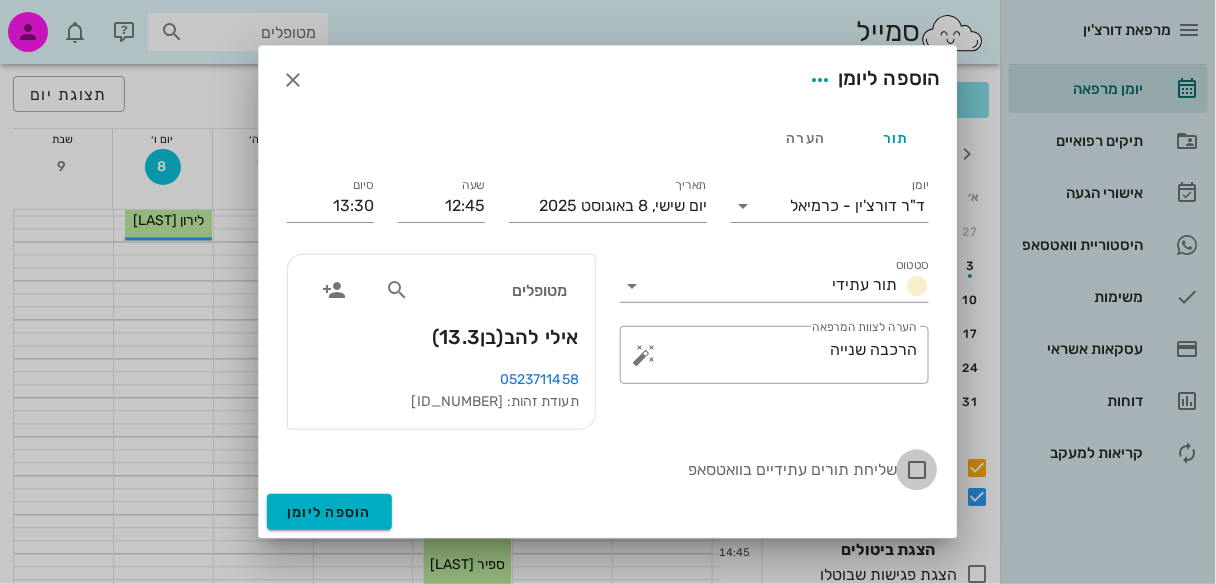 drag, startPoint x: 915, startPoint y: 466, endPoint x: 898, endPoint y: 485, distance: 25.495098 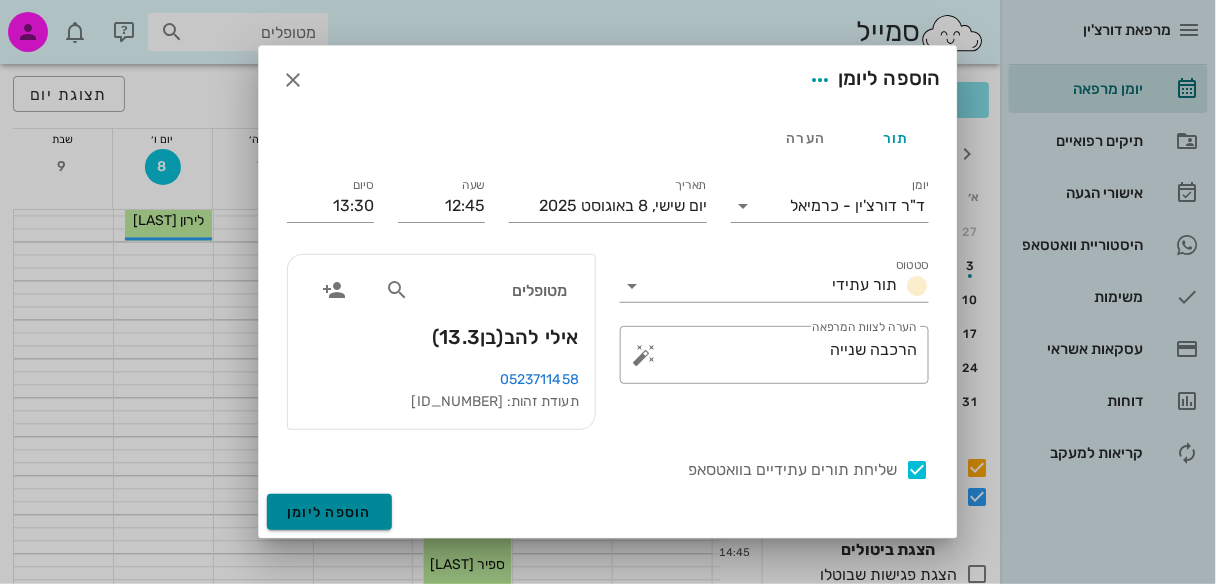 drag, startPoint x: 309, startPoint y: 504, endPoint x: 328, endPoint y: 496, distance: 20.615528 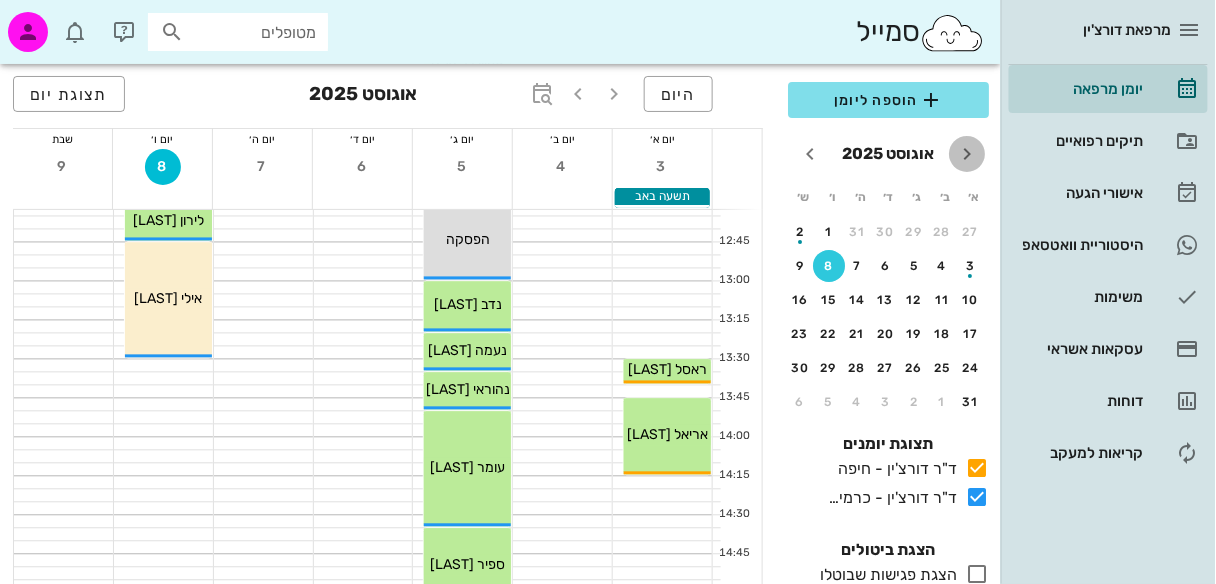 click at bounding box center (967, 154) 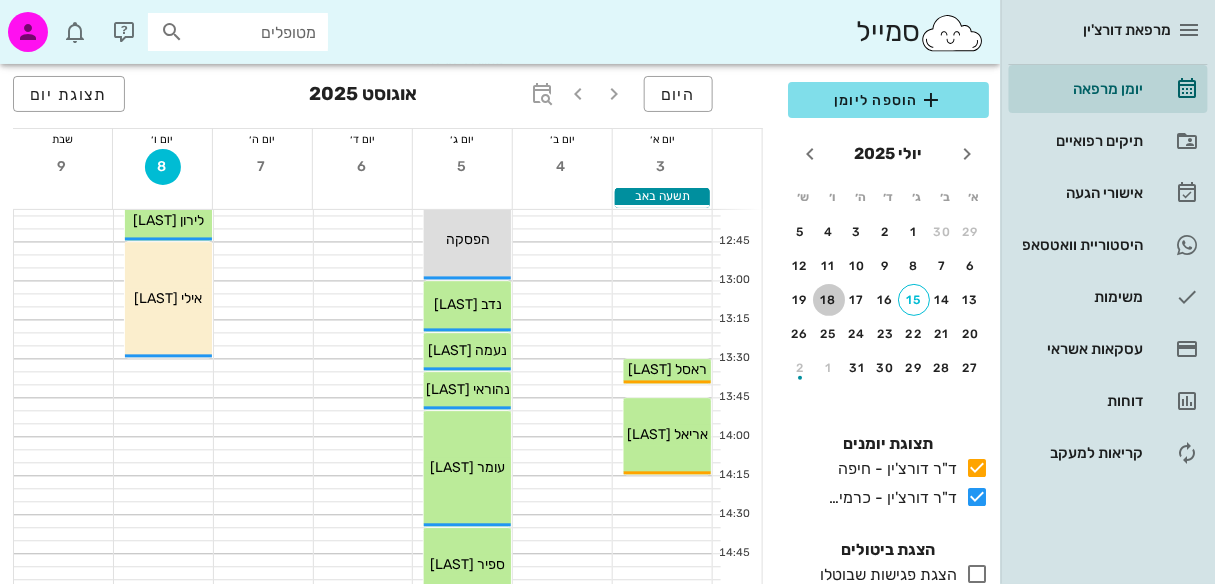 click on "18" at bounding box center [829, 300] 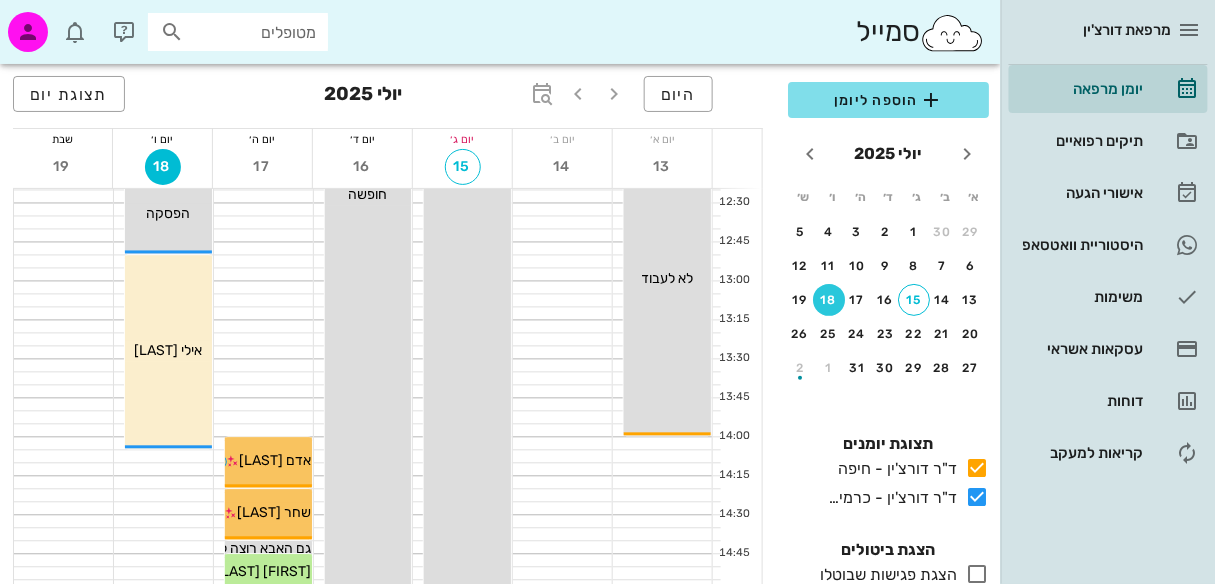 scroll, scrollTop: 849, scrollLeft: 0, axis: vertical 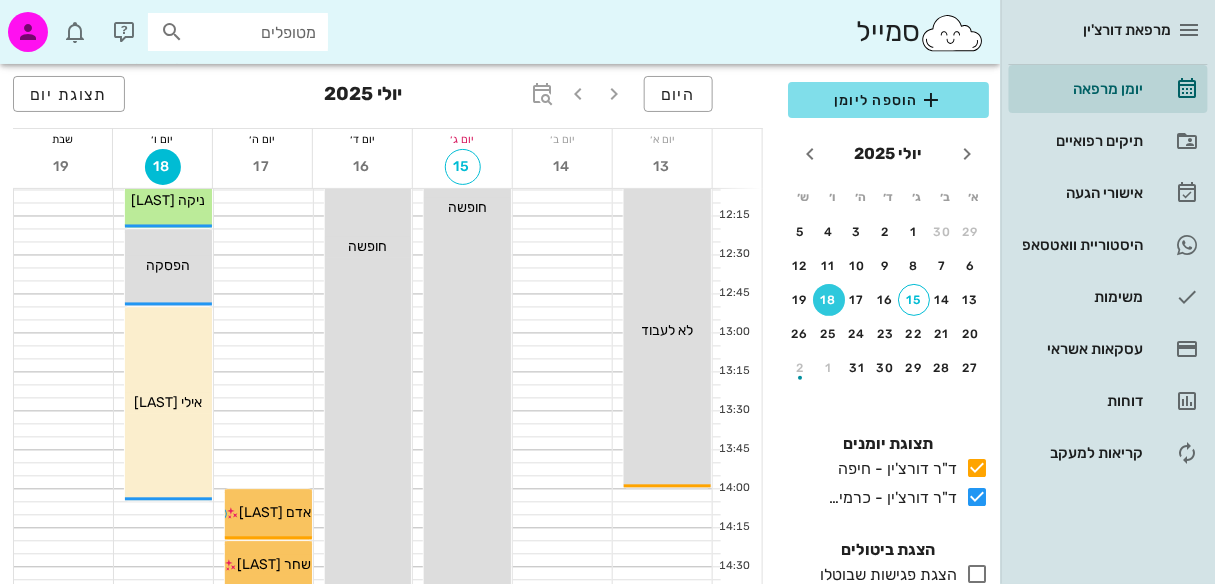 click at bounding box center (172, 32) 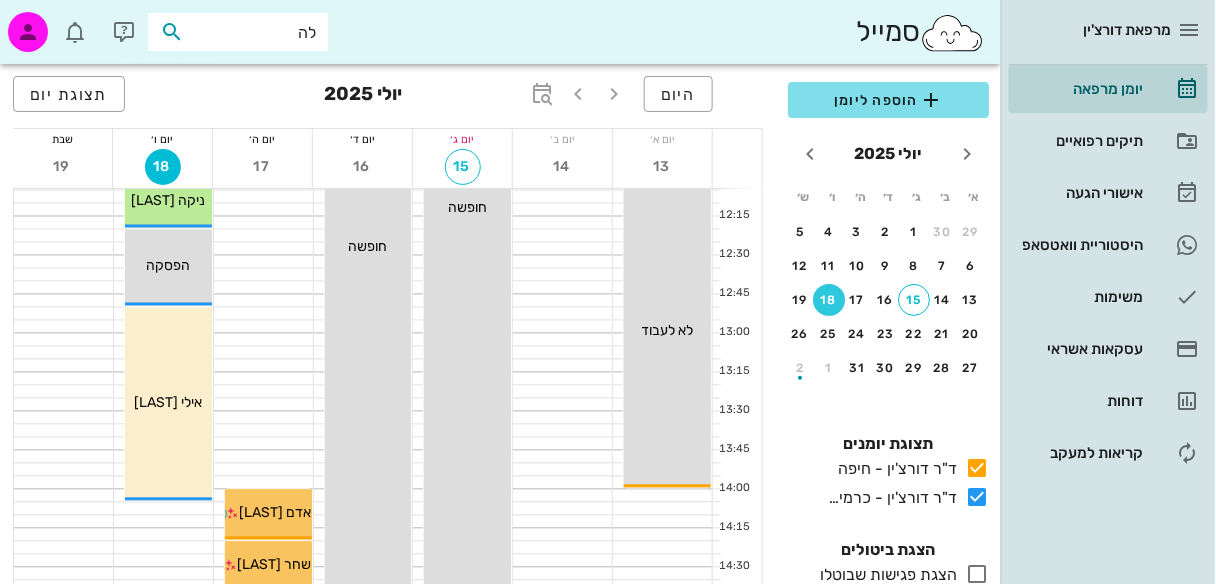 type on "להב" 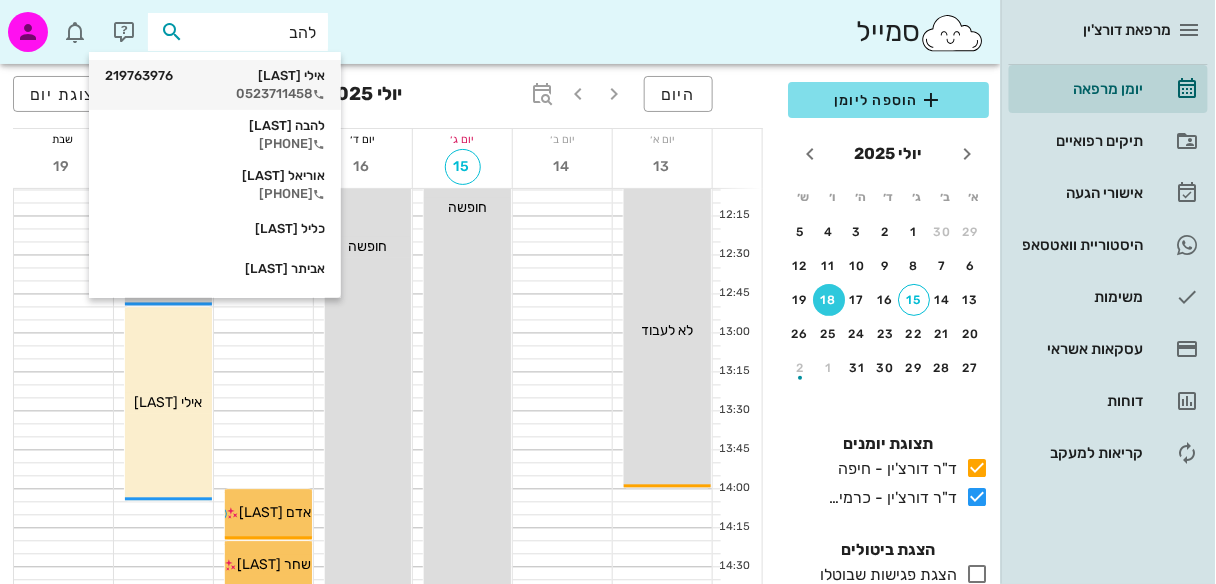 click on "אילי להב  219763976
0523711458" at bounding box center [215, 85] 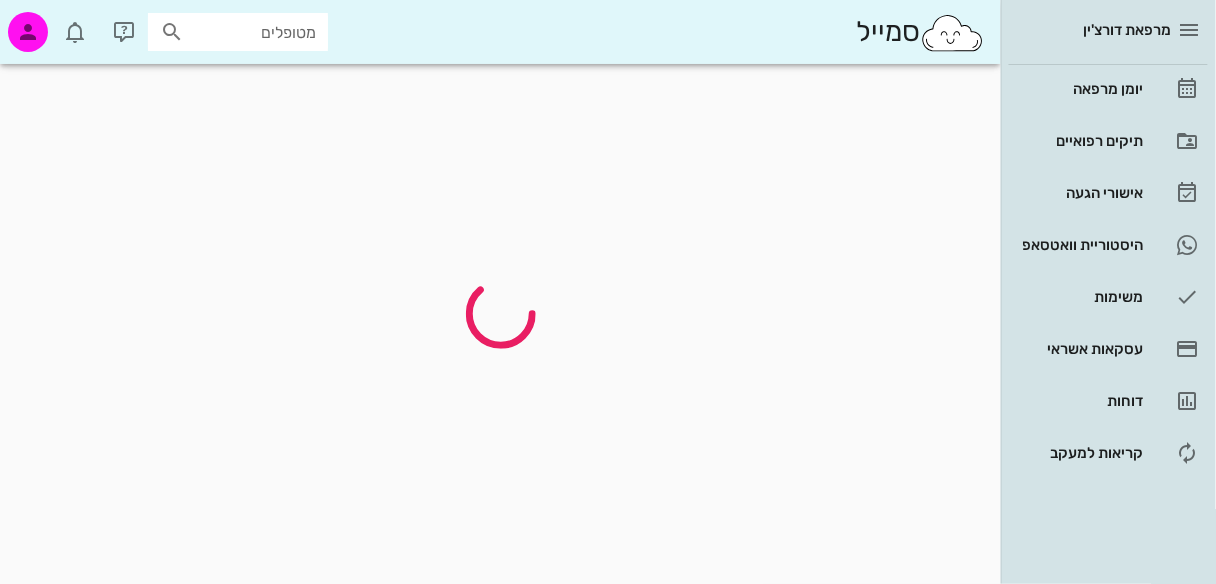 scroll, scrollTop: 0, scrollLeft: 0, axis: both 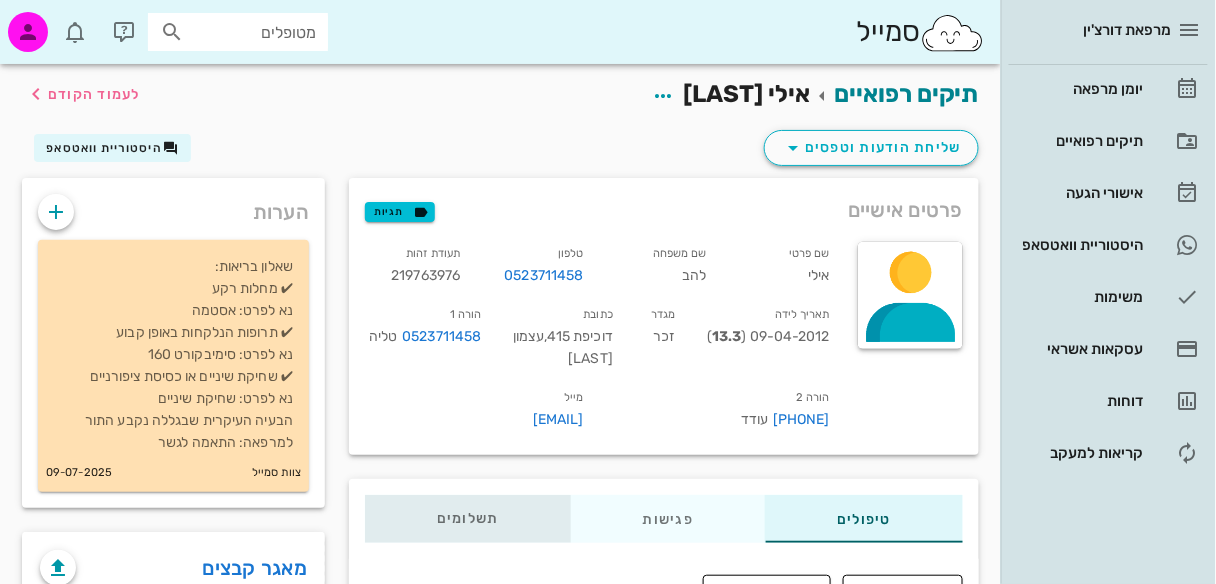 click on "תשלומים
0₪" at bounding box center (468, 519) 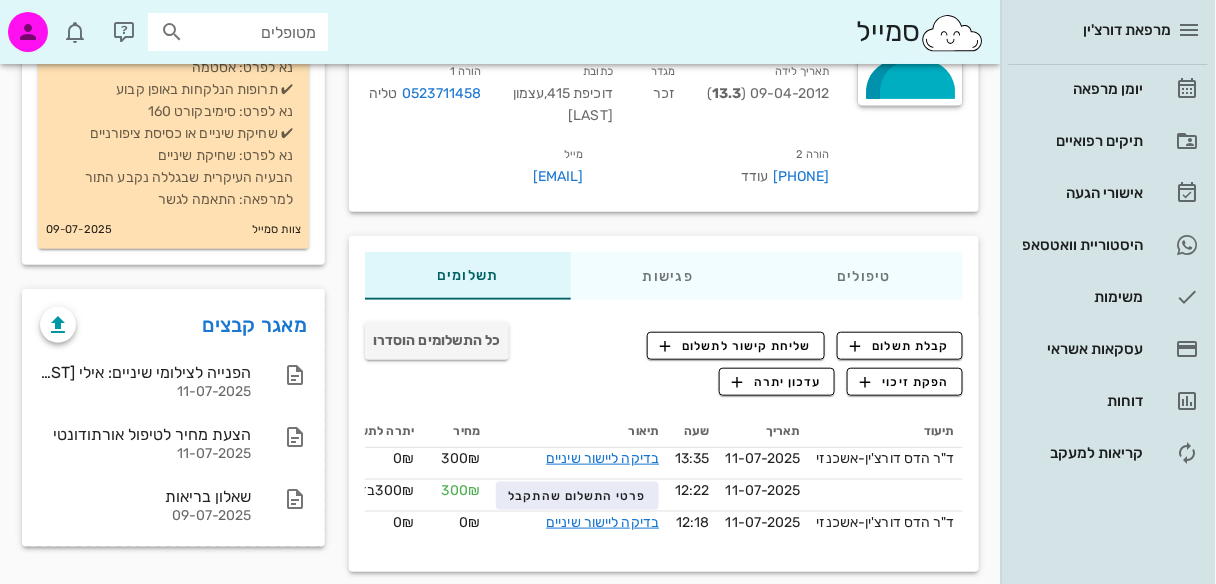 scroll, scrollTop: 244, scrollLeft: 0, axis: vertical 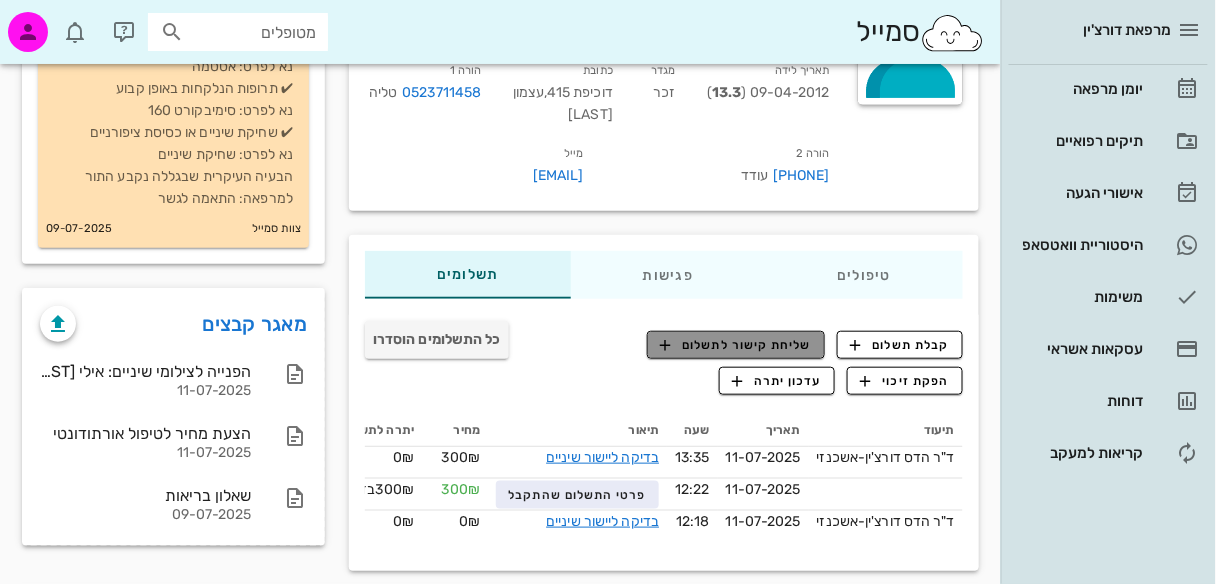 click on "שליחת קישור לתשלום" at bounding box center (736, 345) 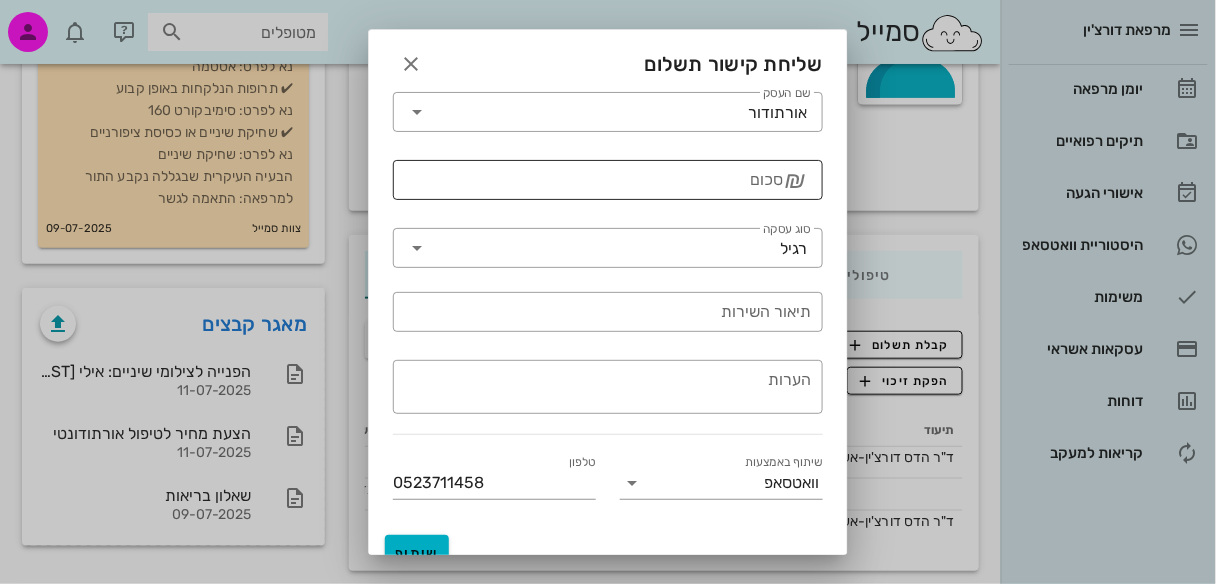 click on "₪" at bounding box center (795, 180) 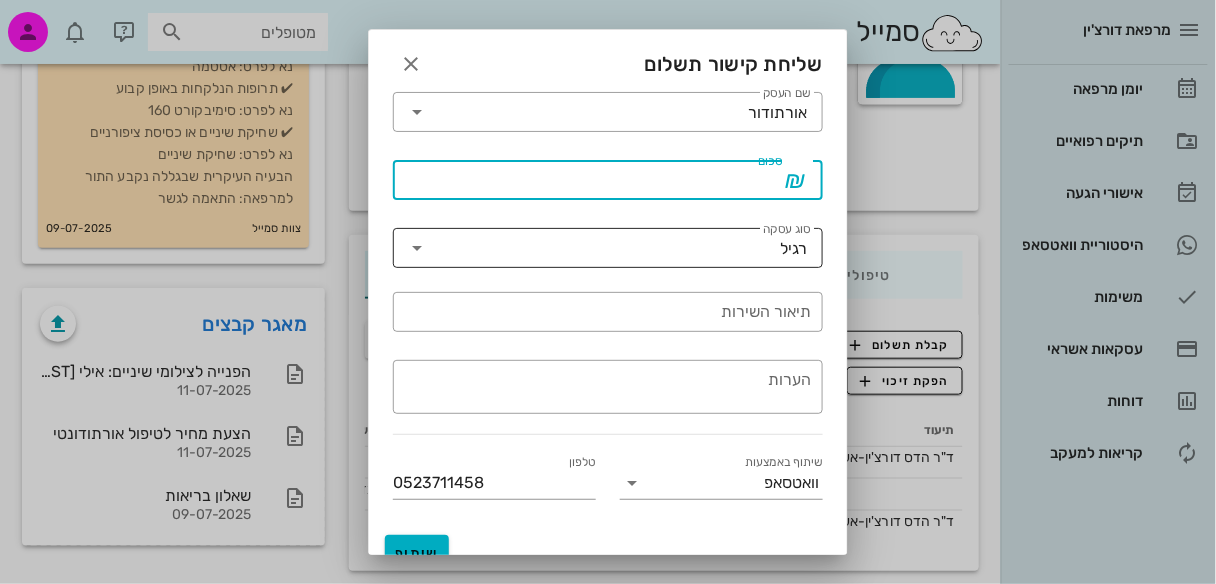 type on "20200" 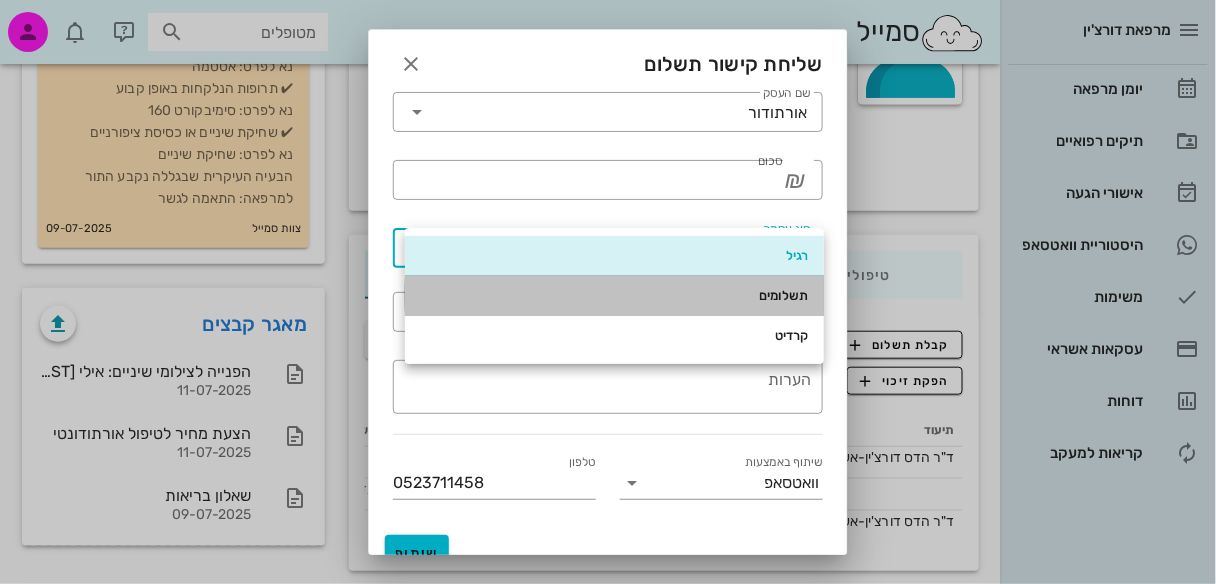 click on "תשלומים" at bounding box center (614, 296) 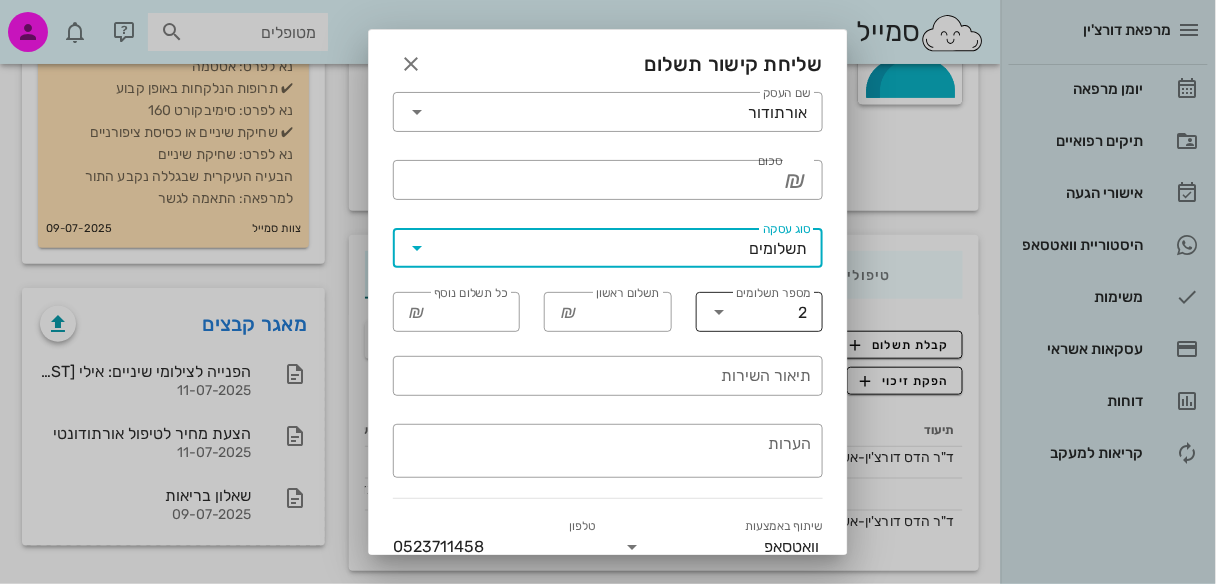 click at bounding box center [720, 312] 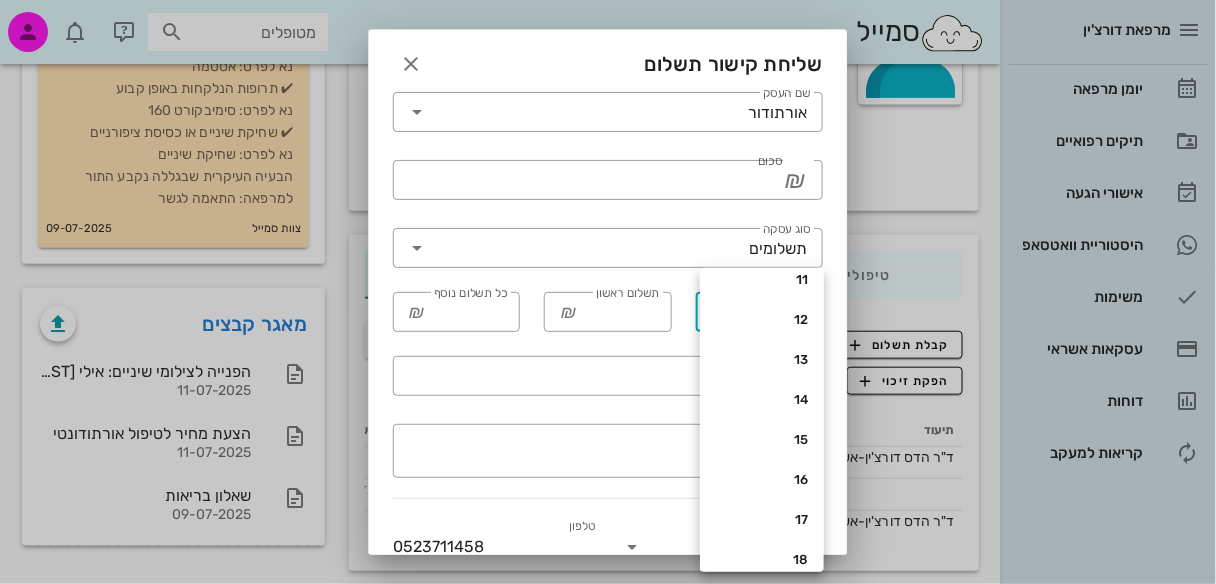 scroll, scrollTop: 384, scrollLeft: 0, axis: vertical 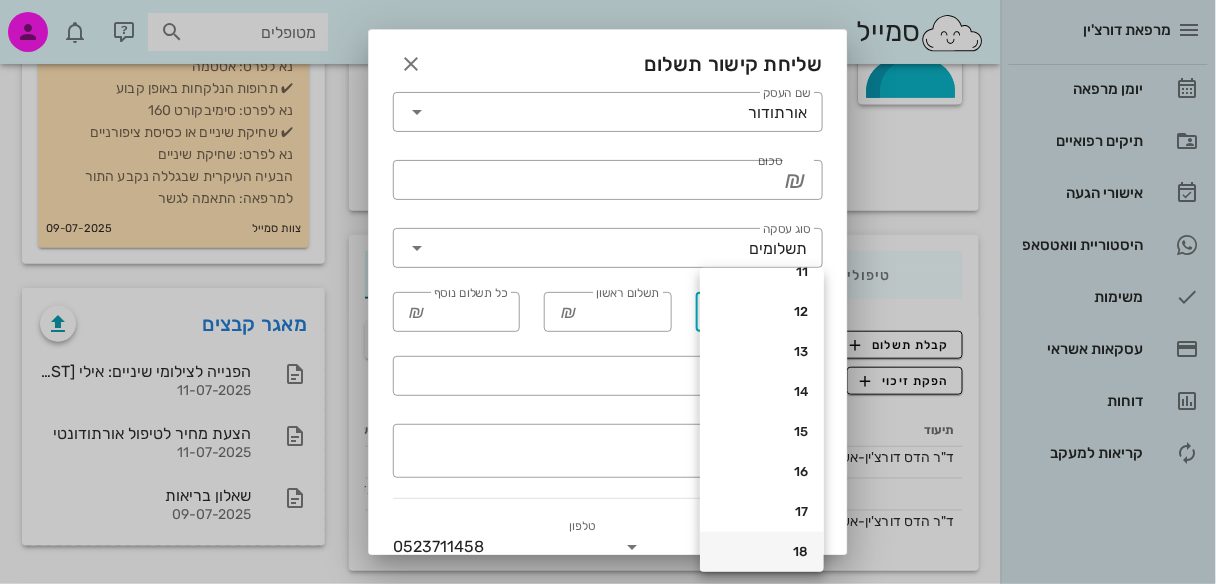 click on "18" at bounding box center (762, 552) 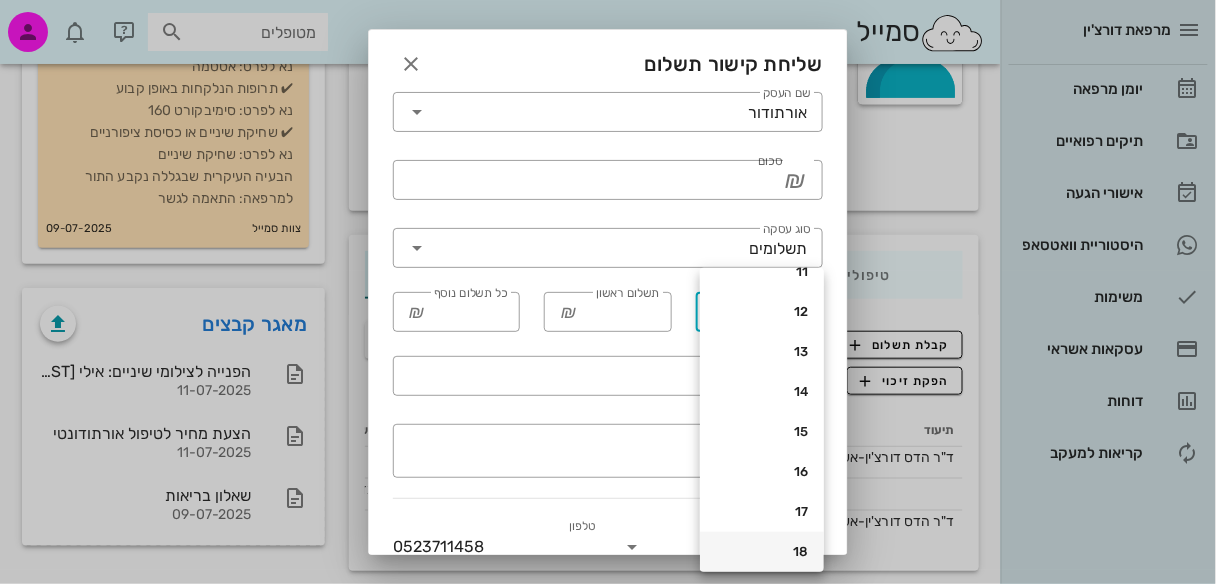 type on "1126" 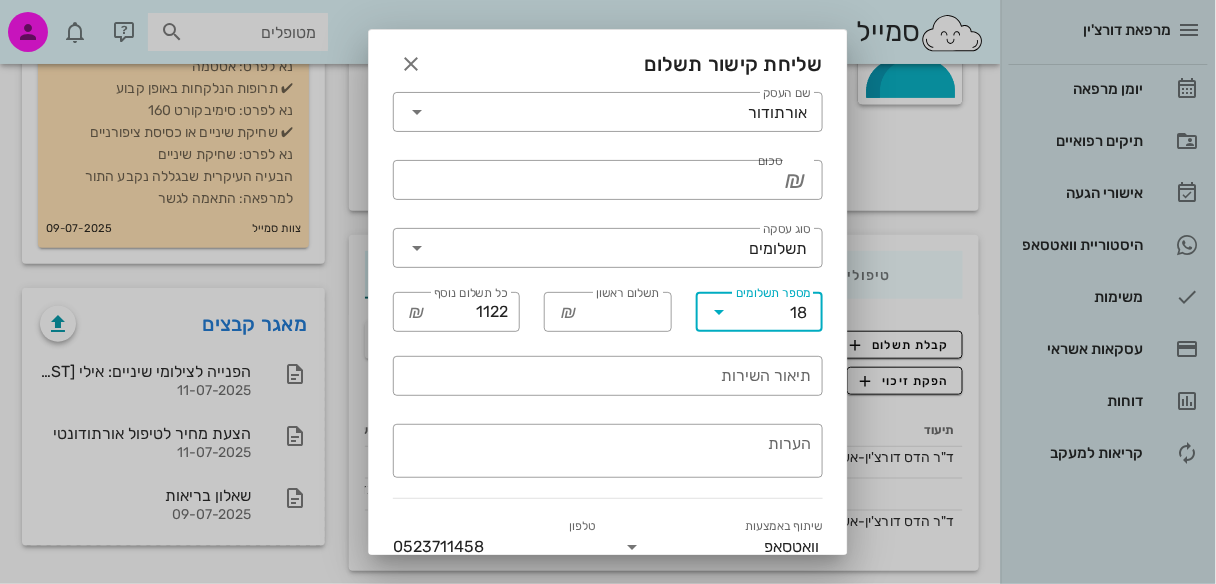 scroll, scrollTop: 0, scrollLeft: 0, axis: both 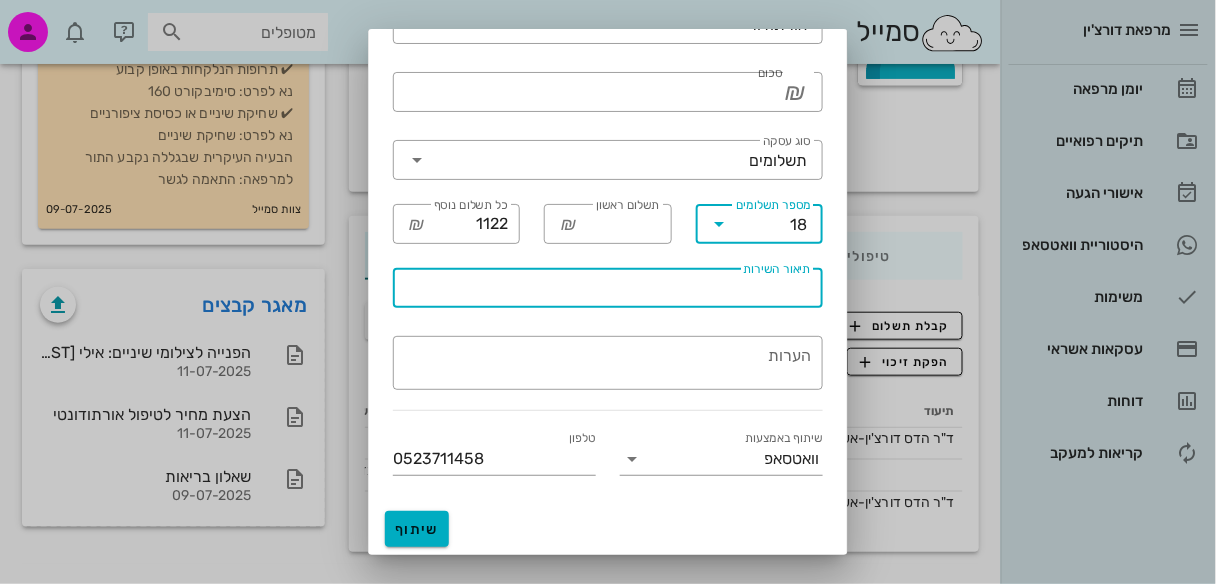 click on "תיאור השירות" at bounding box center [608, 288] 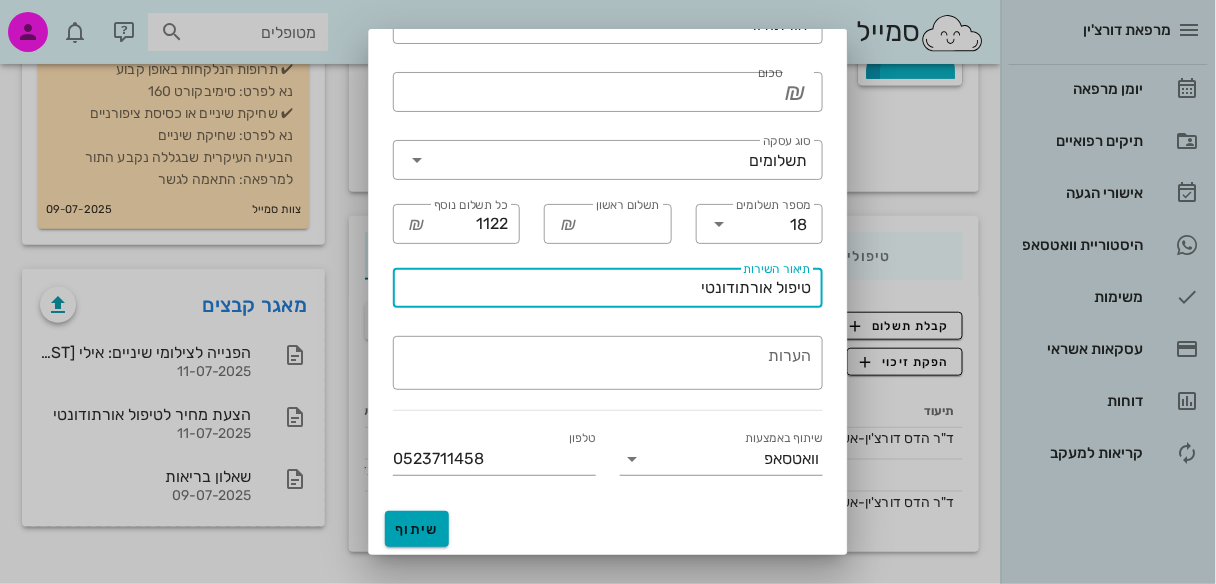 type on "טיפול אורתודונטי" 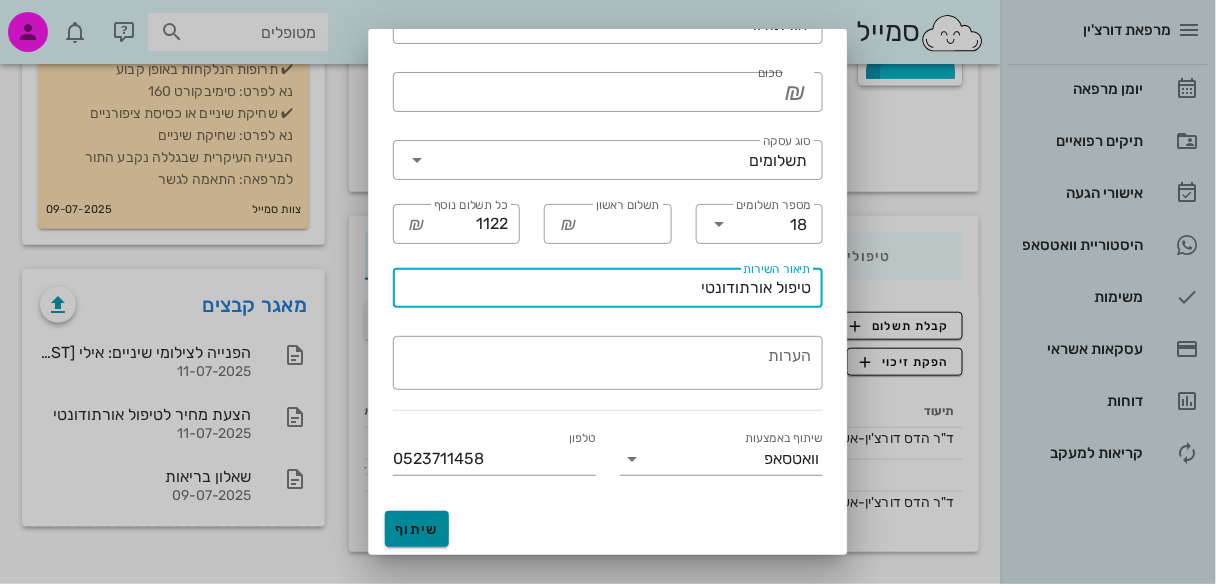 click on "שיתוף" at bounding box center [417, 529] 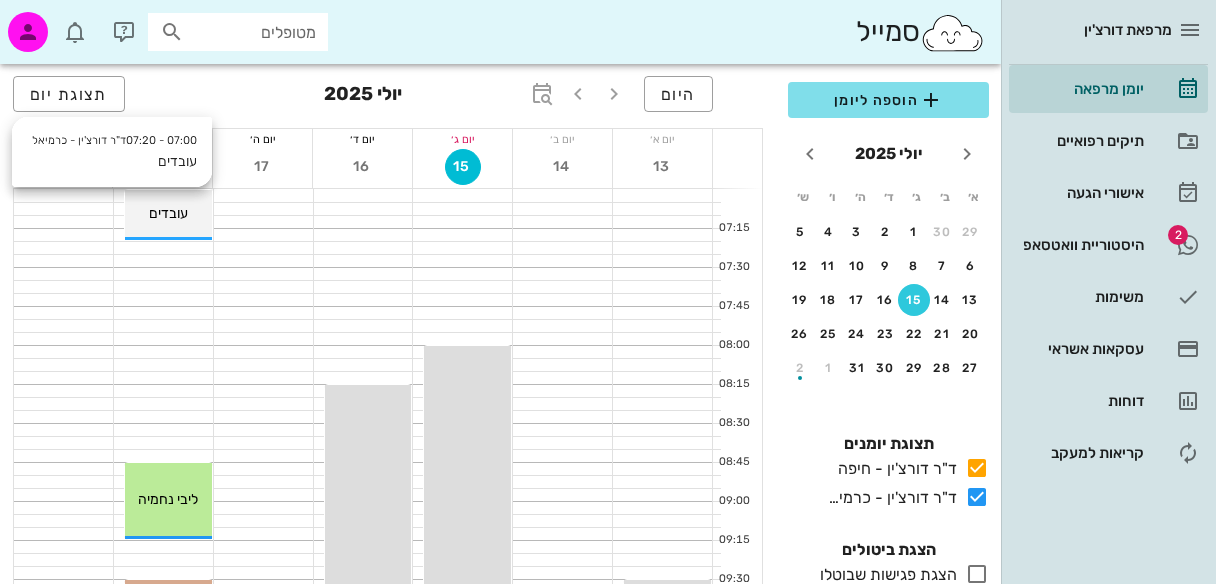 scroll, scrollTop: 0, scrollLeft: 0, axis: both 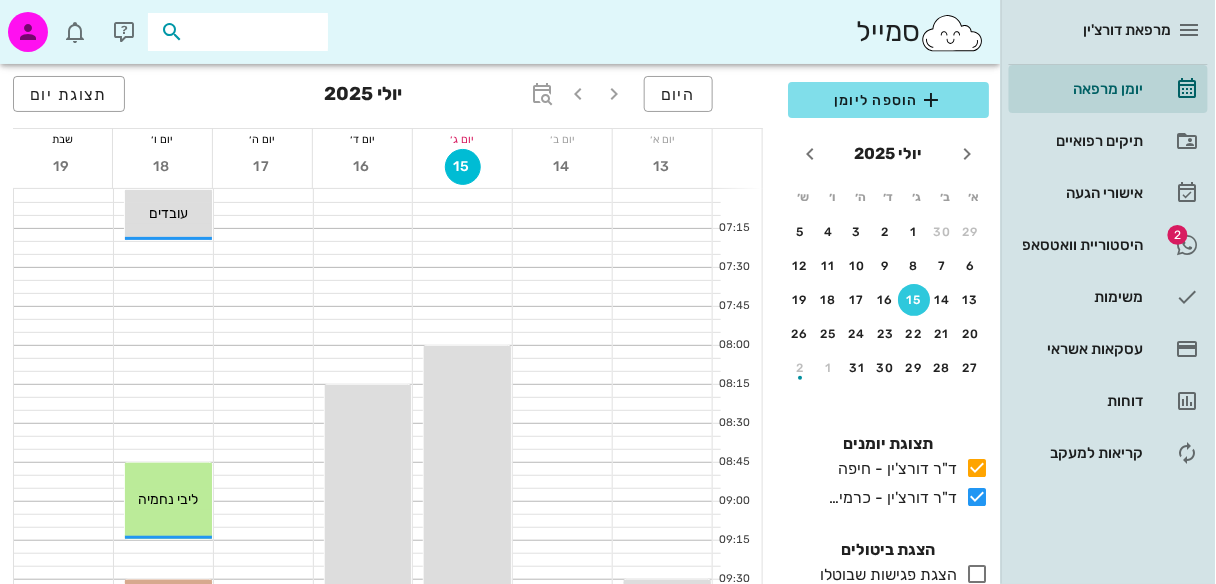 click at bounding box center [252, 32] 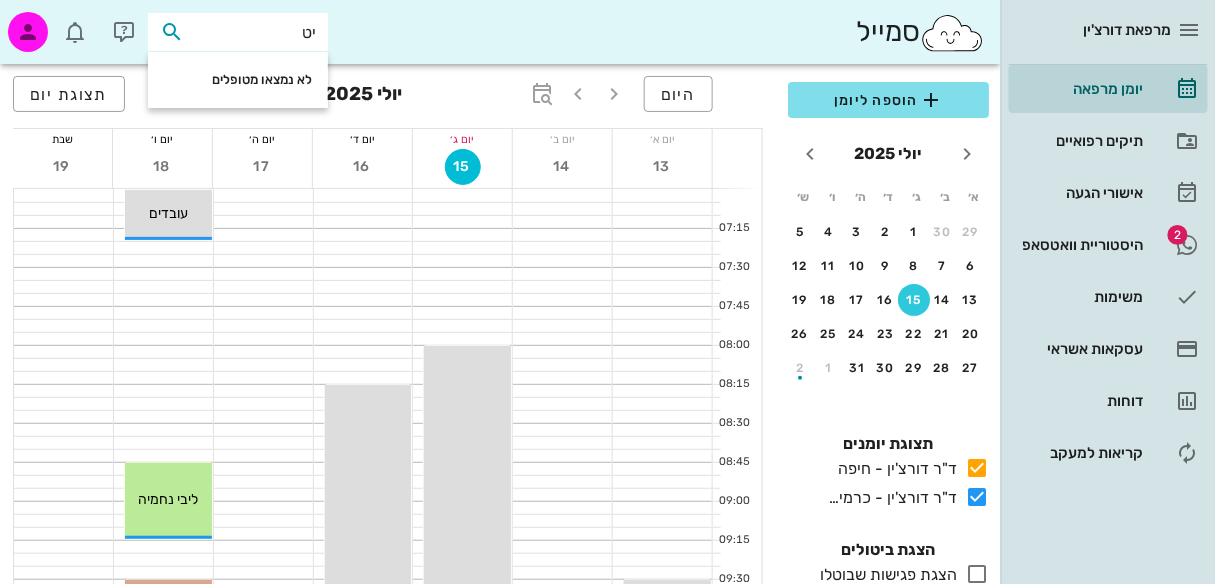 drag, startPoint x: 319, startPoint y: 34, endPoint x: 251, endPoint y: 44, distance: 68.73136 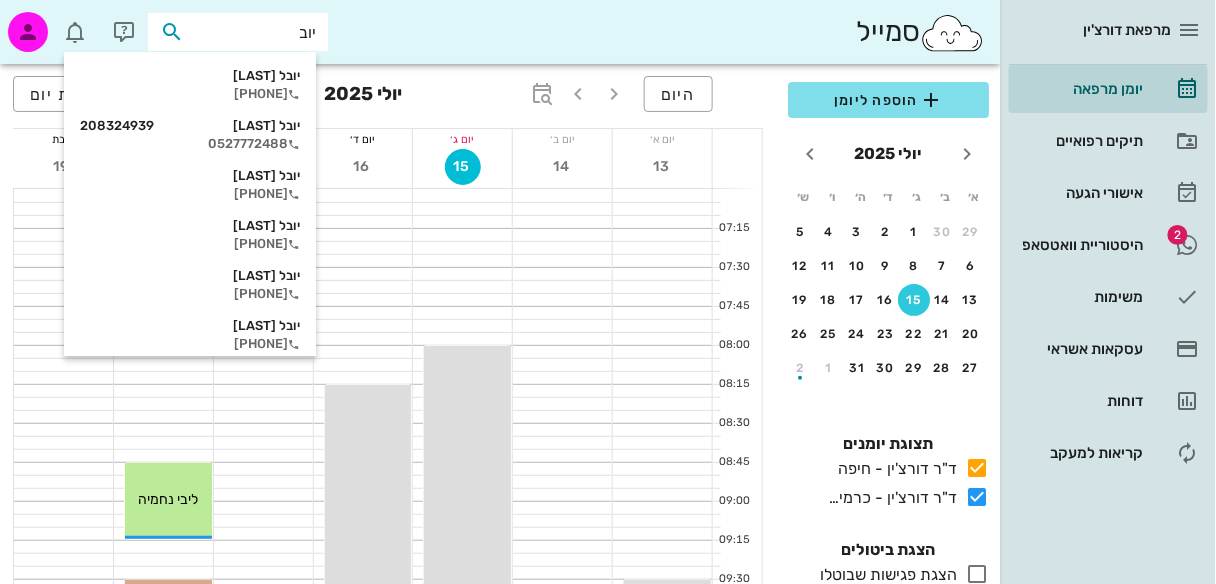type on "יובל" 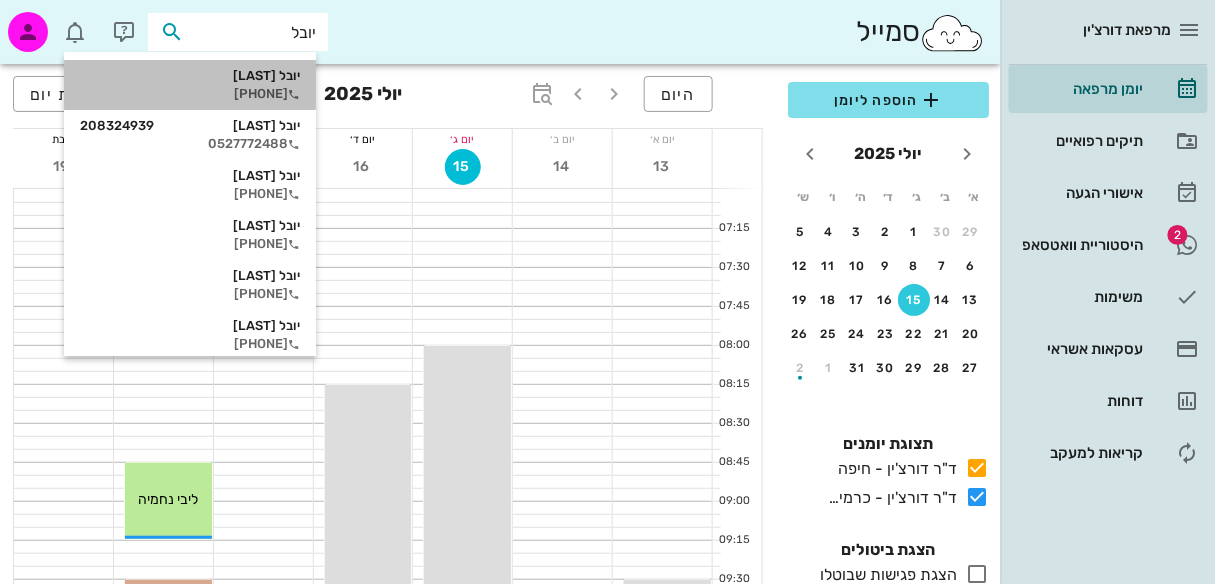 click on "[PHONE]" at bounding box center [190, 94] 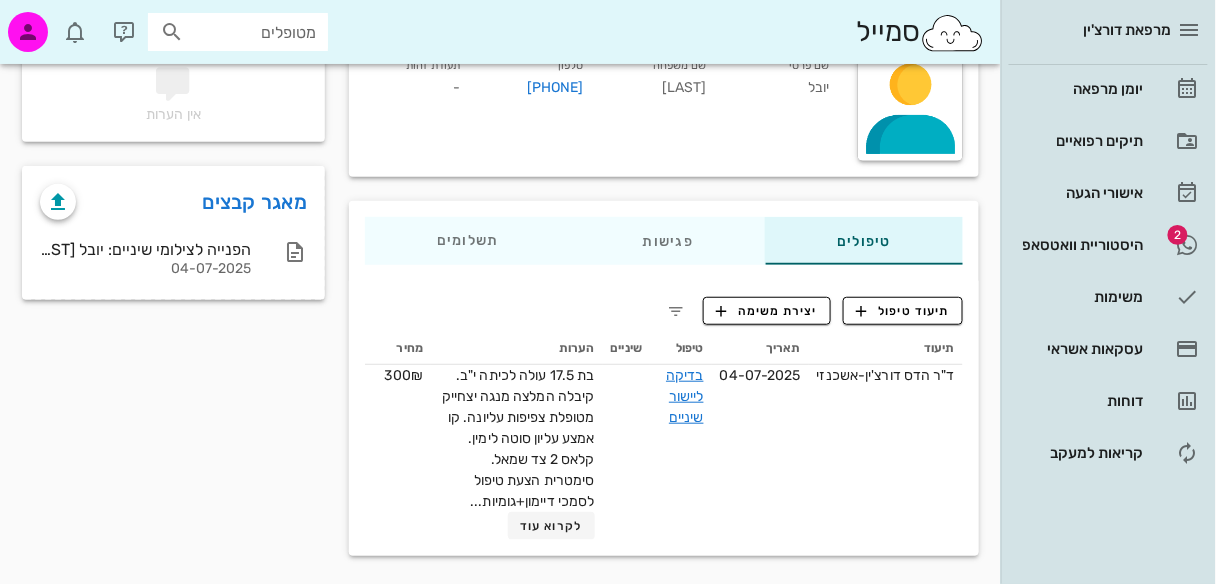 scroll, scrollTop: 192, scrollLeft: 0, axis: vertical 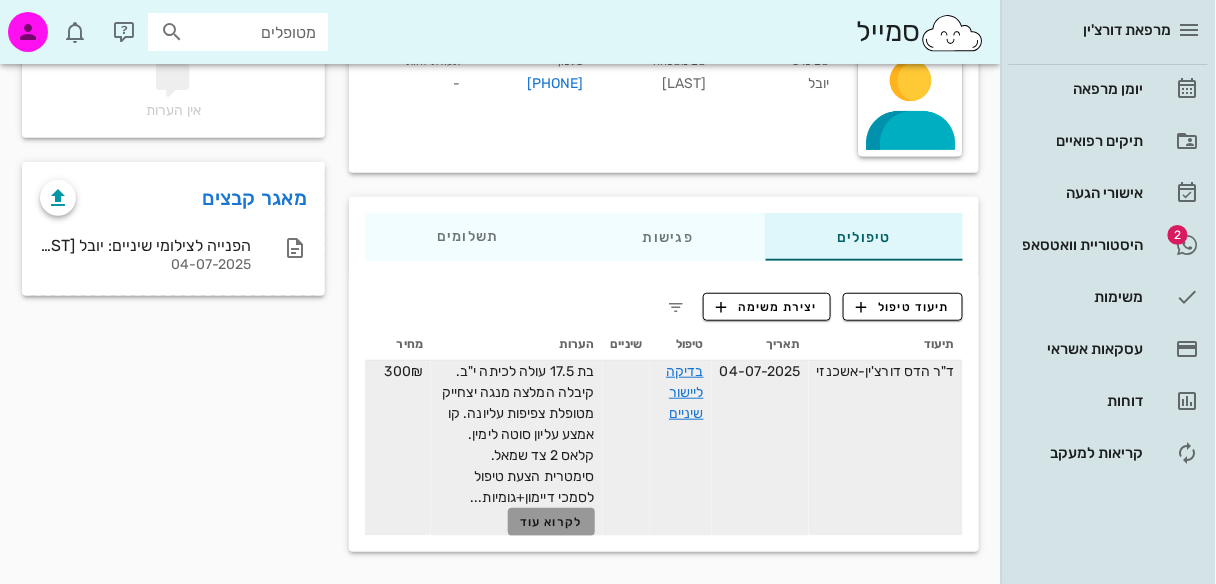 click on "לקרוא עוד" at bounding box center [551, 522] 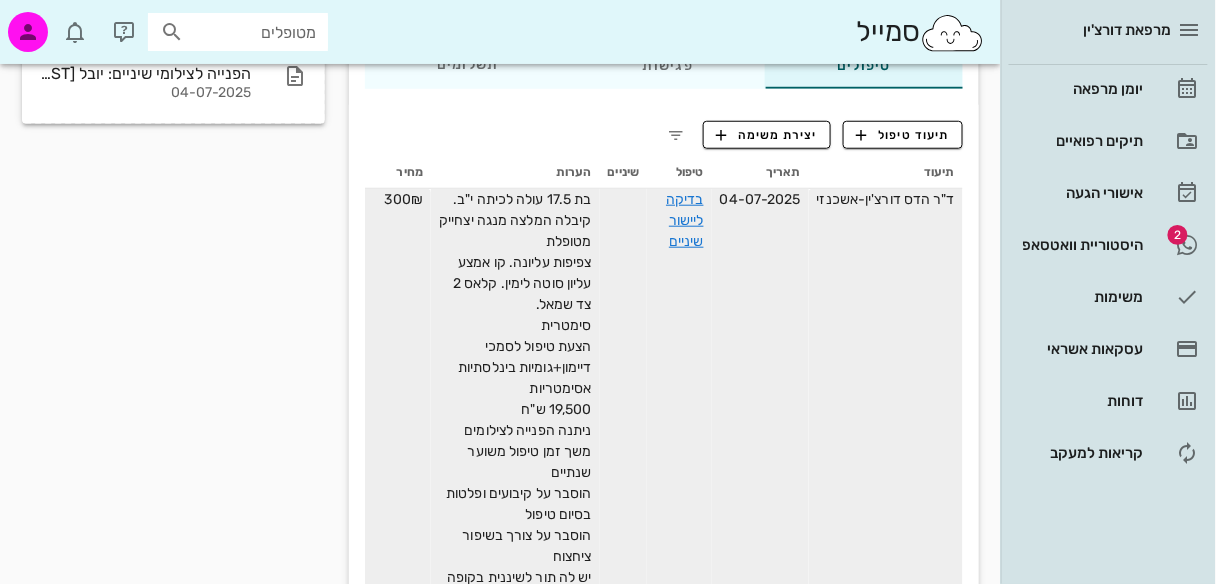 scroll, scrollTop: 376, scrollLeft: 0, axis: vertical 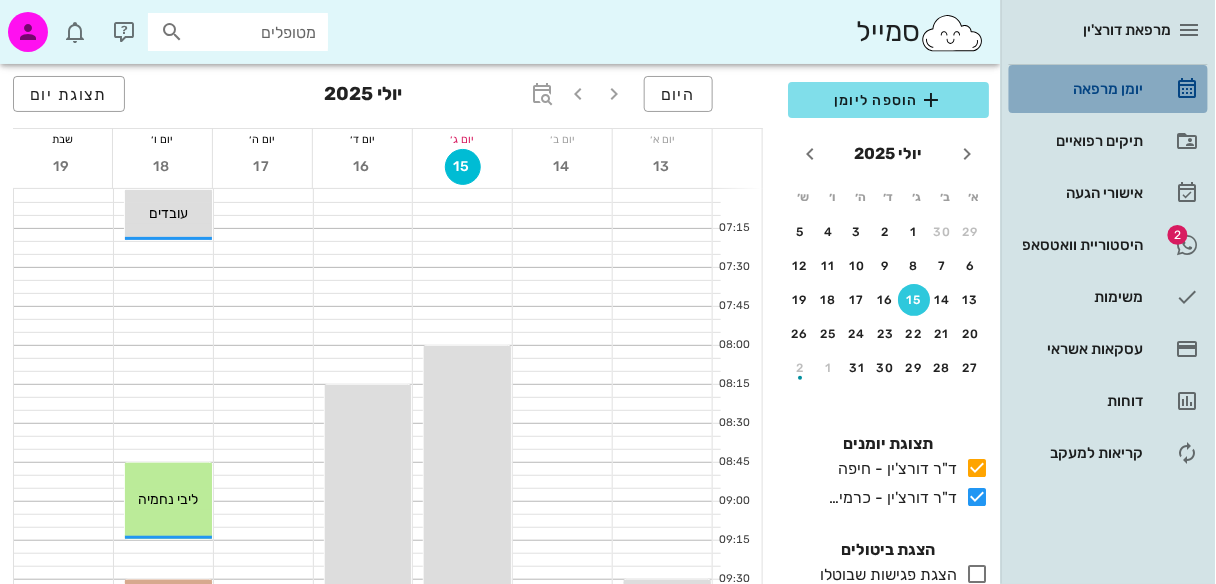 drag, startPoint x: 1179, startPoint y: 78, endPoint x: 1163, endPoint y: 119, distance: 44.011364 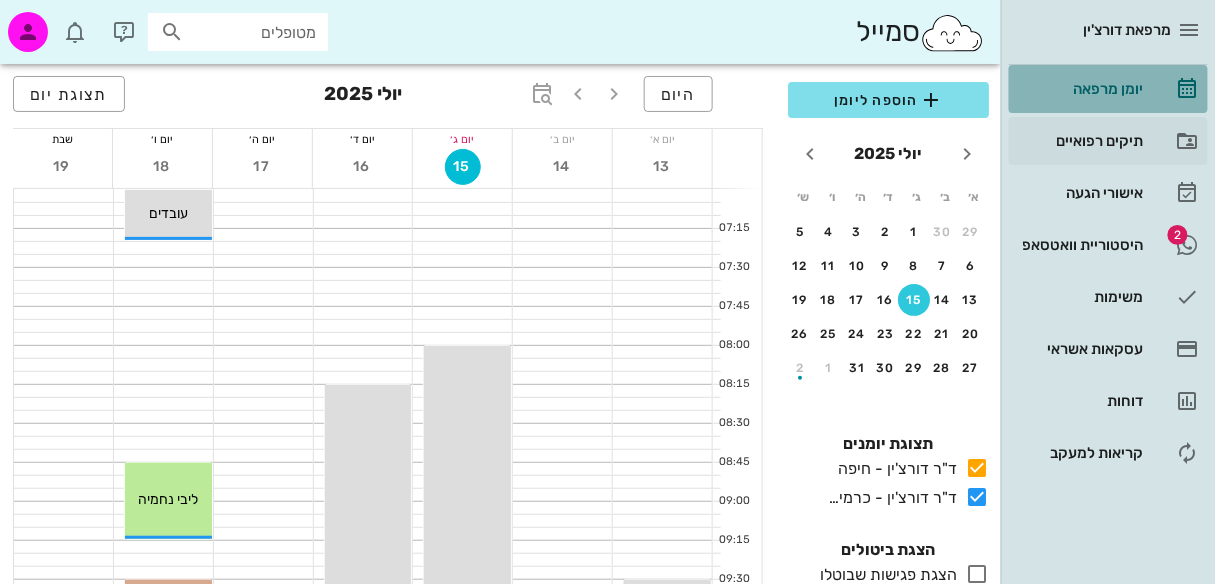 click at bounding box center [1188, 89] 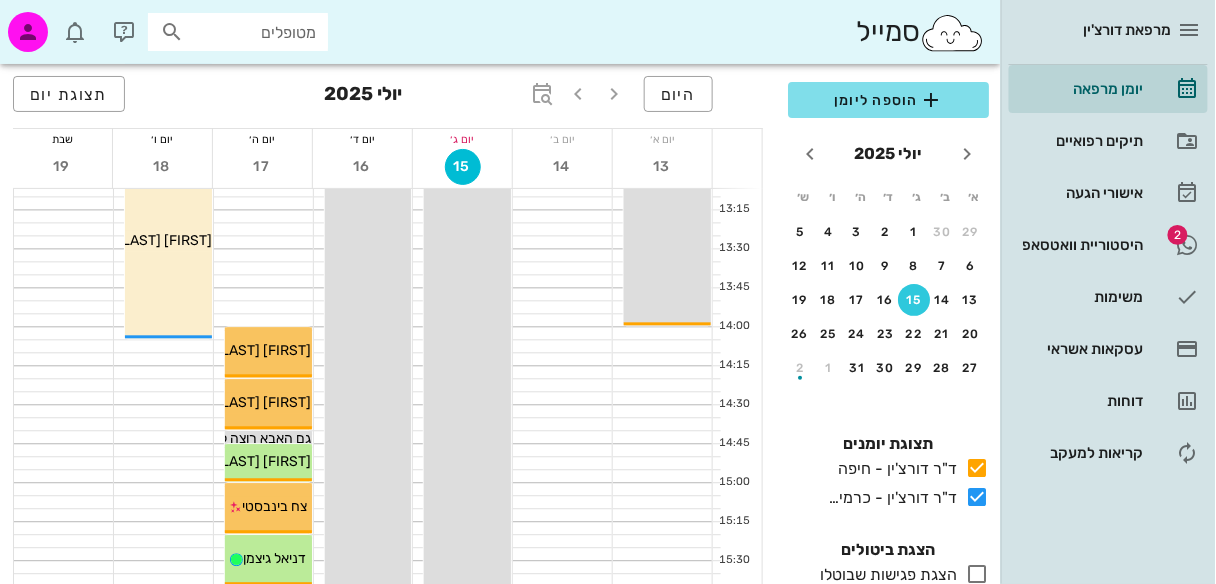 scroll, scrollTop: 925, scrollLeft: 0, axis: vertical 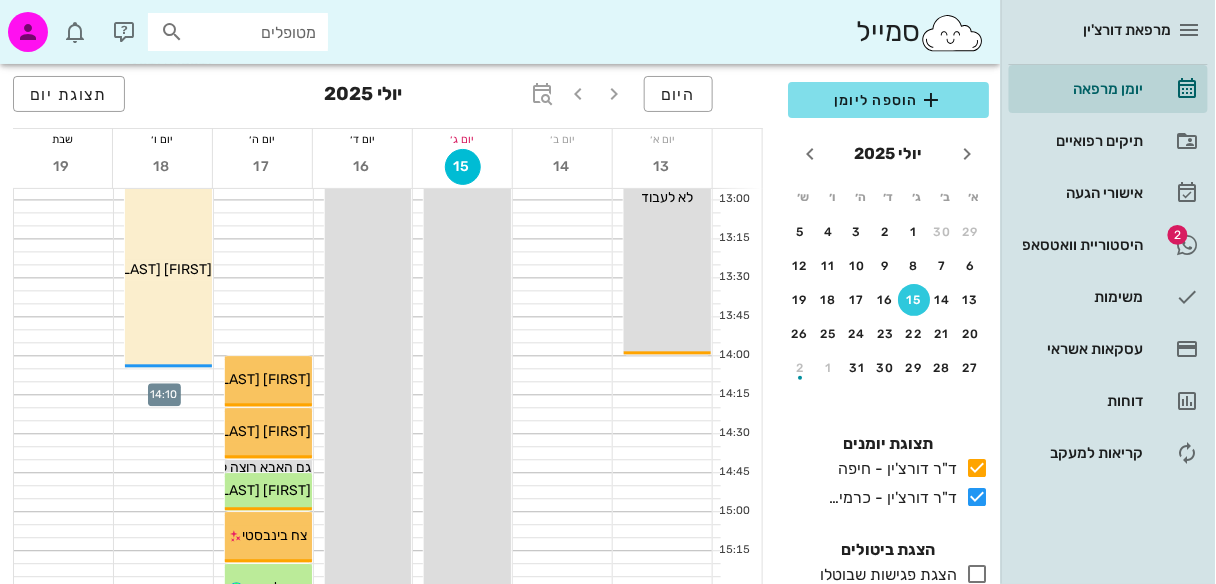 click at bounding box center (163, 389) 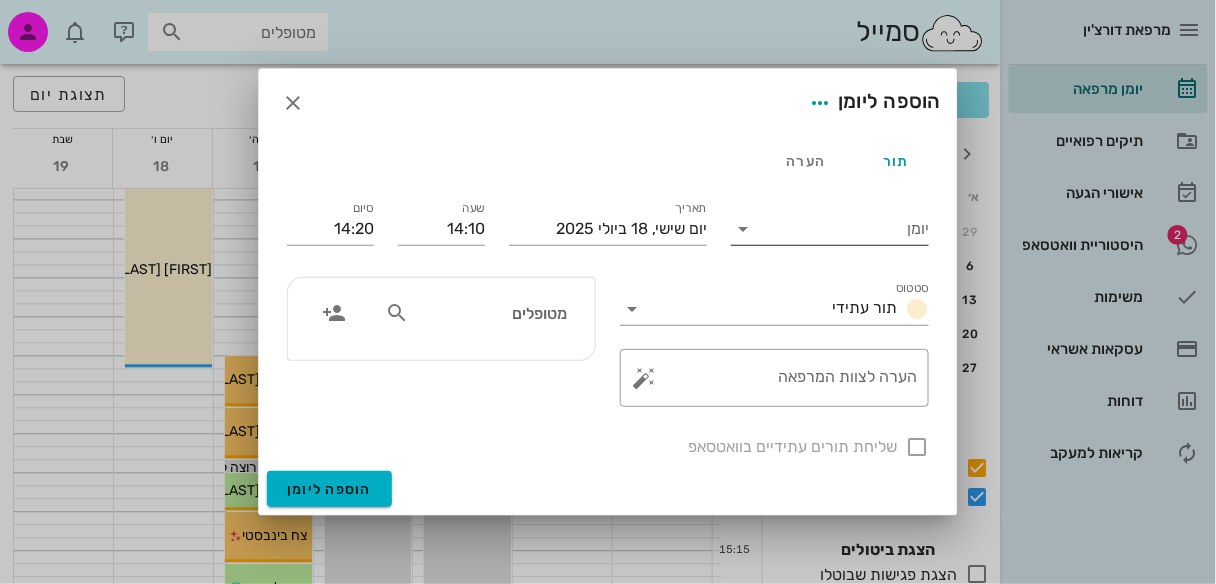 click at bounding box center (743, 229) 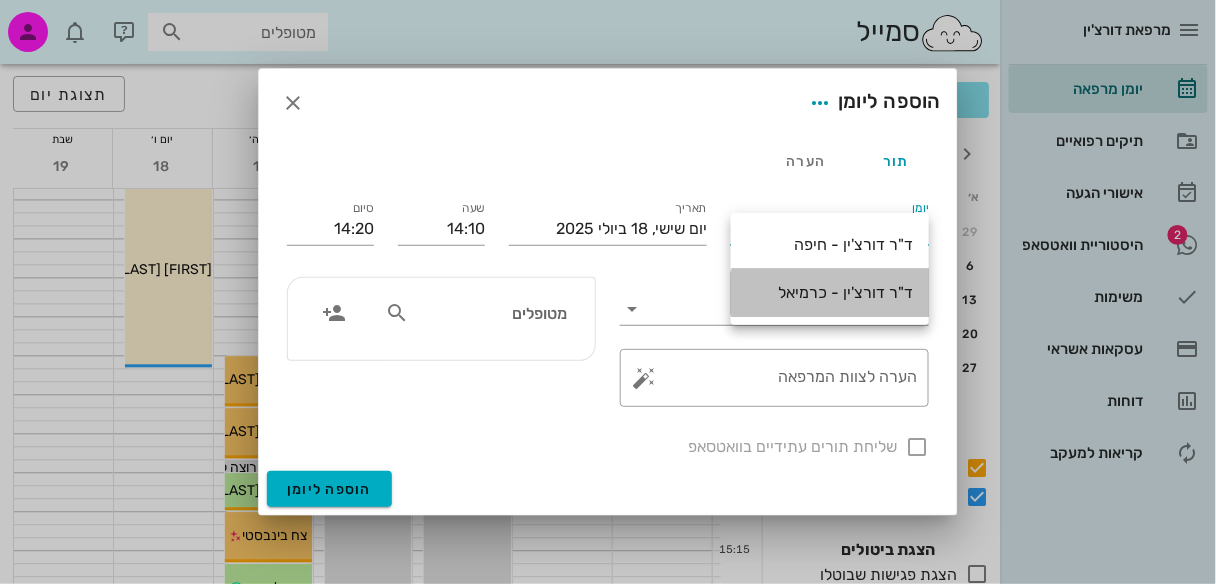 click on "ד"ר דורצ'ין - כרמיאל" at bounding box center (830, 292) 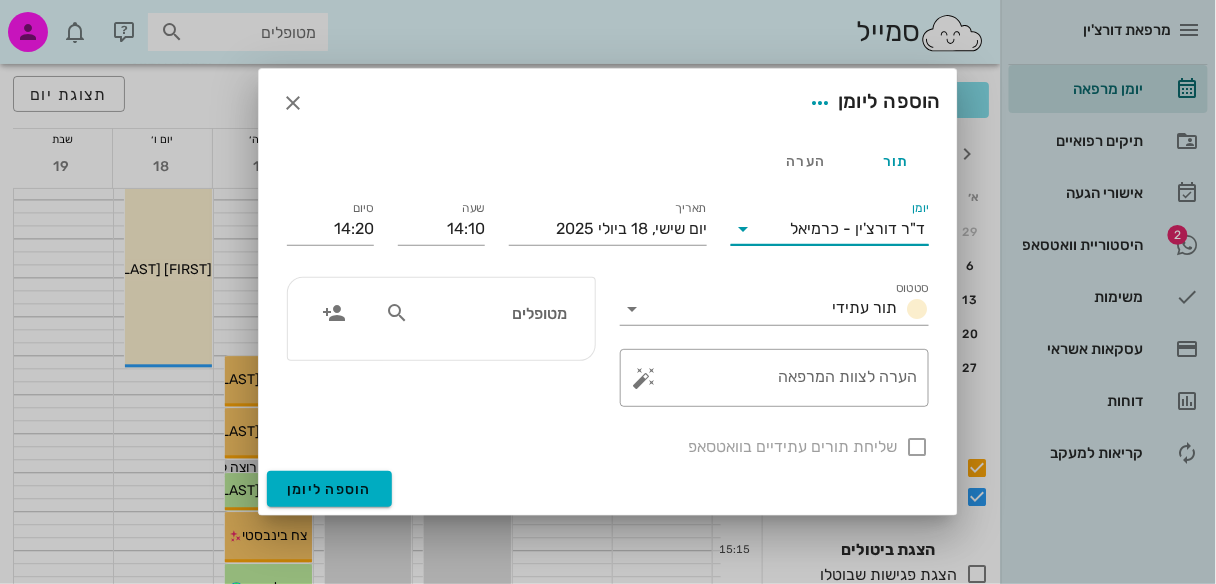click at bounding box center [397, 313] 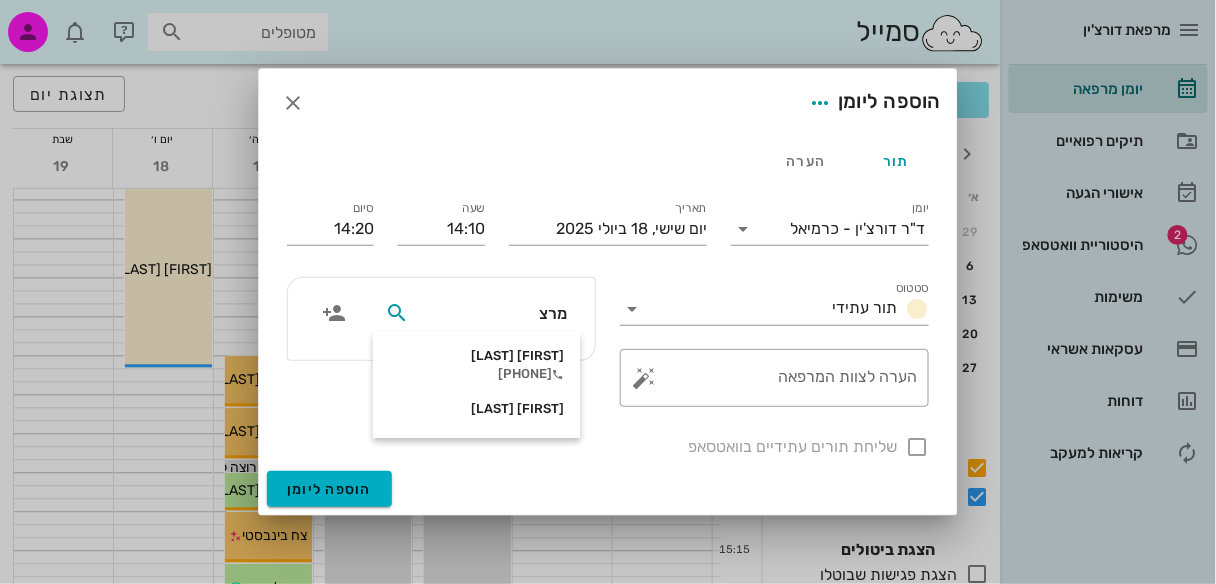 drag, startPoint x: 532, startPoint y: 311, endPoint x: 681, endPoint y: 338, distance: 151.42654 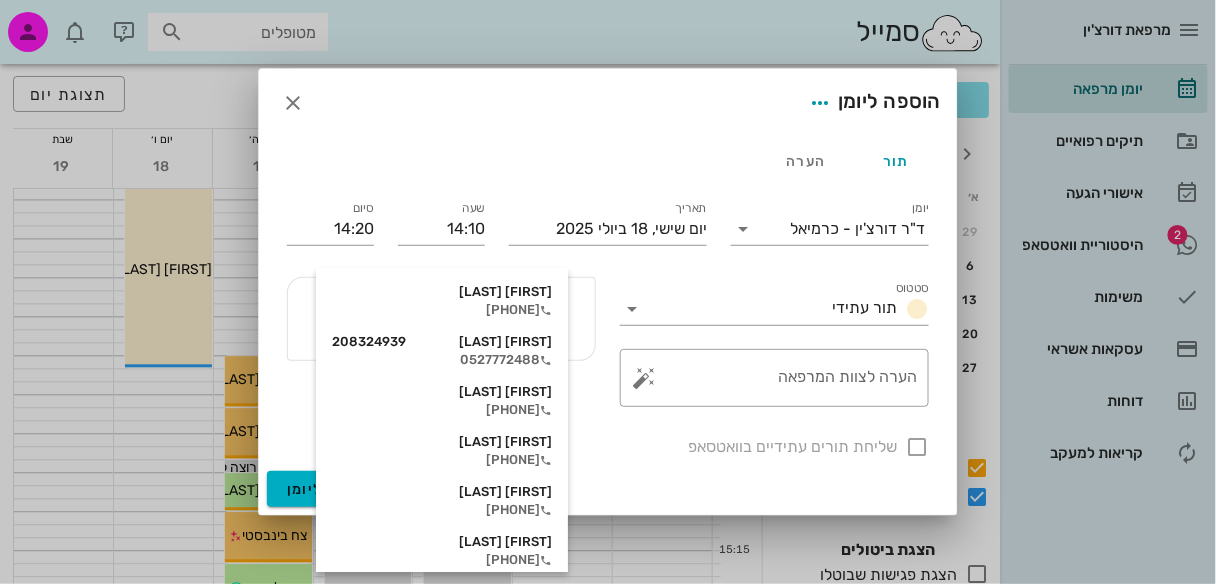 type on "יובל" 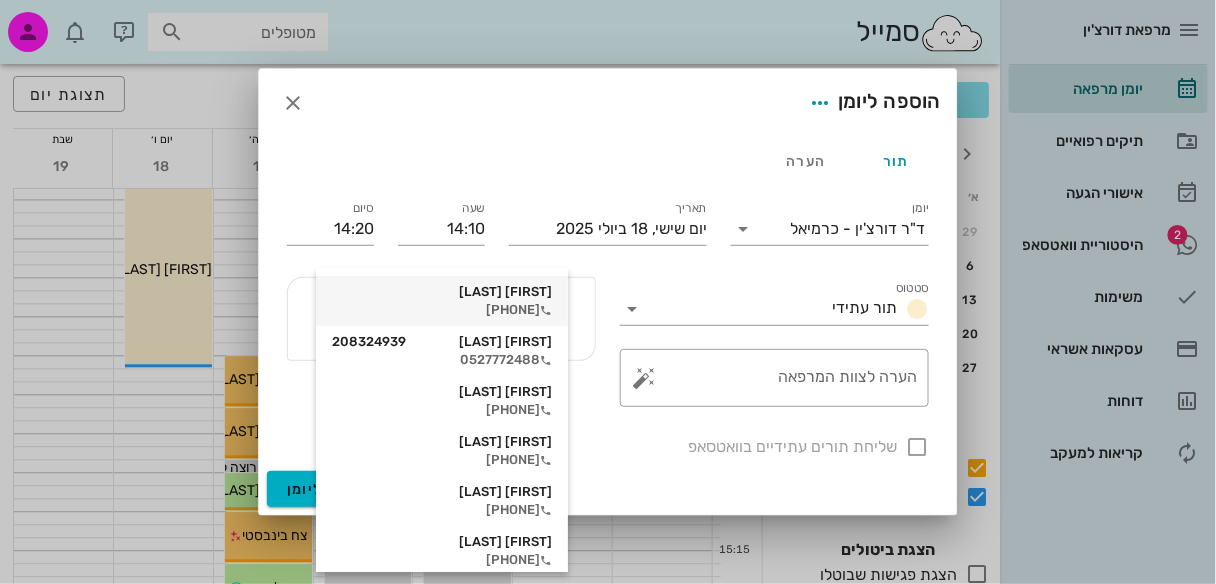 click on "[PHONE]" at bounding box center (442, 310) 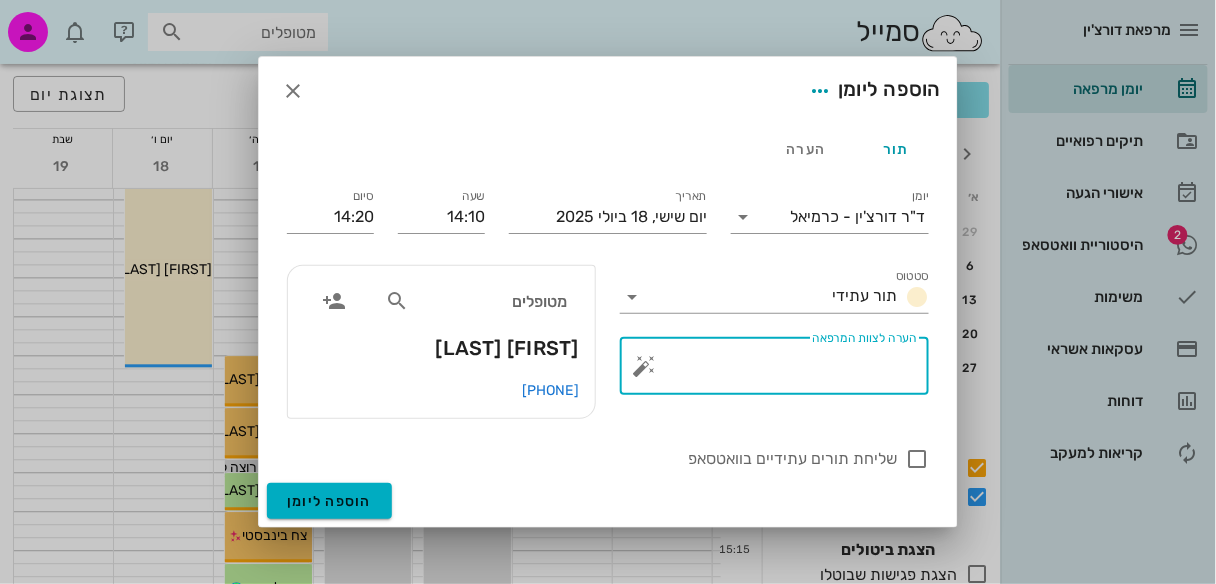 drag, startPoint x: 893, startPoint y: 369, endPoint x: 909, endPoint y: 377, distance: 17.888544 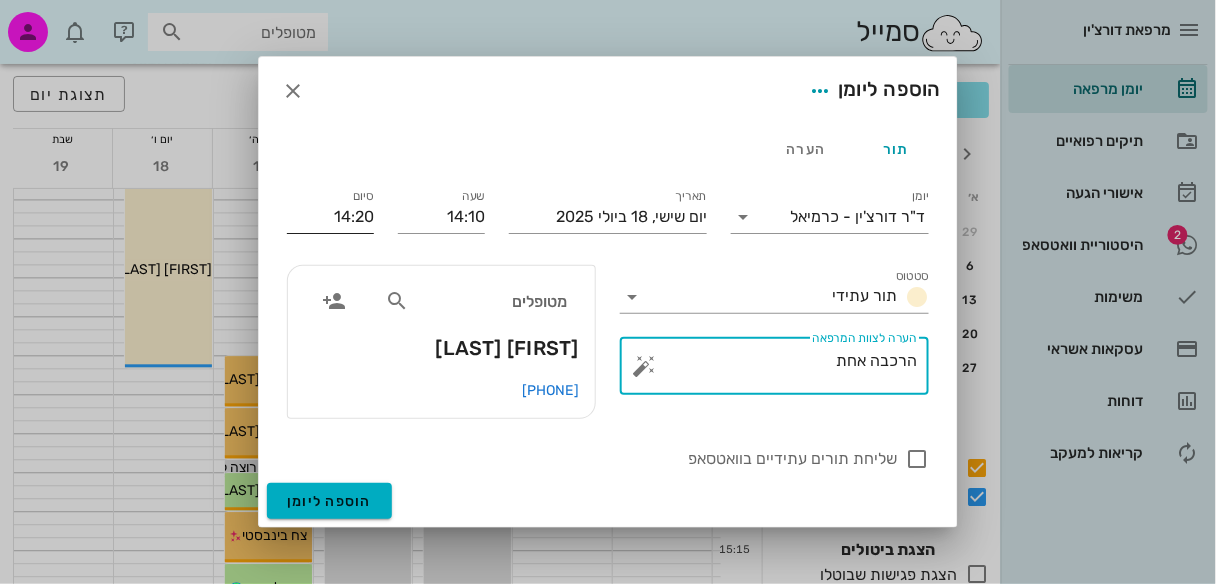 type on "הרכבה אחת" 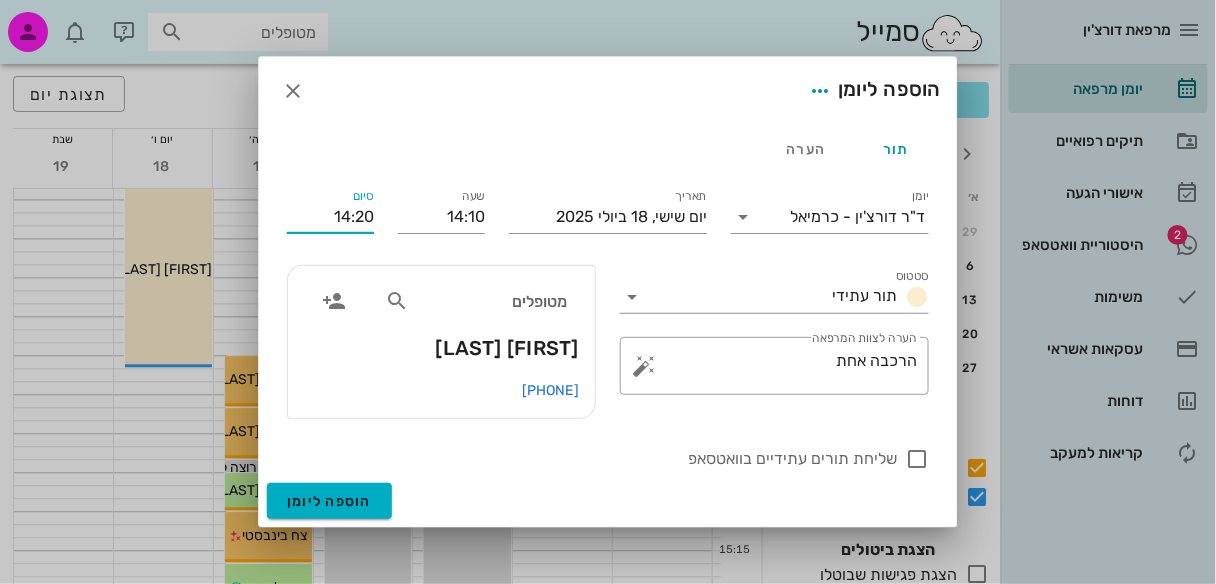 click on "14:20" at bounding box center (330, 217) 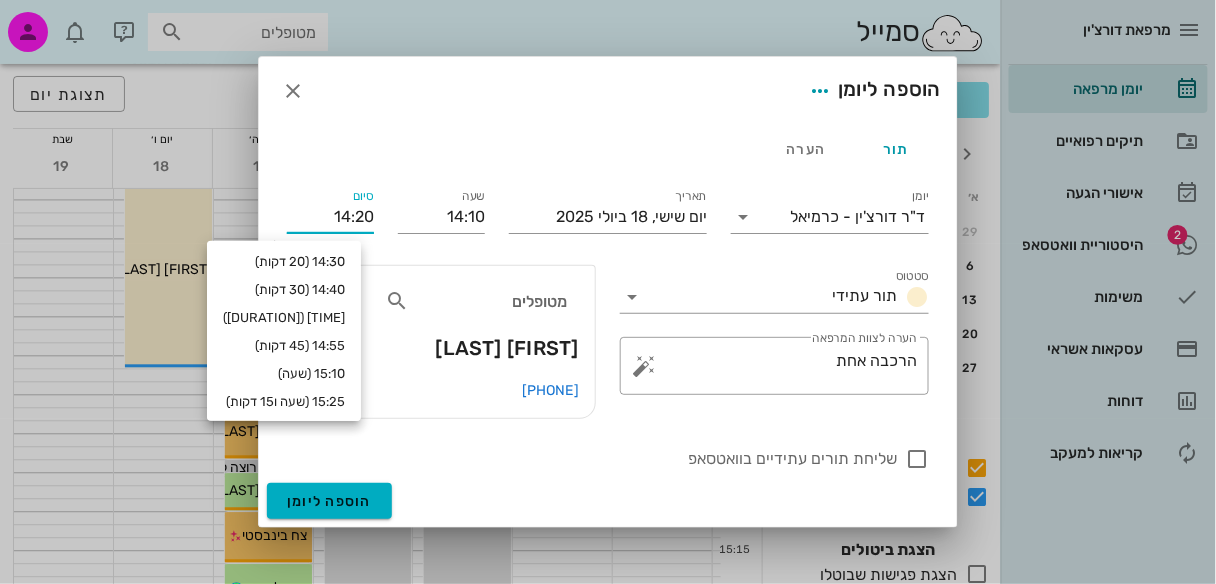 scroll, scrollTop: 96, scrollLeft: 0, axis: vertical 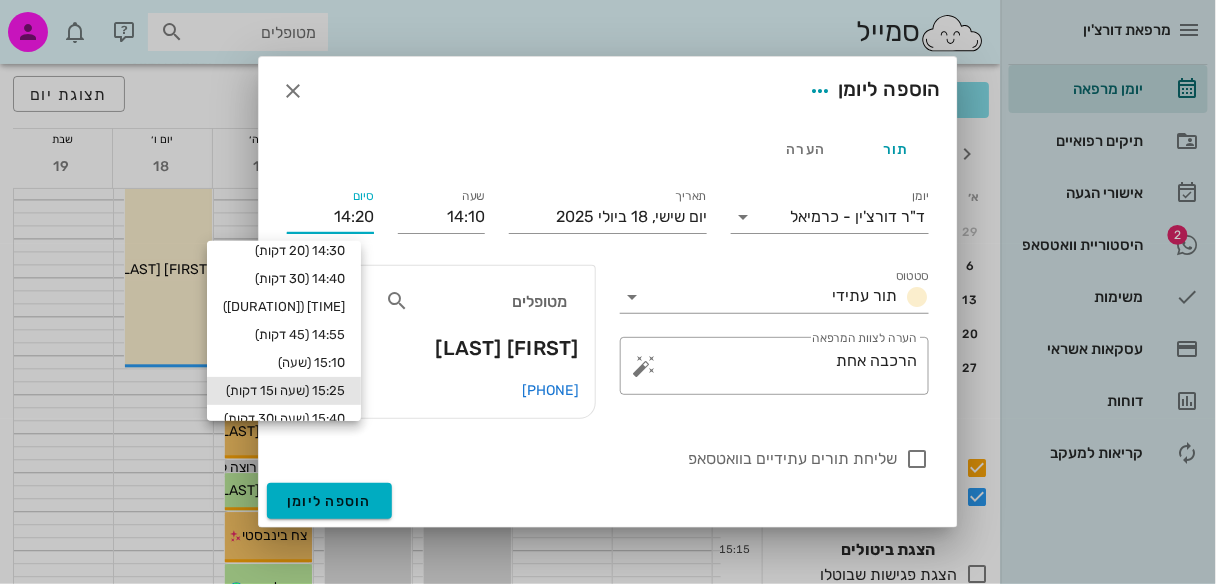 click on "15:25 (שעה ו15 דקות)" at bounding box center [284, 391] 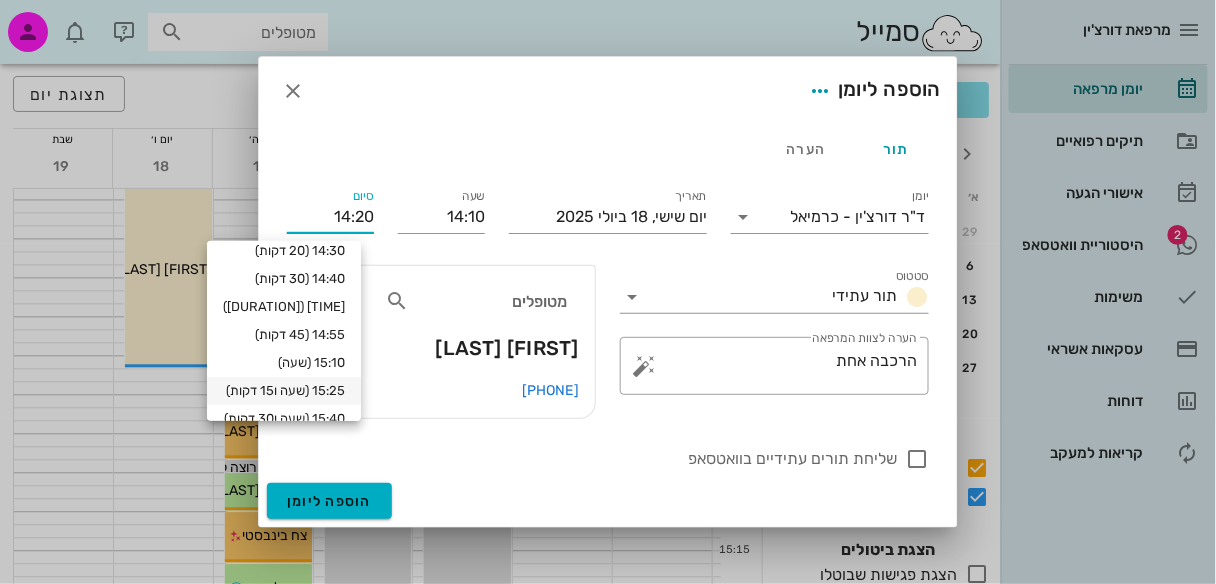 type on "15:25" 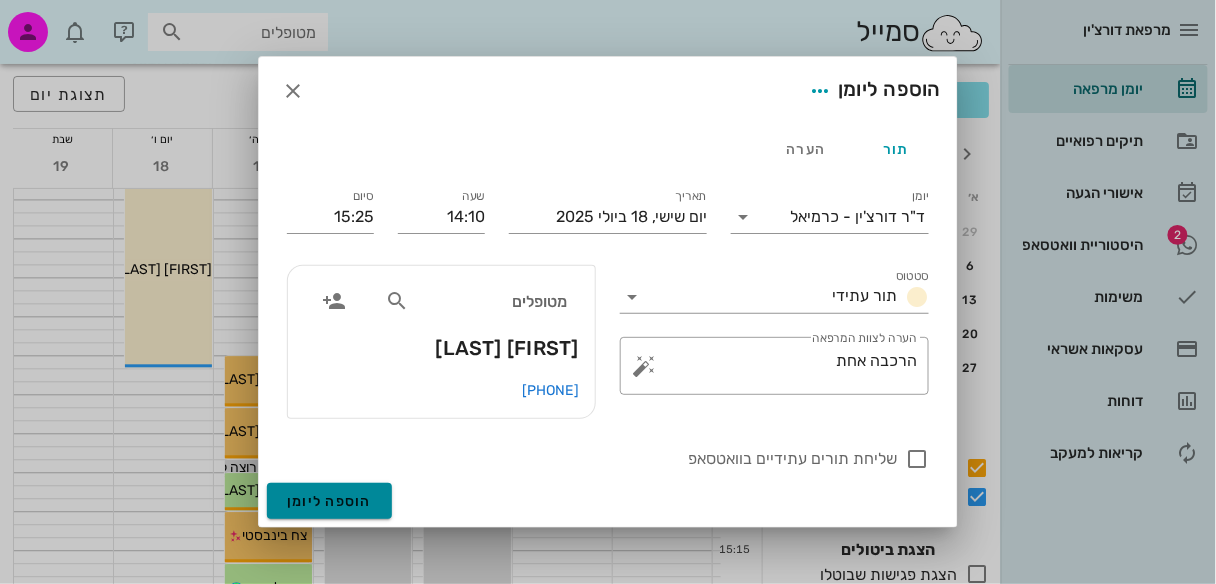 click on "הוספה ליומן" at bounding box center [329, 501] 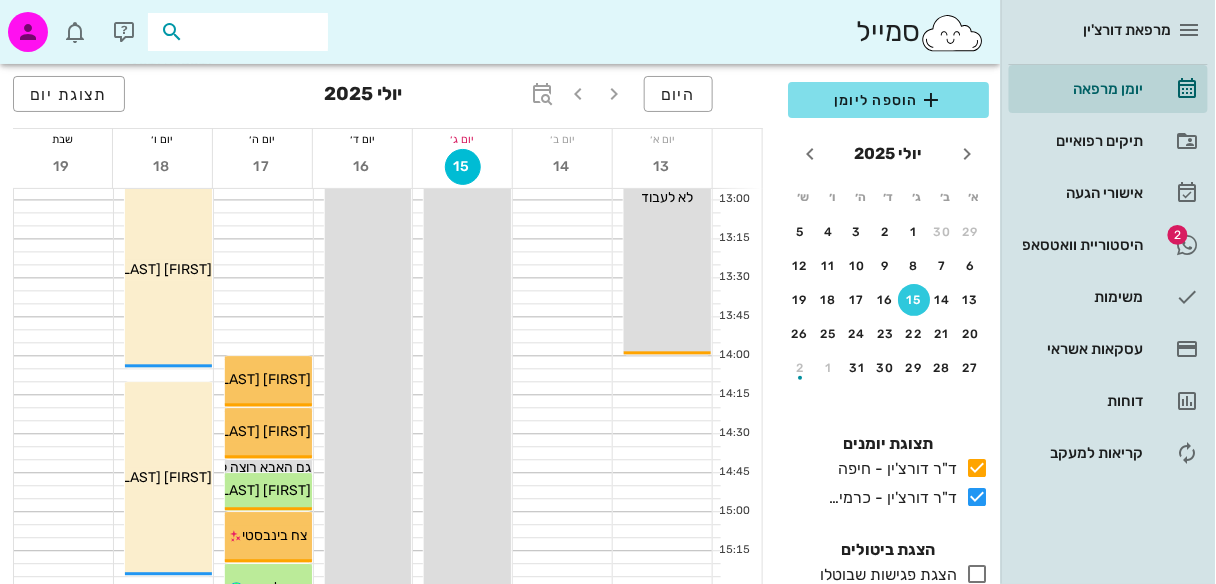 click at bounding box center [252, 32] 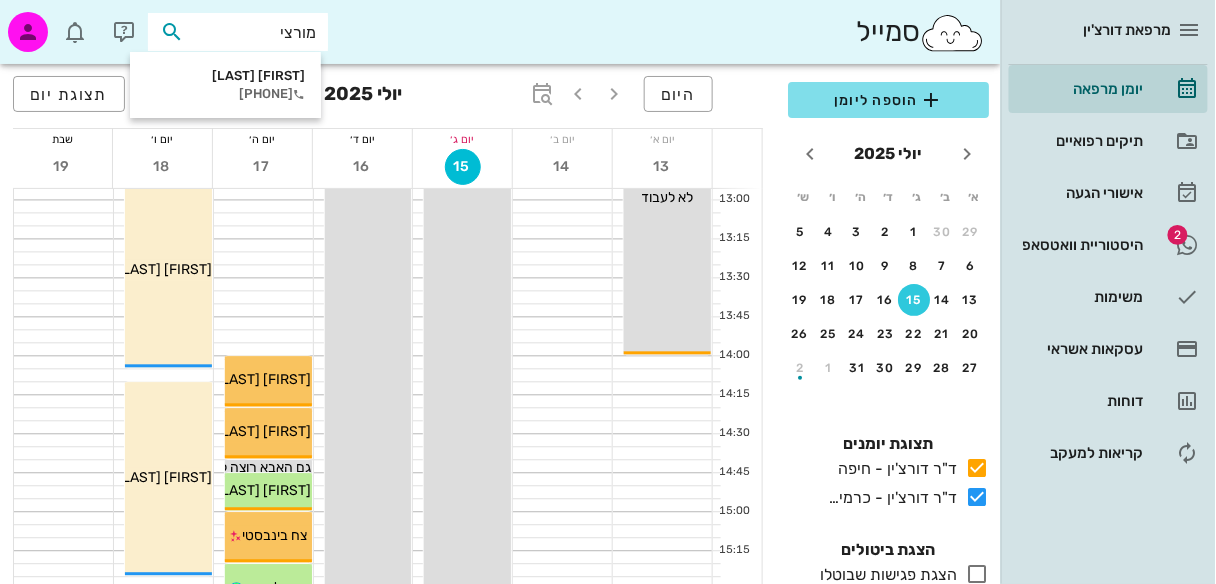 type on "מורציא" 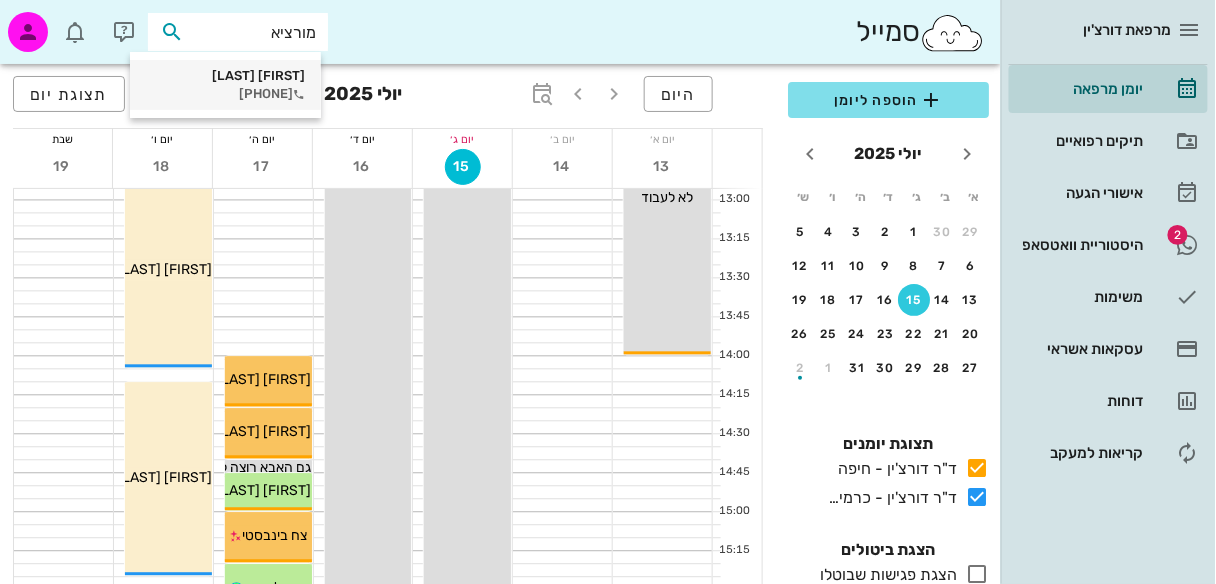 click on "[FIRST] [LAST]" at bounding box center [225, 76] 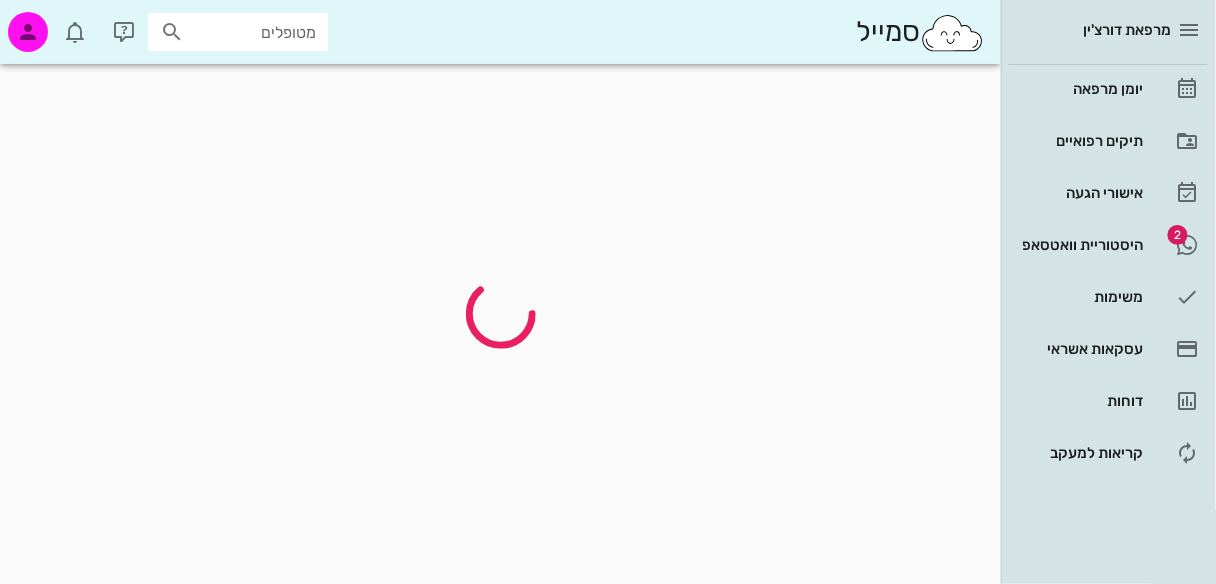 scroll, scrollTop: 0, scrollLeft: 0, axis: both 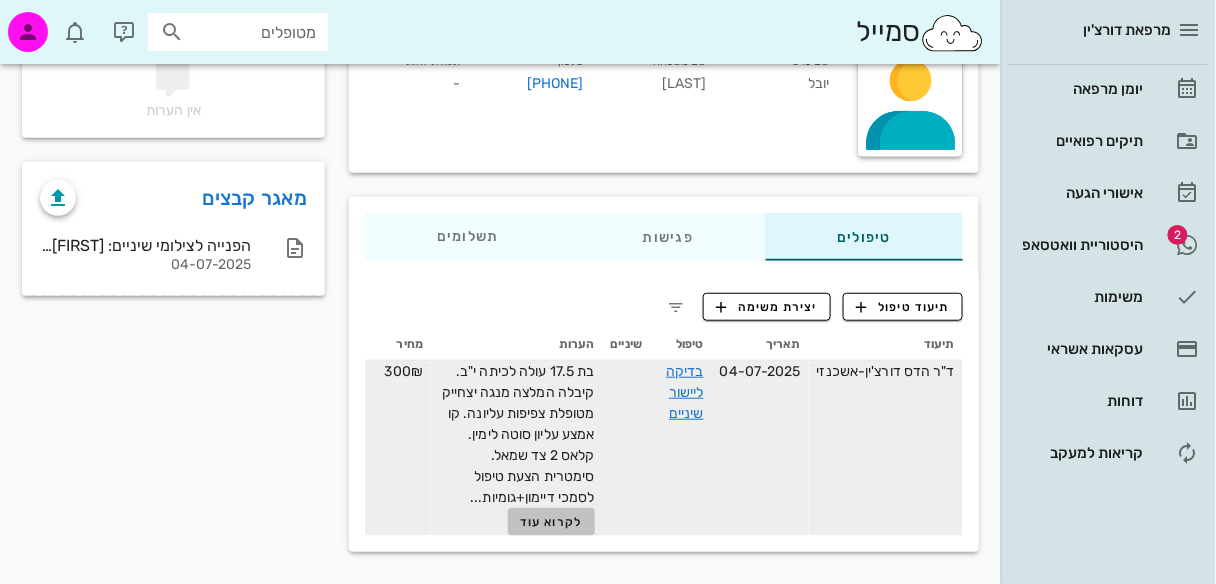 click on "לקרוא עוד" at bounding box center (551, 522) 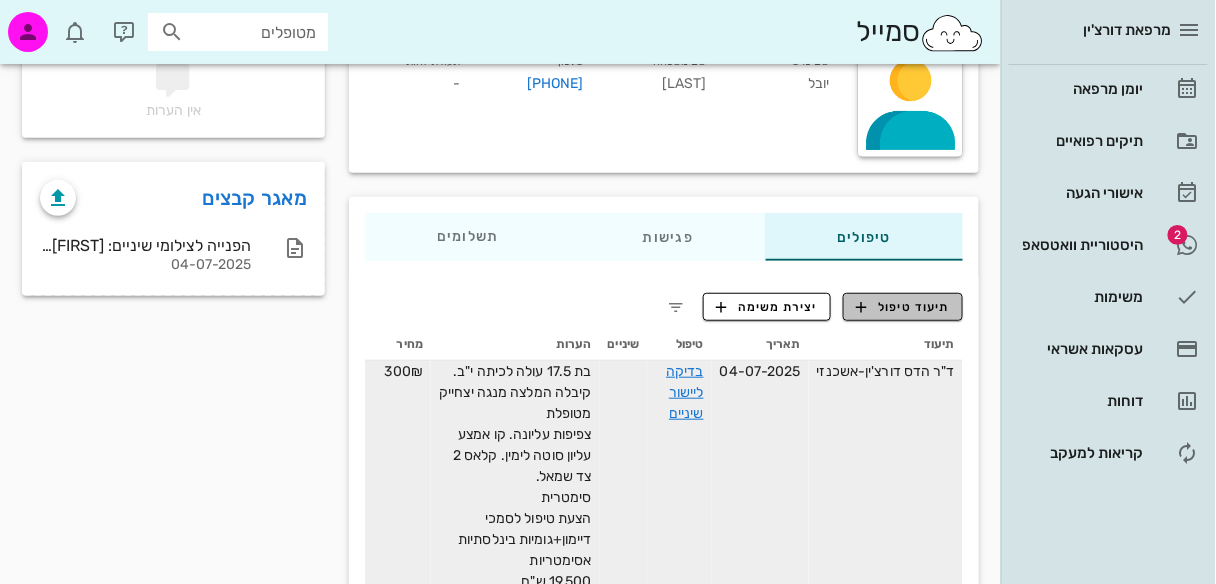 click on "תיעוד טיפול" at bounding box center [903, 307] 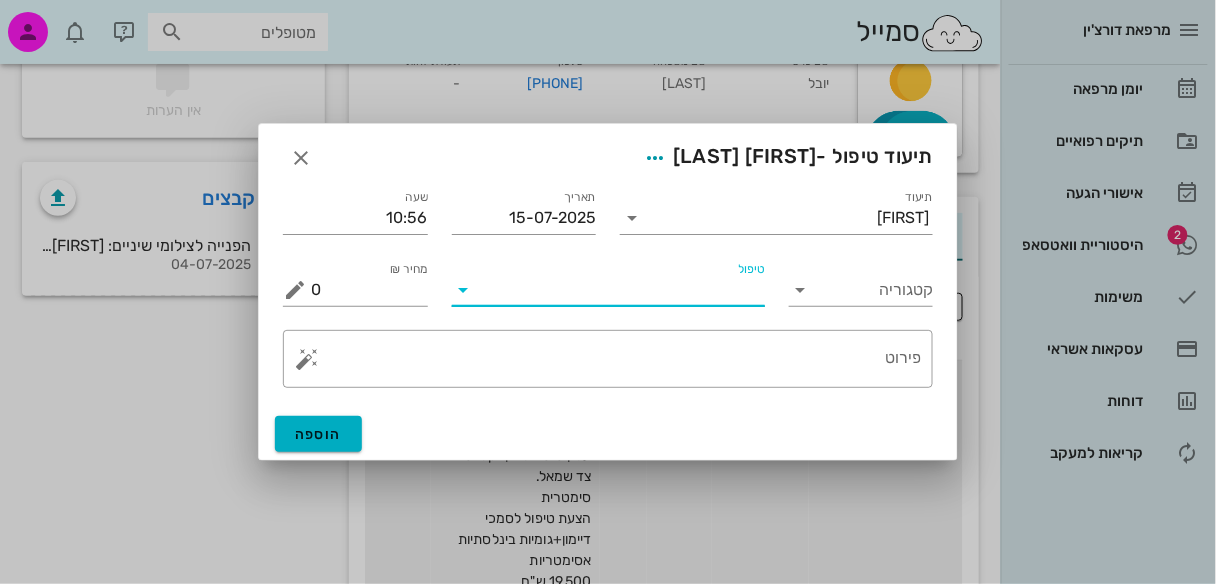 click on "טיפול" at bounding box center [622, 290] 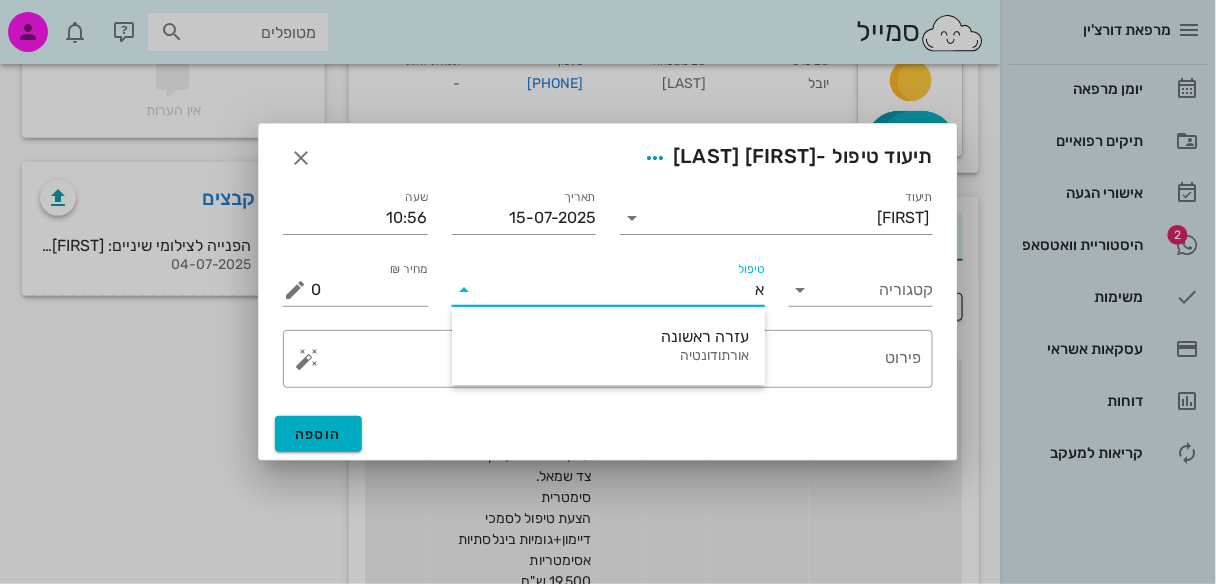 type on "או" 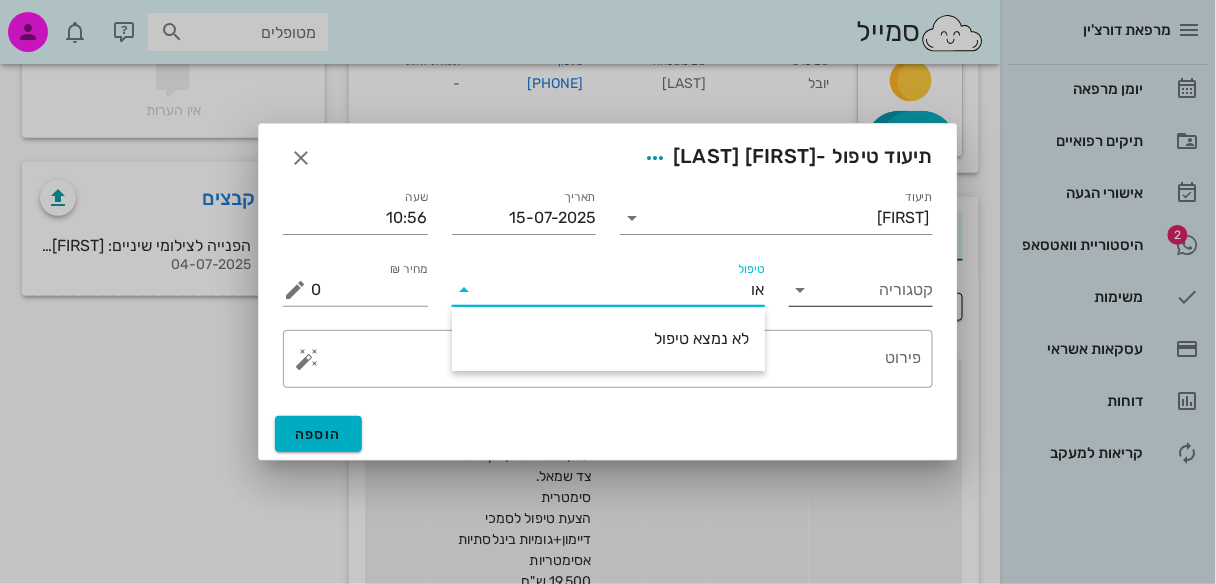 drag, startPoint x: 734, startPoint y: 298, endPoint x: 789, endPoint y: 305, distance: 55.443665 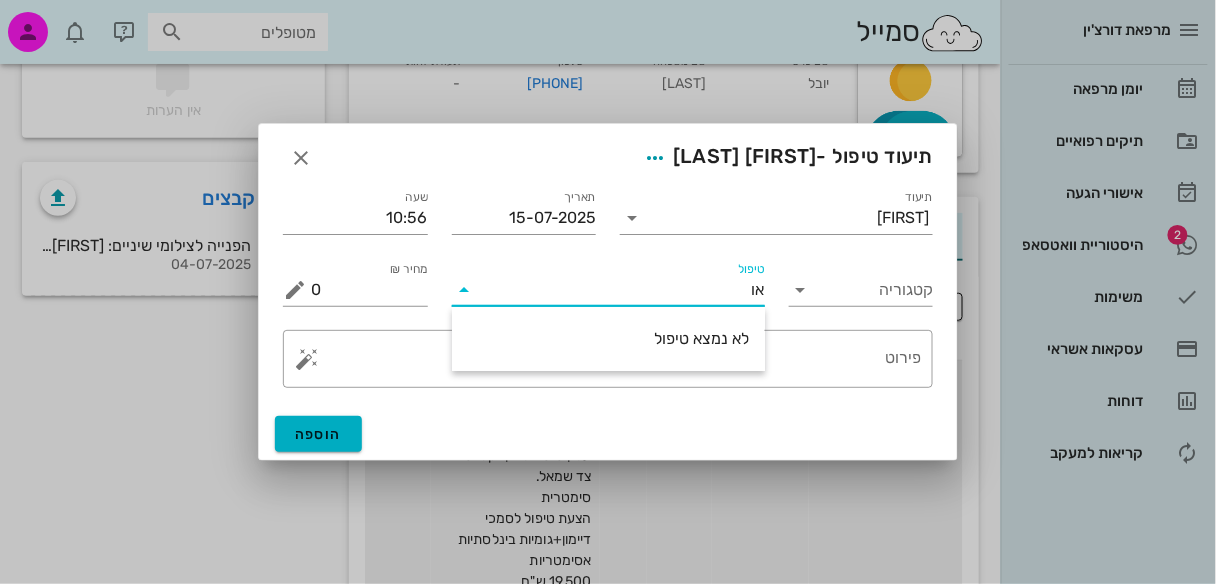 type 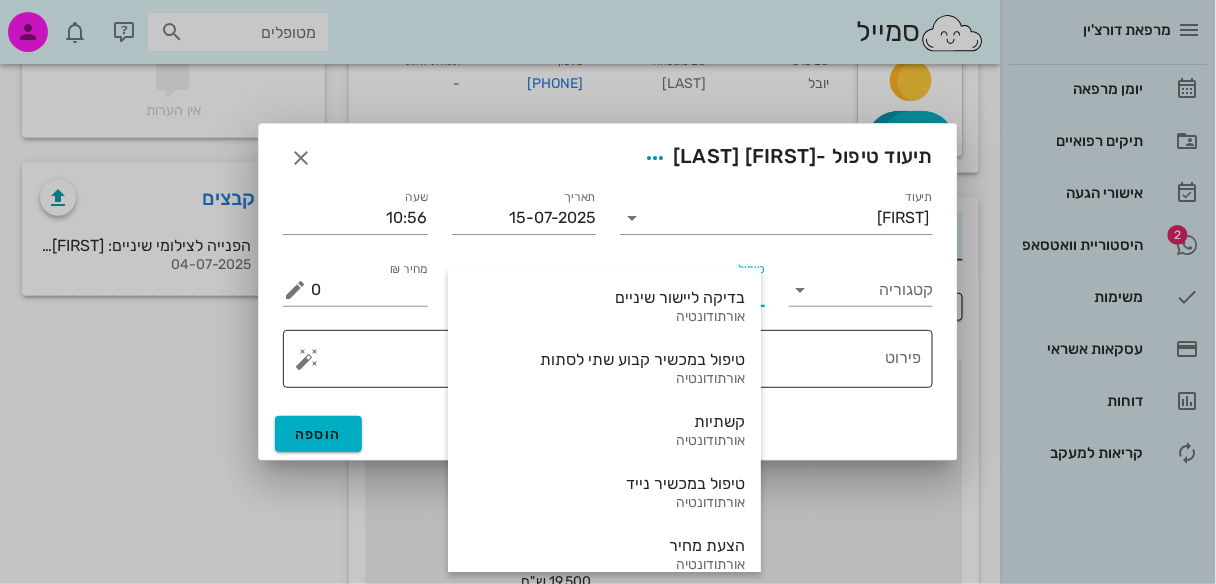 click on "פירוט" at bounding box center [616, 364] 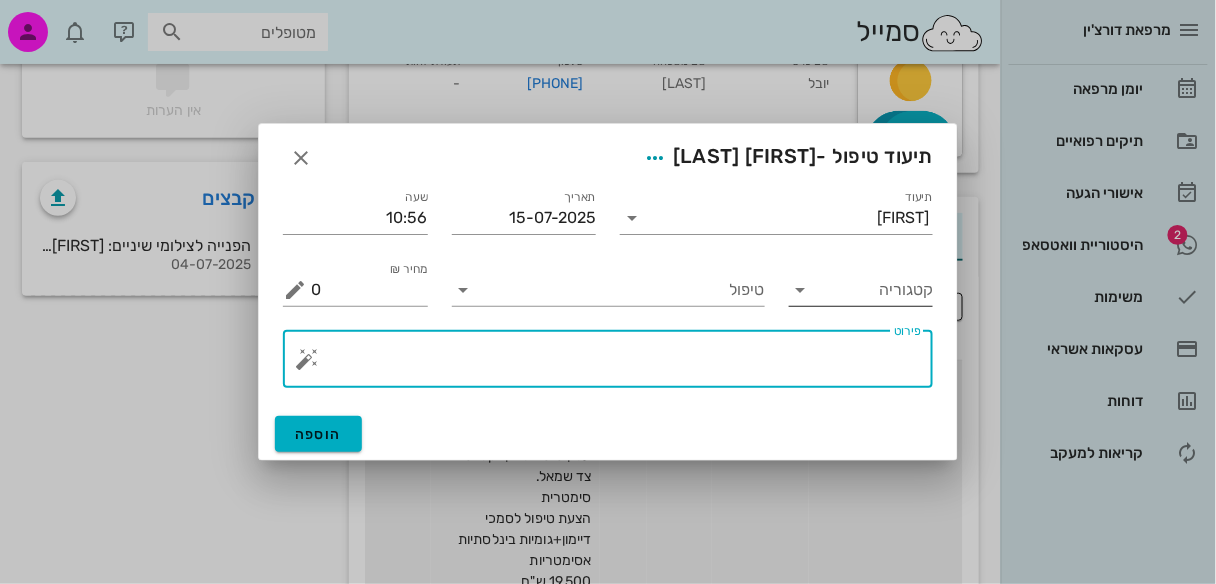 click at bounding box center (801, 290) 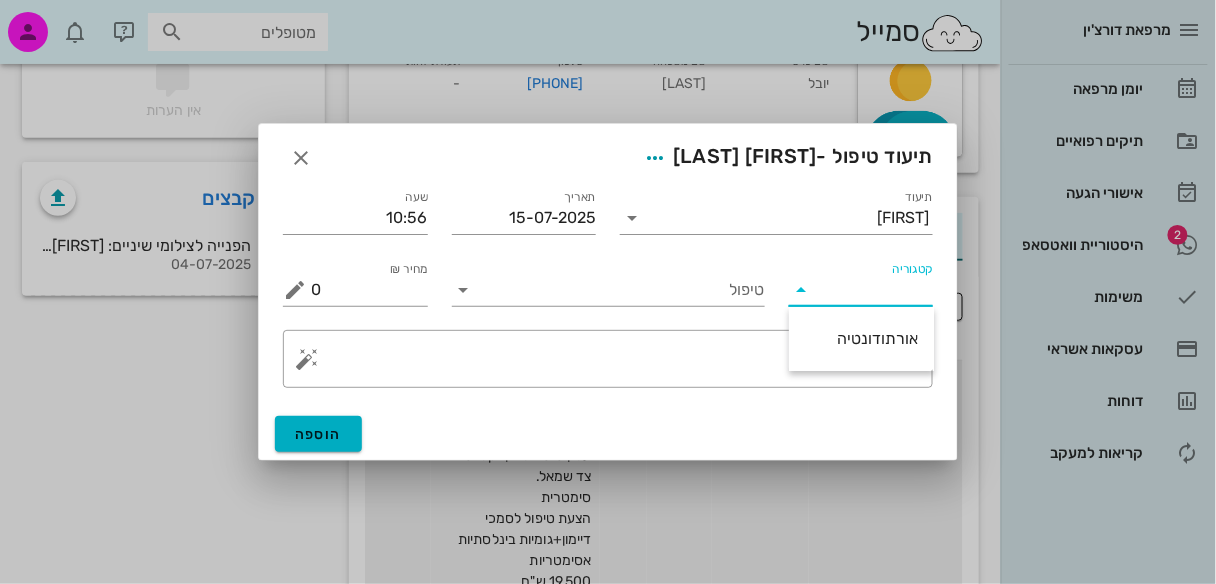 click on "אורתודונטיה" at bounding box center (861, 339) 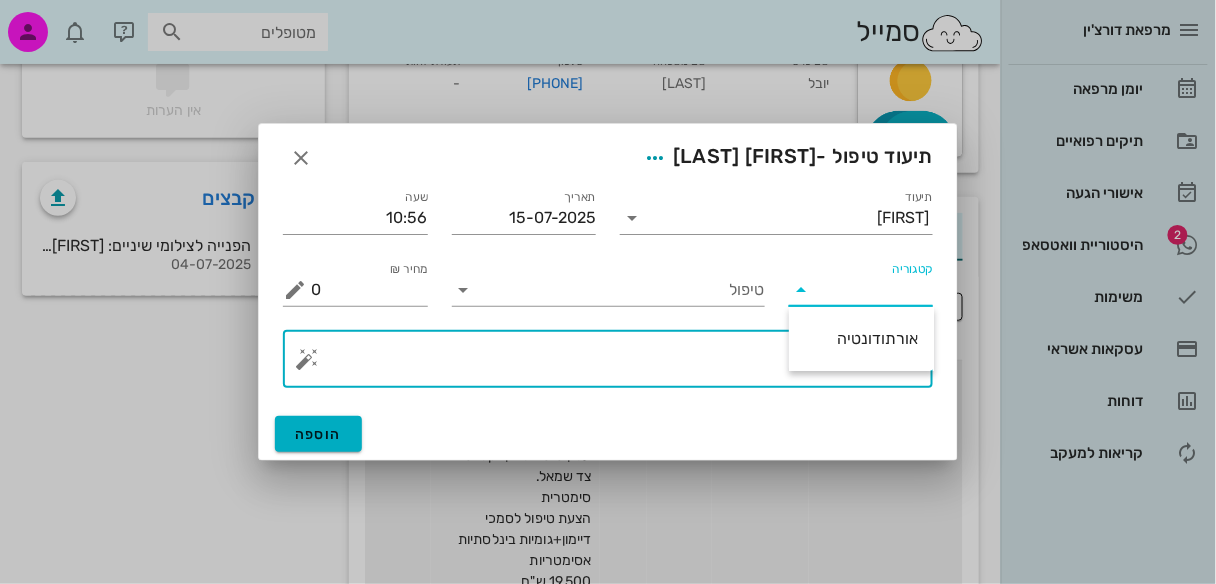 click on "פירוט" at bounding box center (616, 364) 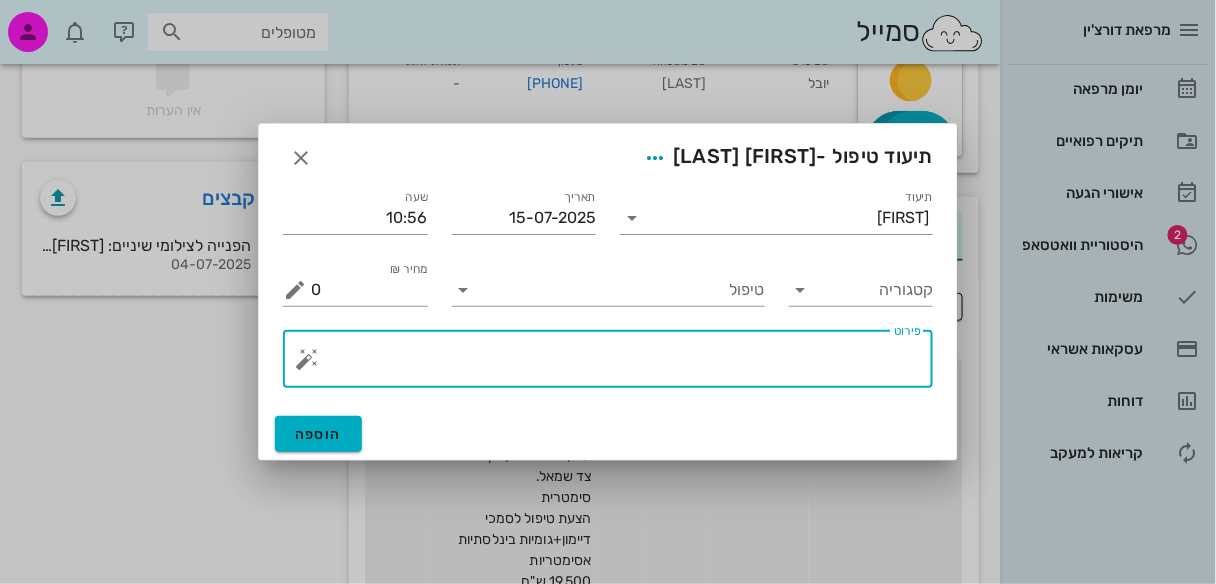 click on "פירוט" at bounding box center [616, 364] 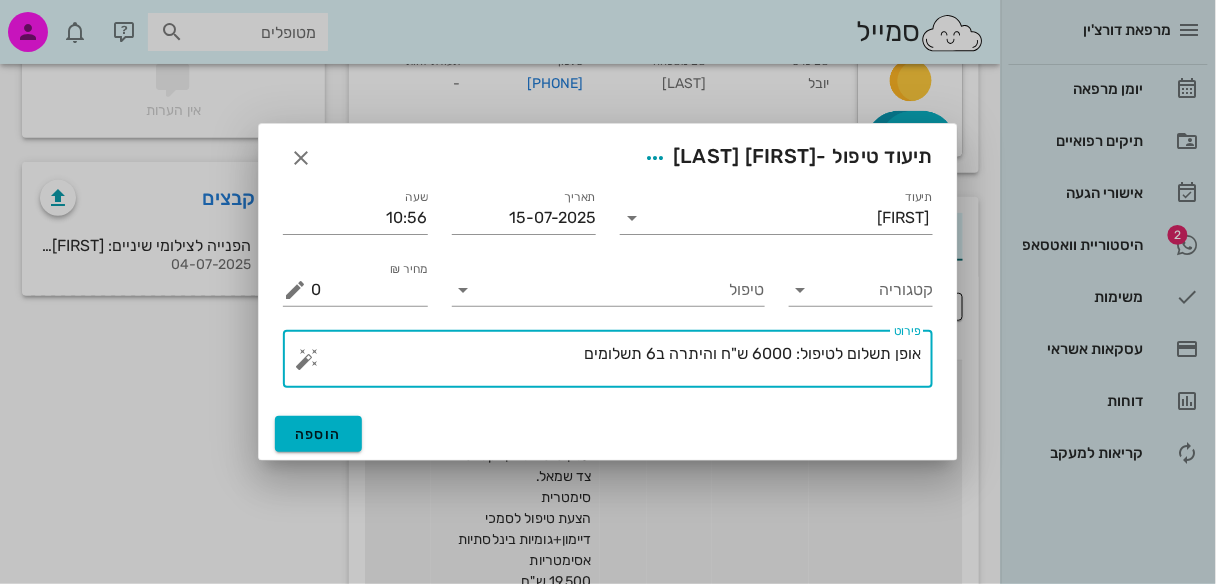click on "אופן תשלום לטיפול: 6000 ש"ח והיתרה ב6 תשלומים" at bounding box center (616, 364) 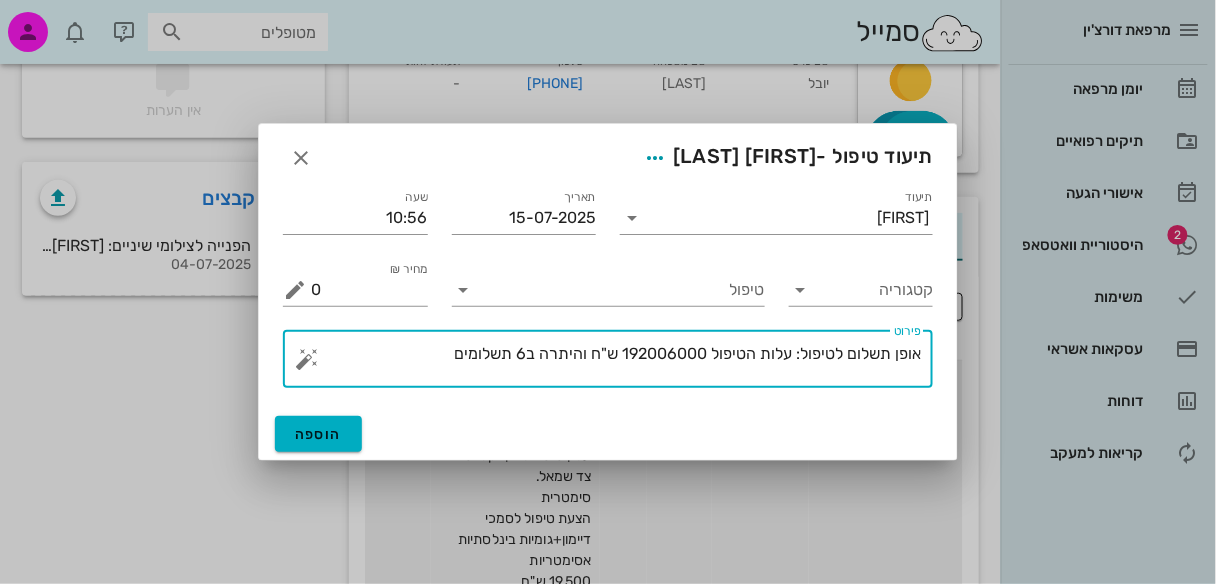 drag, startPoint x: 676, startPoint y: 353, endPoint x: 710, endPoint y: 352, distance: 34.0147 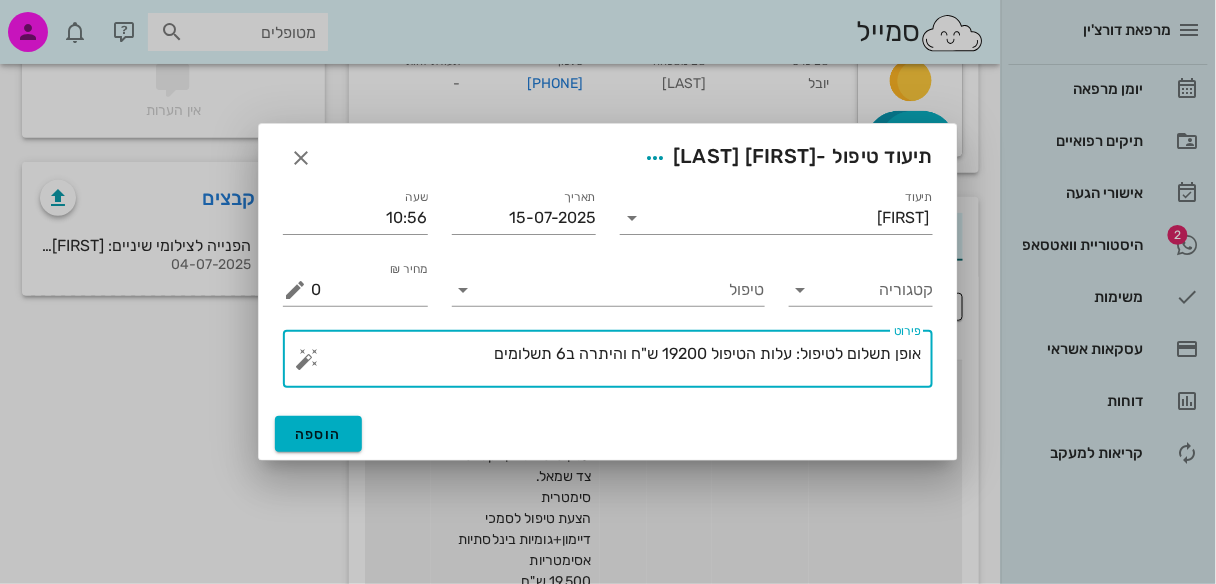 click on "אופן תשלום לטיפול: עלות הטיפול 19200 ש"ח והיתרה ב6 תשלומים" at bounding box center (616, 364) 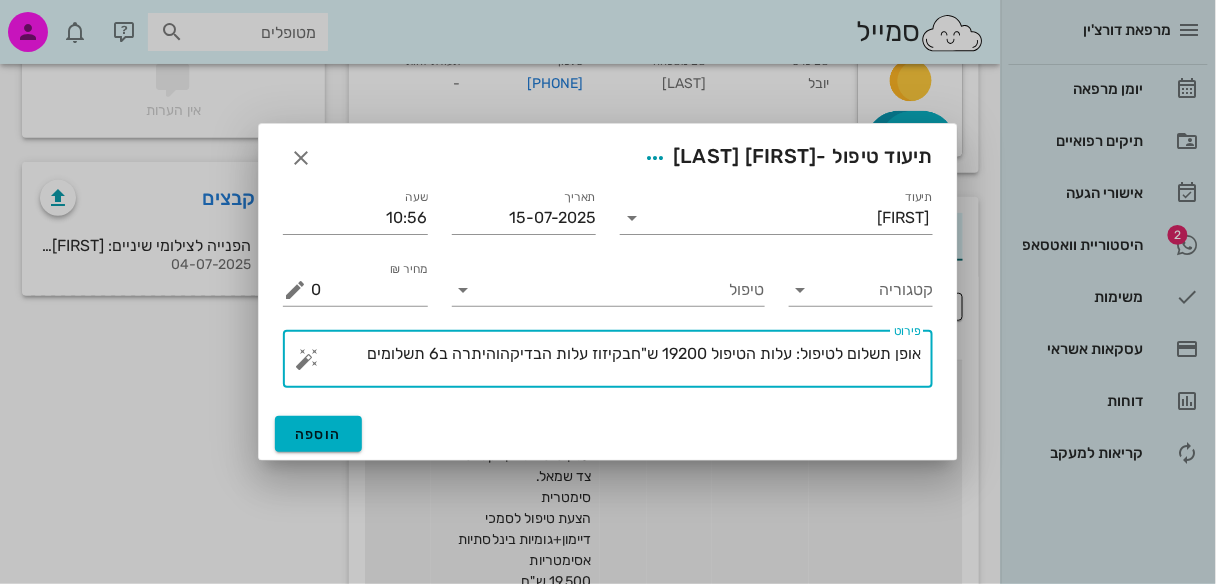 click on "אופן תשלום לטיפול: עלות הטיפול 19200 ש"חבקיזוז עלות הבדיקהוהיתרה ב6 תשלומים" at bounding box center [616, 364] 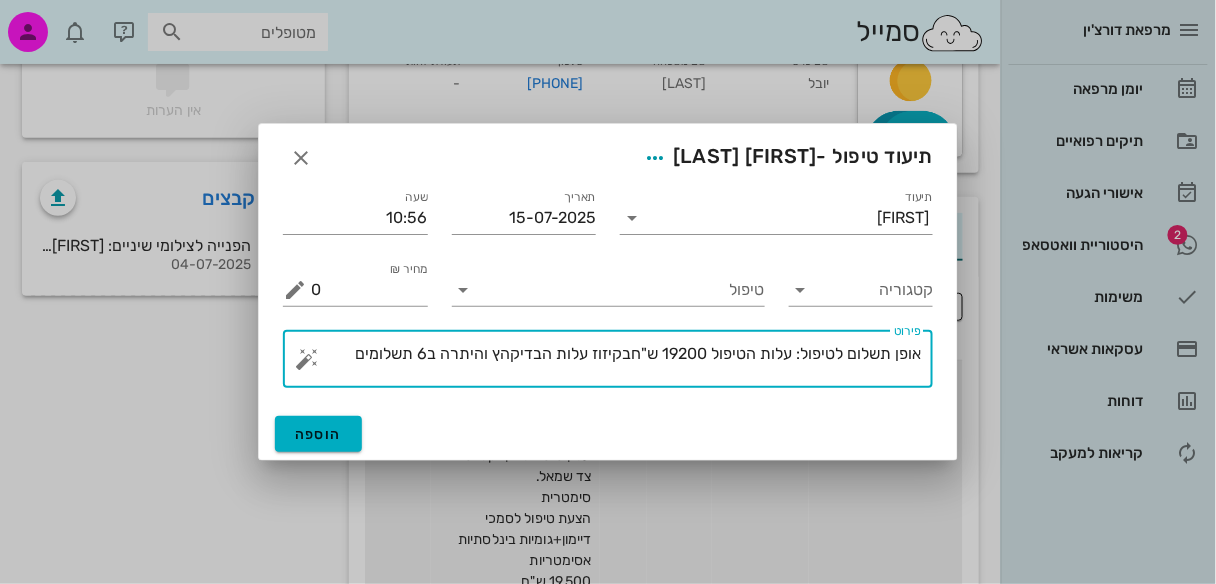 click on "אופן תשלום לטיפול: עלות הטיפול 19200 ש"חבקיזוז עלות הבדיקהץ והיתרה ב6 תשלומים" at bounding box center [616, 364] 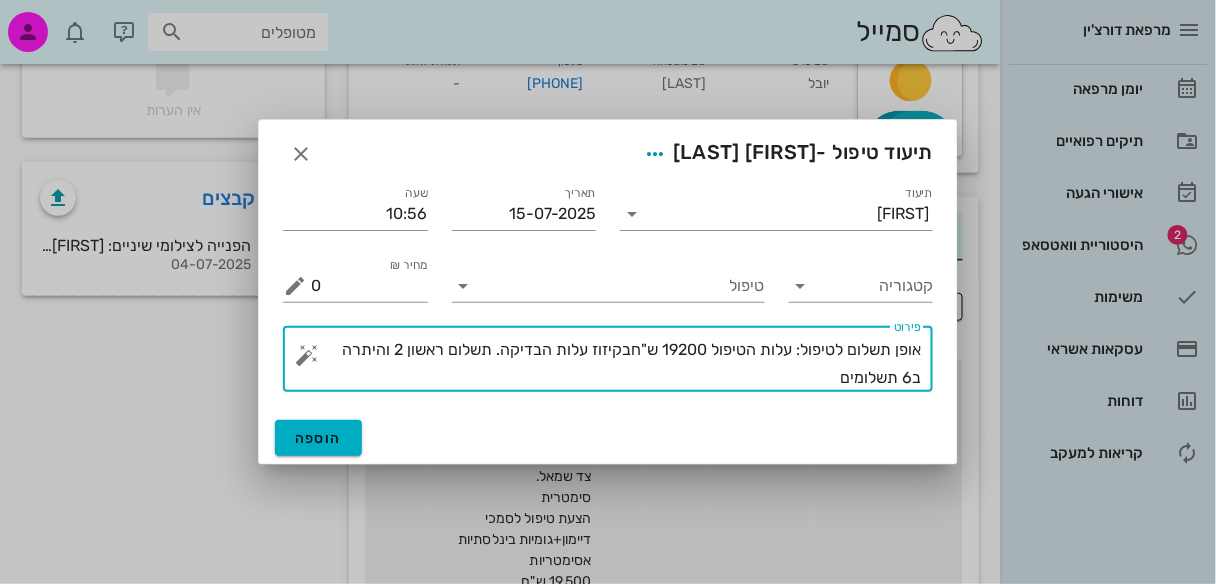 drag, startPoint x: 402, startPoint y: 347, endPoint x: 391, endPoint y: 347, distance: 11 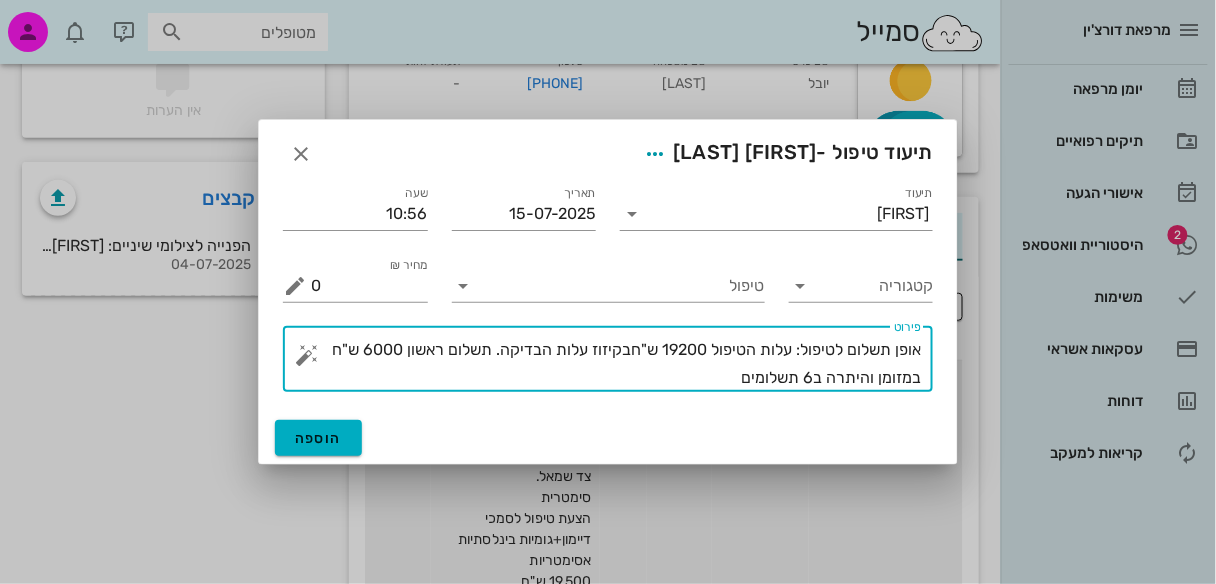 click on "אופן תשלום לטיפול: עלות הטיפול 19200 ש"חבקיזוז עלות הבדיקה. תשלום ראשון 6000 ש"ח במזומן והיתרה ב6 תשלומים" at bounding box center (616, 364) 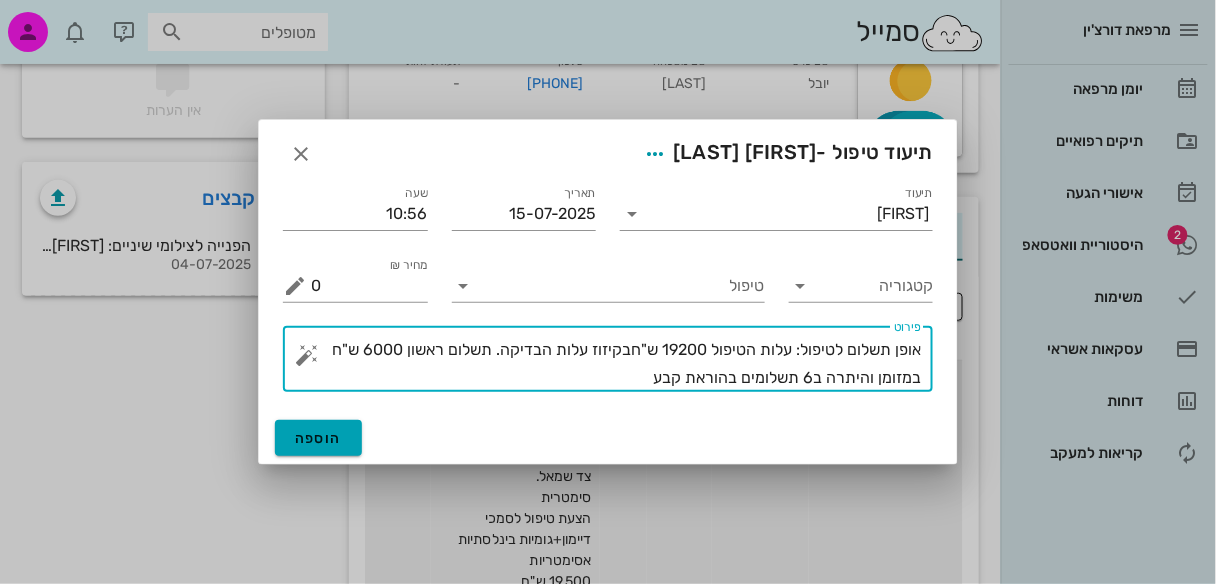 type on "אופן תשלום לטיפול: עלות הטיפול 19200 ש"חבקיזוז עלות הבדיקה. תשלום ראשון 6000 ש"ח במזומן והיתרה ב6 תשלומים בהוראת קבע" 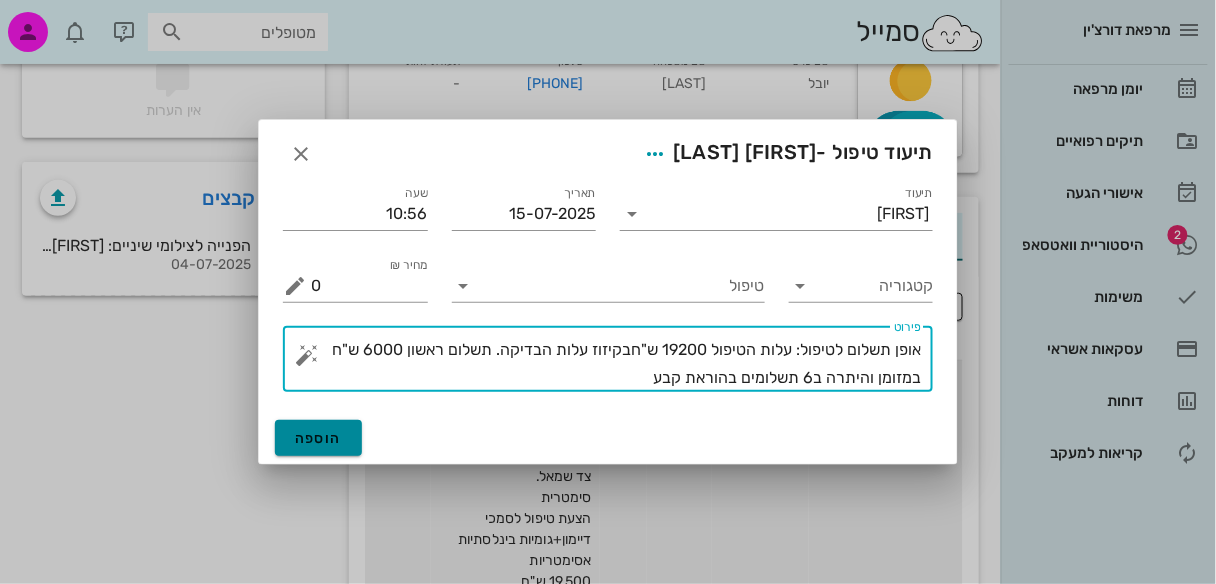 click on "הוספה" at bounding box center (318, 438) 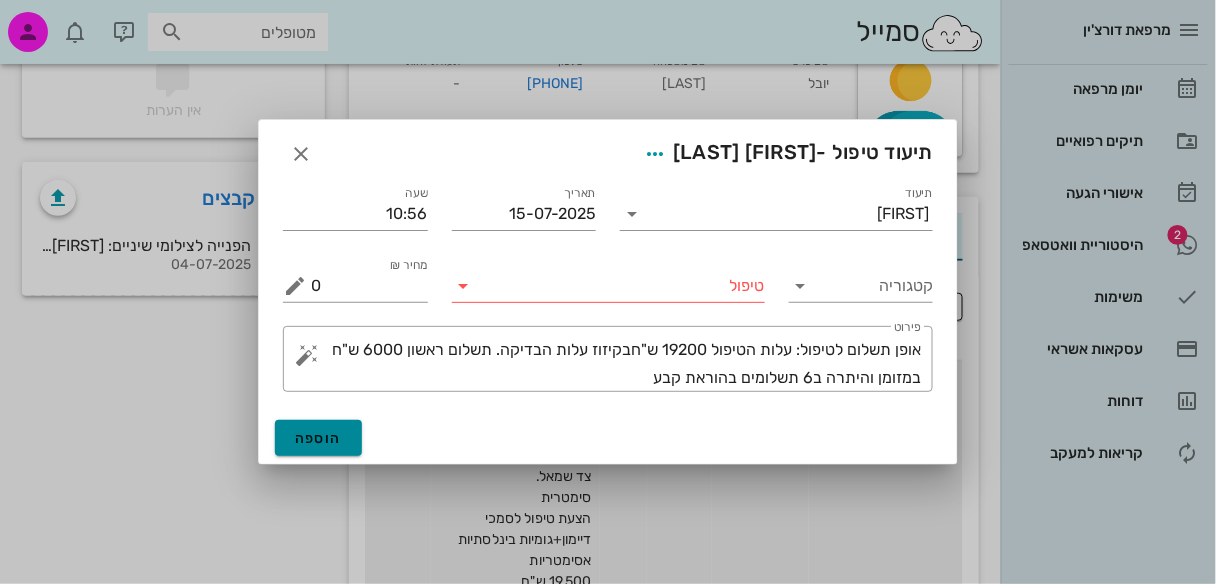 click on "הוספה" at bounding box center (318, 438) 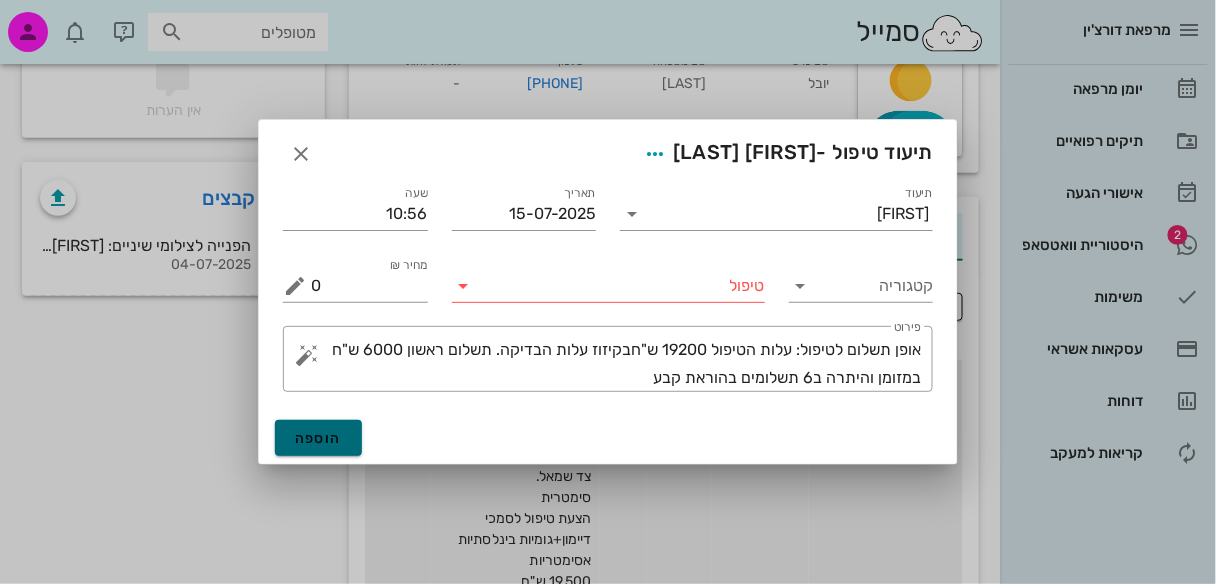 click on "הוספה" at bounding box center [318, 438] 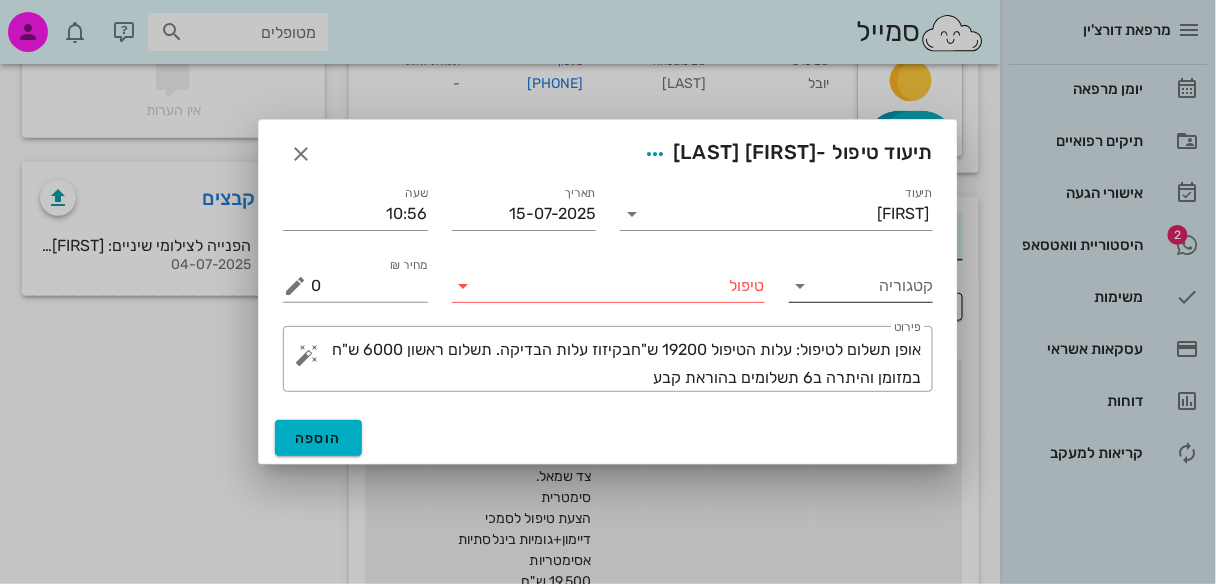 click at bounding box center (801, 286) 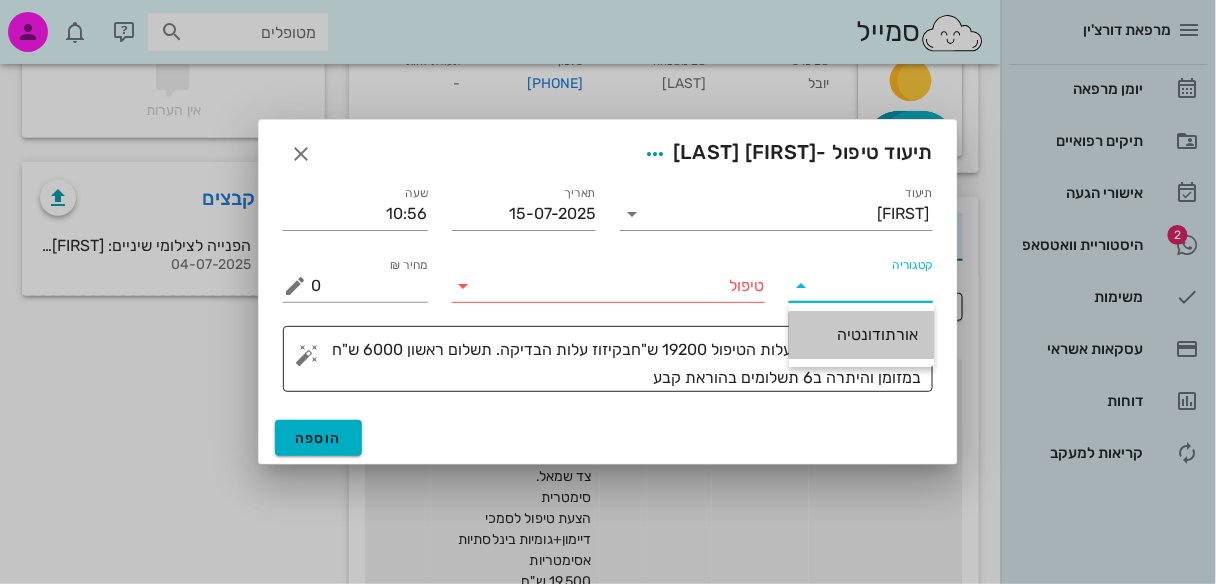 click on "אורתודונטיה" at bounding box center [861, 334] 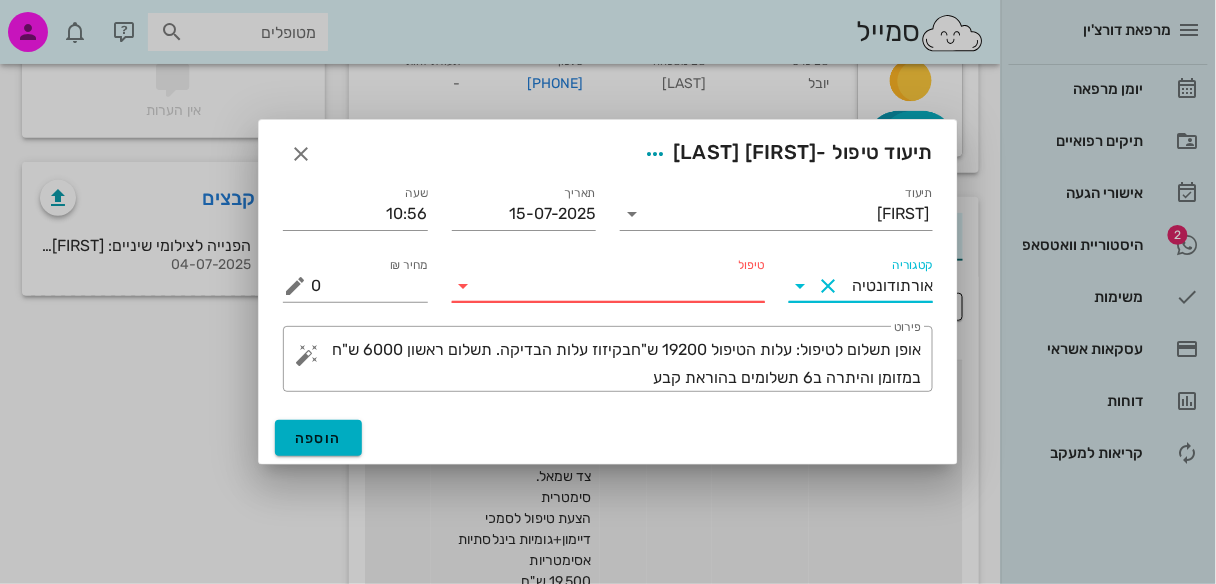 click on "טיפול" at bounding box center (622, 286) 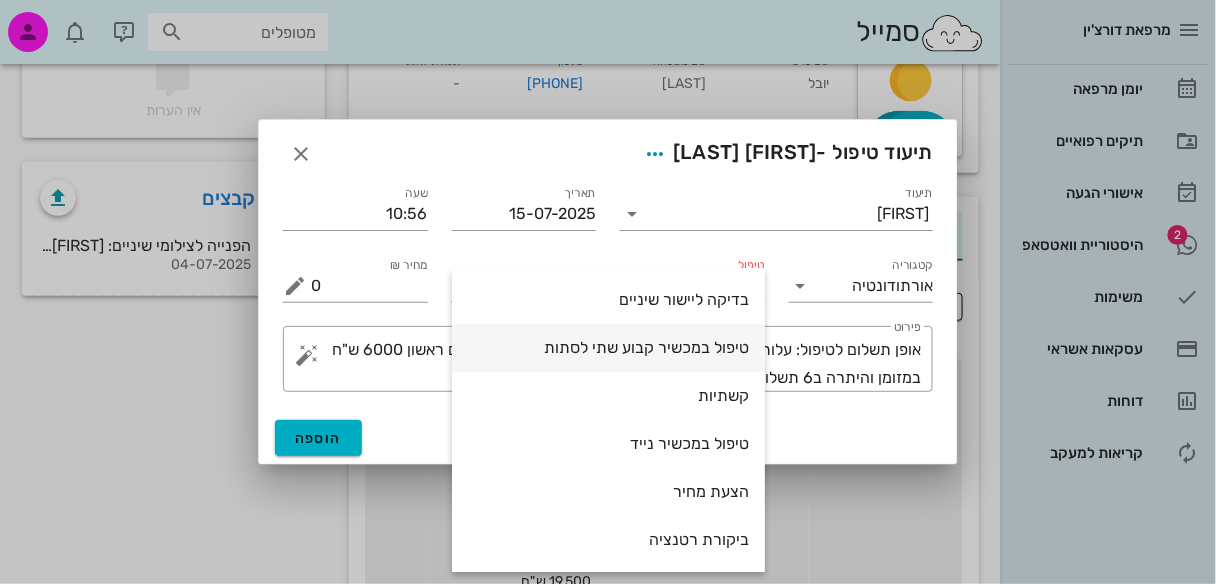 click on "טיפול במכשיר קבוע שתי לסתות" at bounding box center [608, 347] 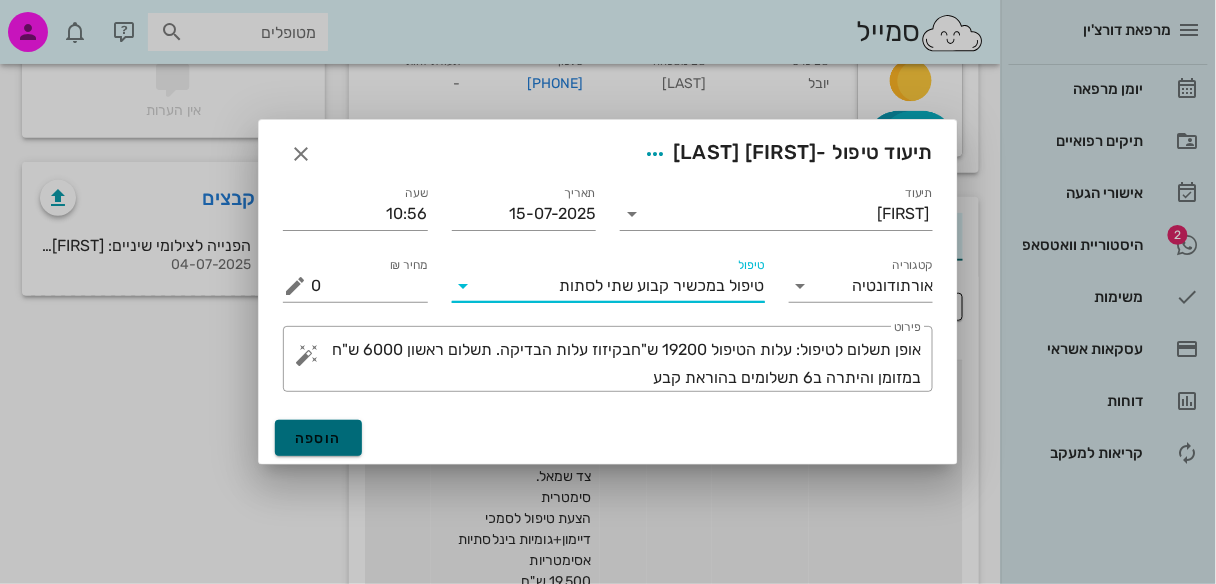 click on "הוספה" at bounding box center [318, 438] 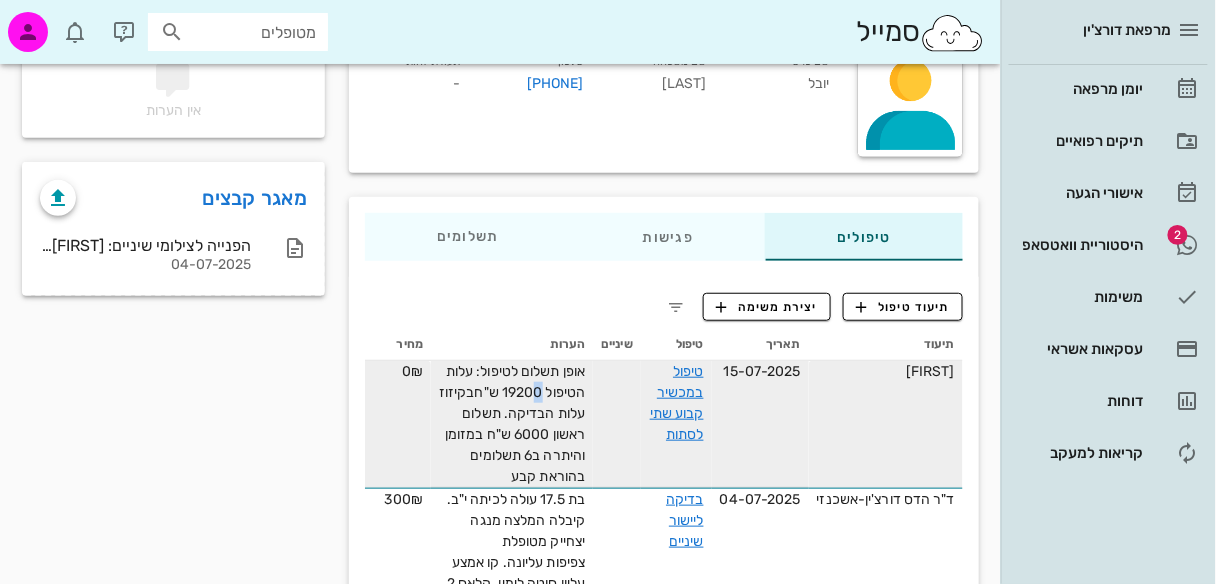 click on "אופן תשלום לטיפול: עלות הטיפול 19200 ש"חבקיזוז עלות הבדיקה. תשלום ראשון 6000 ש"ח במזומן והיתרה ב6 תשלומים בהוראת קבע" at bounding box center [512, 424] 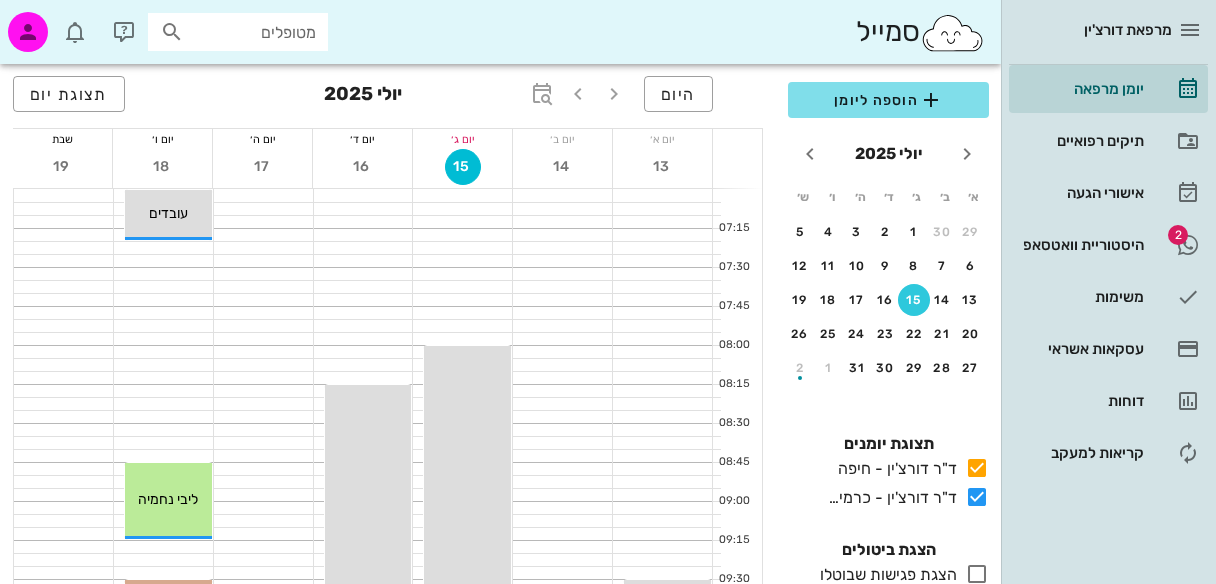 scroll, scrollTop: 0, scrollLeft: 0, axis: both 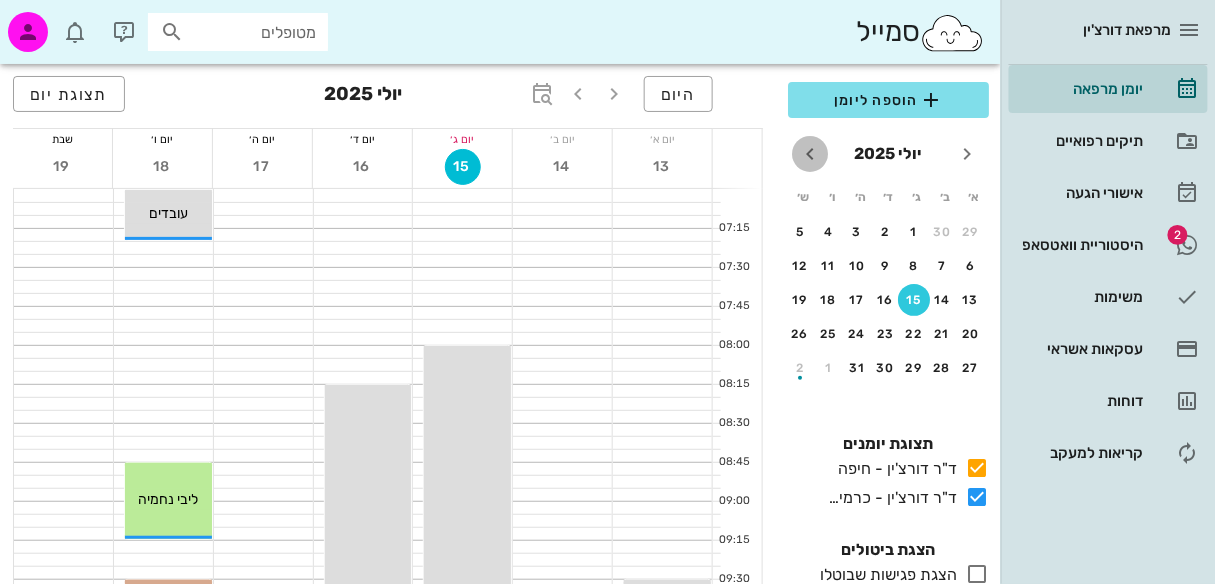 click at bounding box center [810, 154] 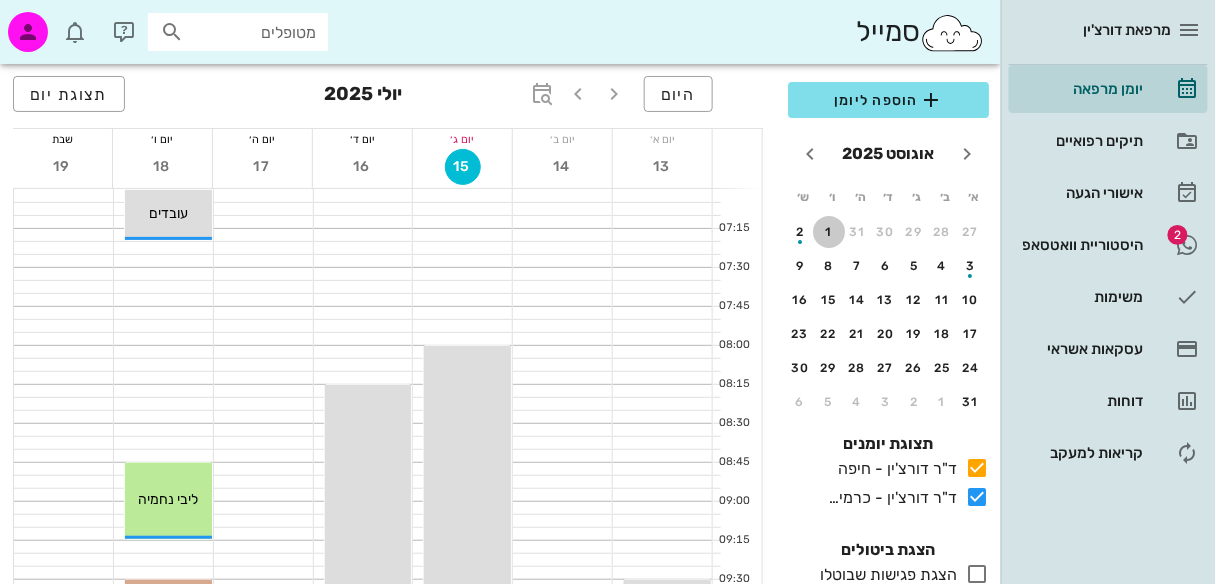 click on "1" at bounding box center (829, 232) 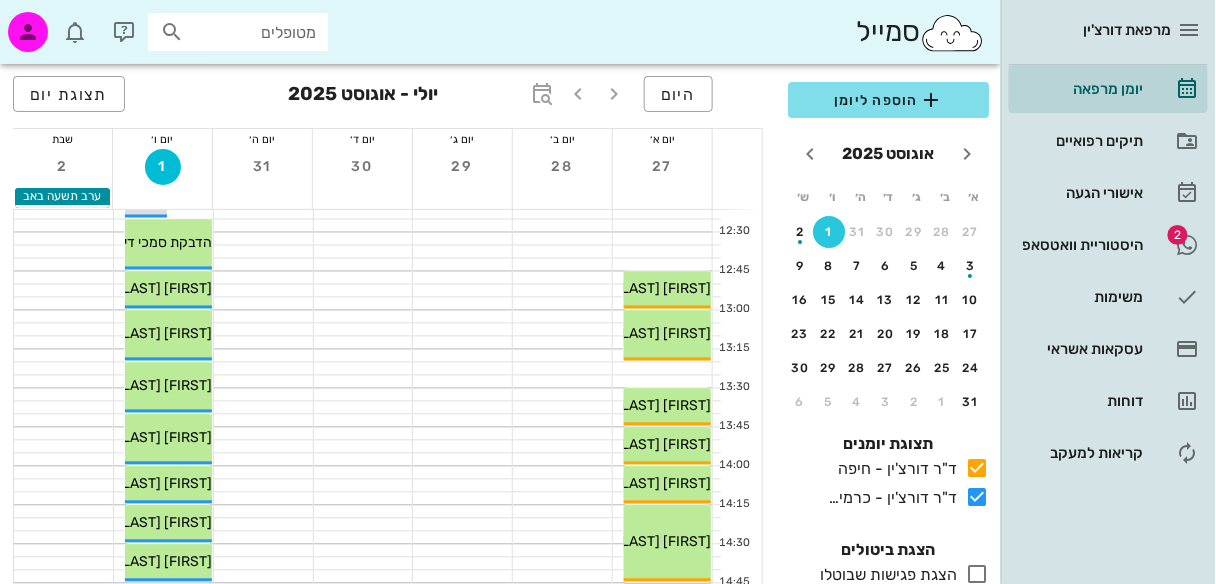 scroll, scrollTop: 782, scrollLeft: 0, axis: vertical 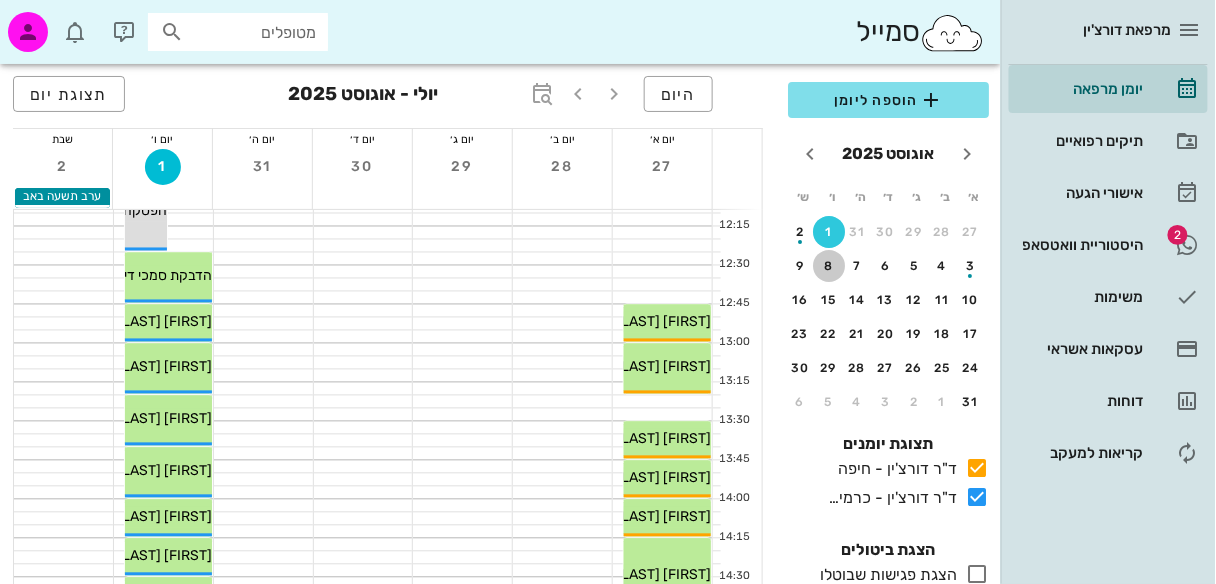 click on "8" at bounding box center (829, 266) 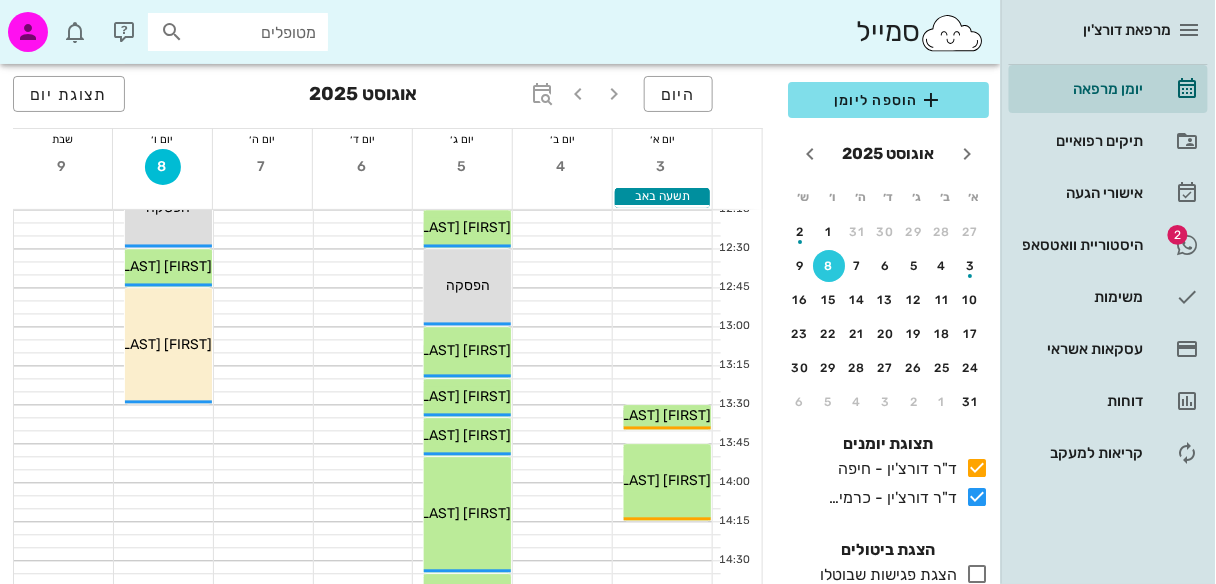 scroll, scrollTop: 837, scrollLeft: 0, axis: vertical 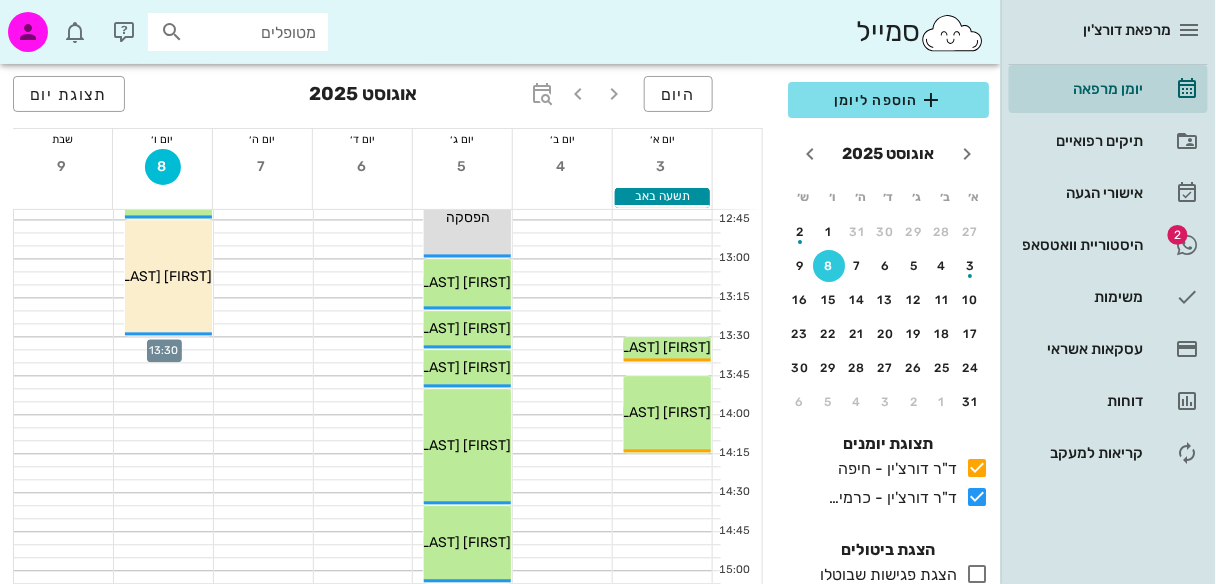 click at bounding box center [163, 344] 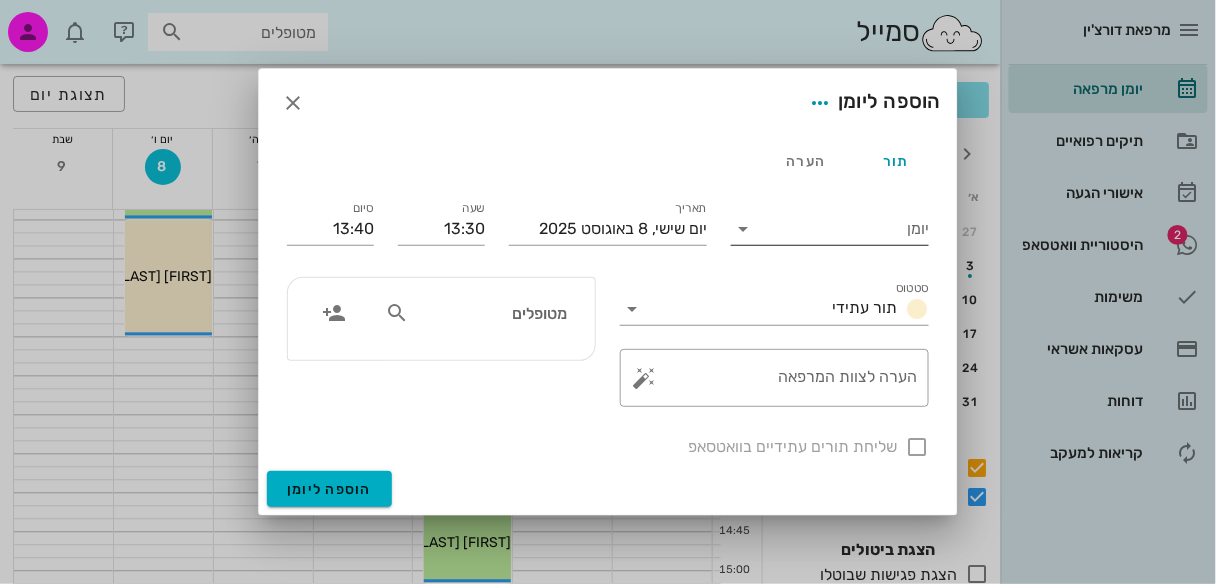click at bounding box center (743, 229) 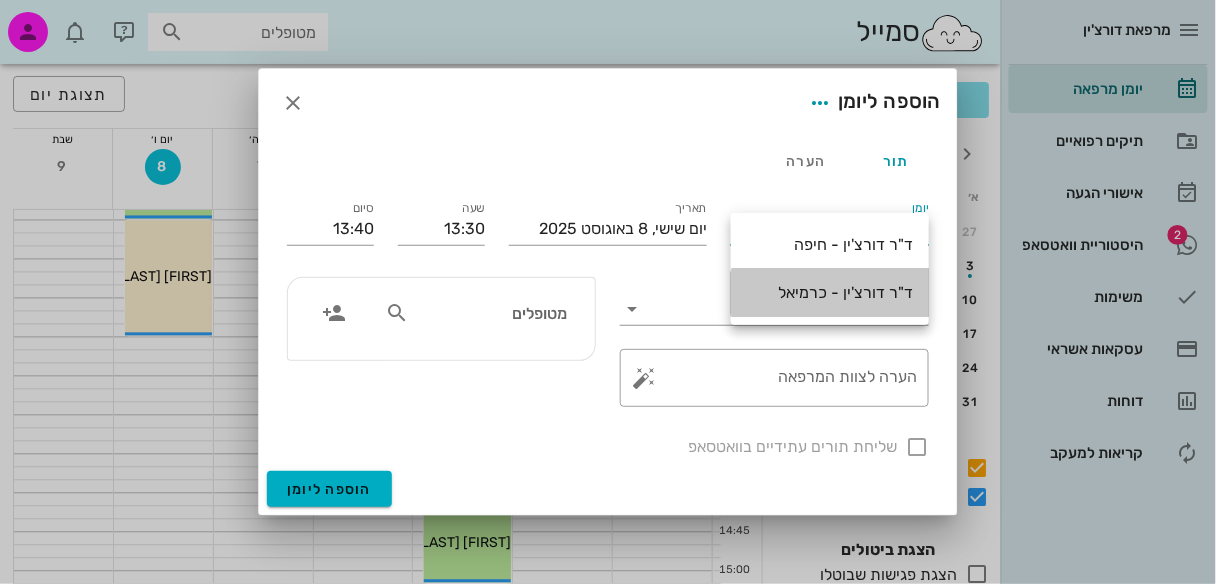 drag, startPoint x: 805, startPoint y: 291, endPoint x: 604, endPoint y: 292, distance: 201.00249 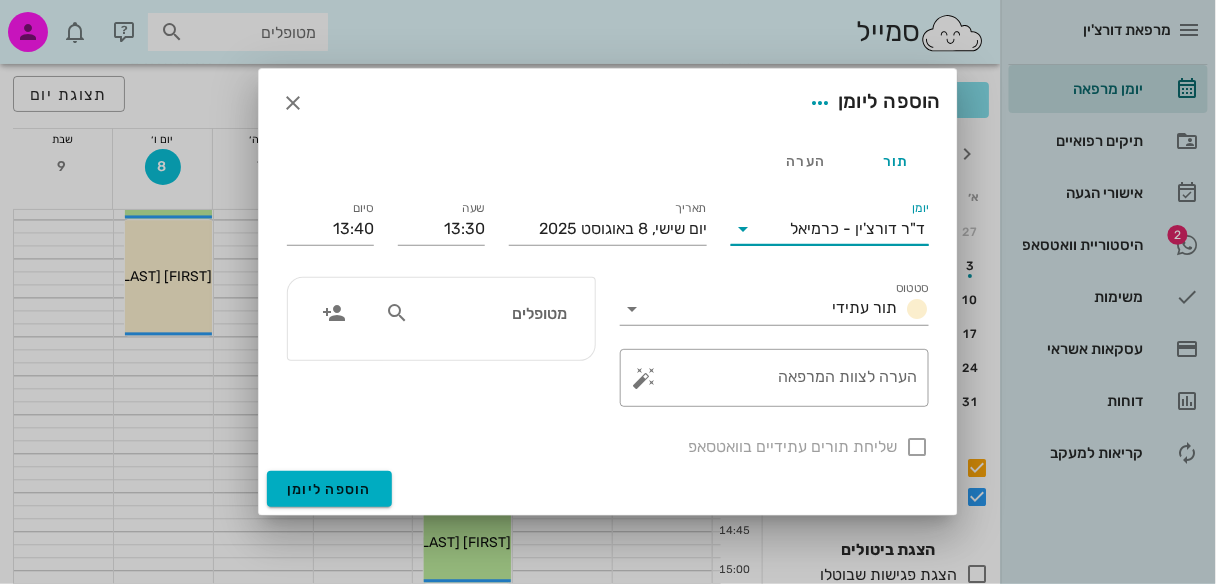 click at bounding box center [397, 313] 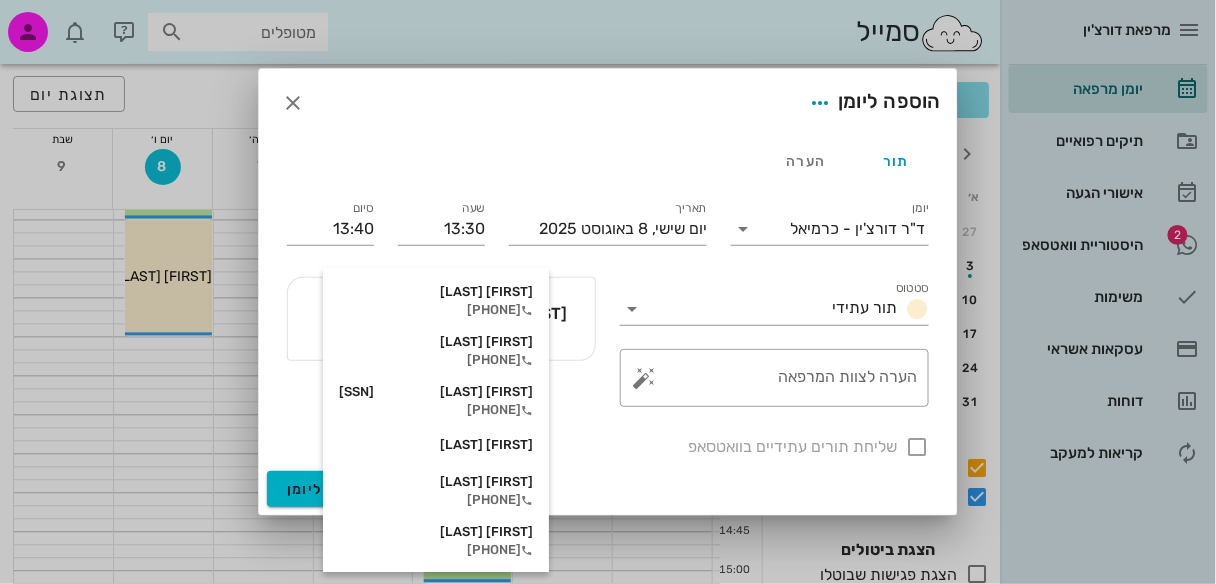 type on "[LAST]" 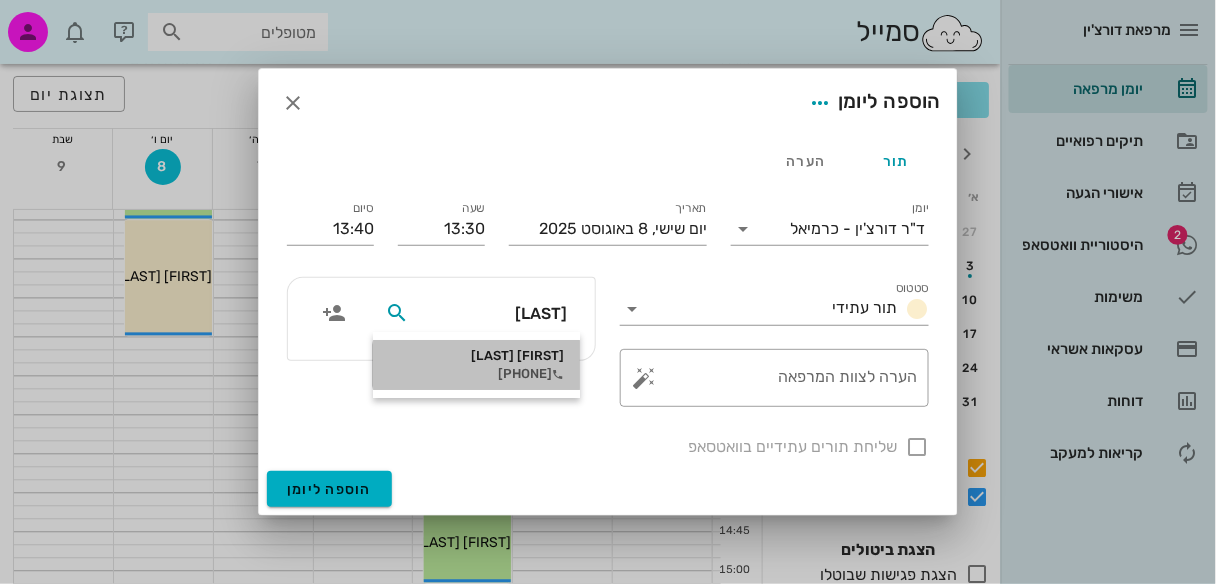 click on "[FIRST] [LAST]
[PHONE]" at bounding box center [476, 365] 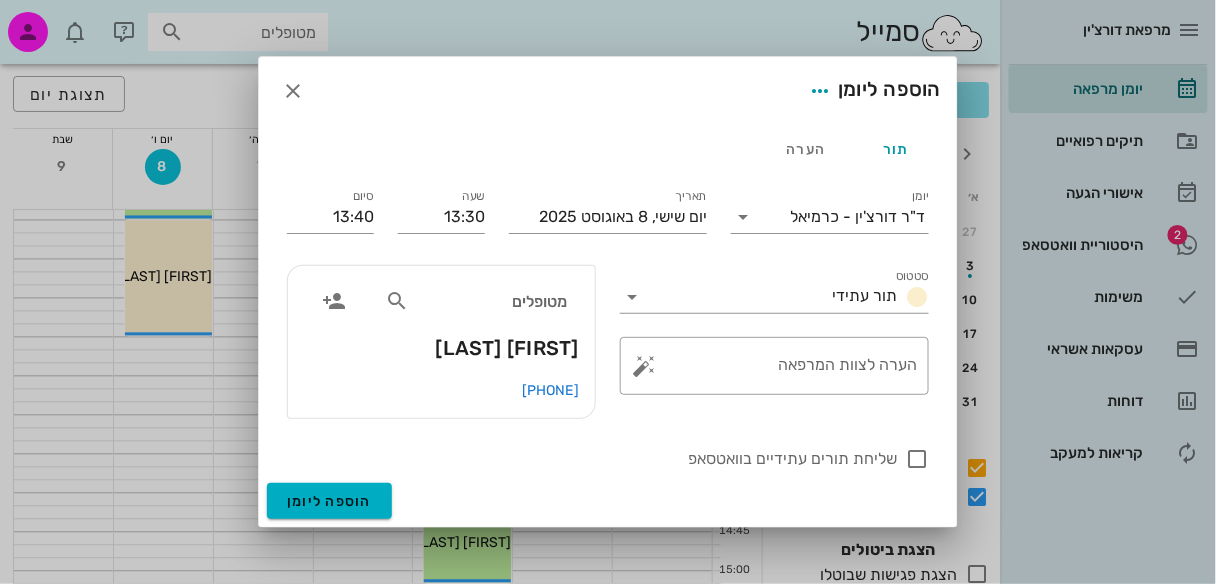 click on "מטופלים
[FIRST]
[LAST]" at bounding box center [441, 323] 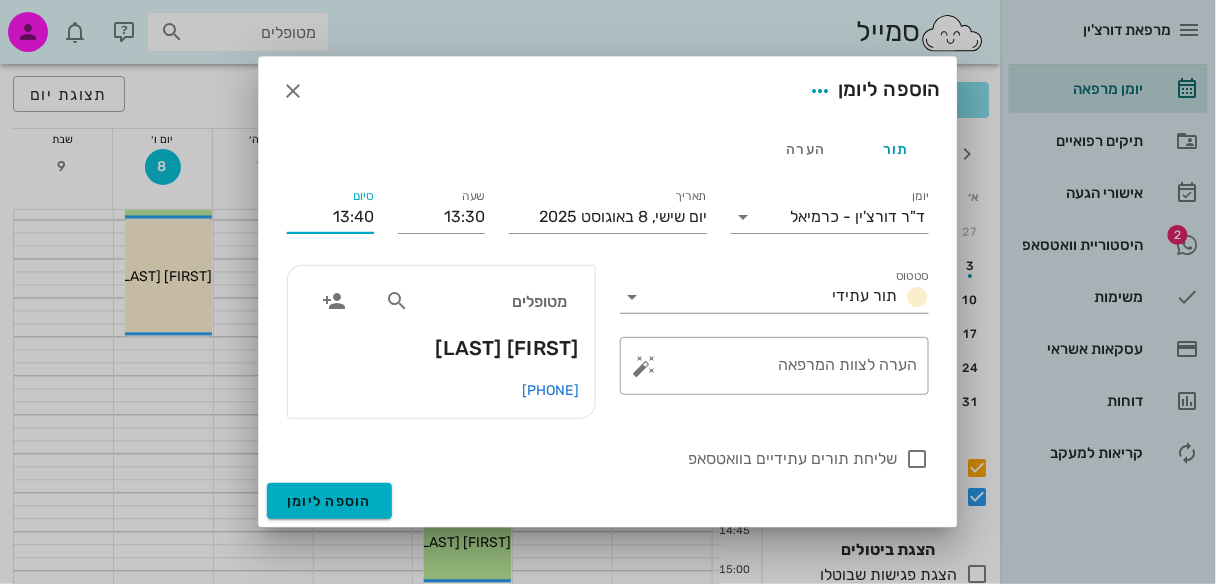 drag, startPoint x: 359, startPoint y: 217, endPoint x: 357, endPoint y: 236, distance: 19.104973 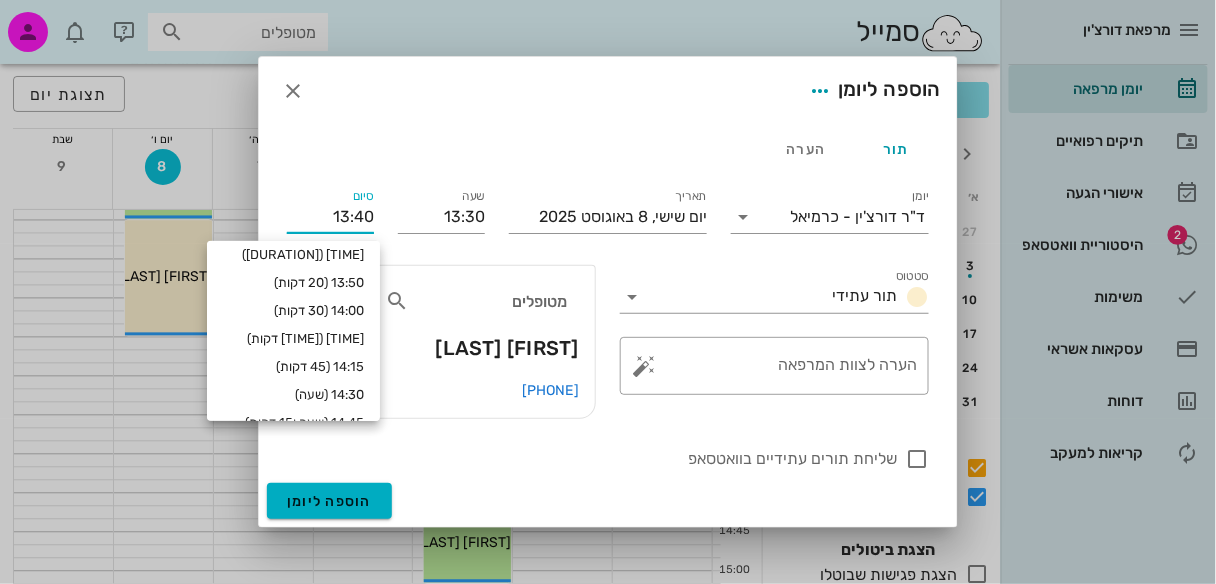 scroll, scrollTop: 96, scrollLeft: 0, axis: vertical 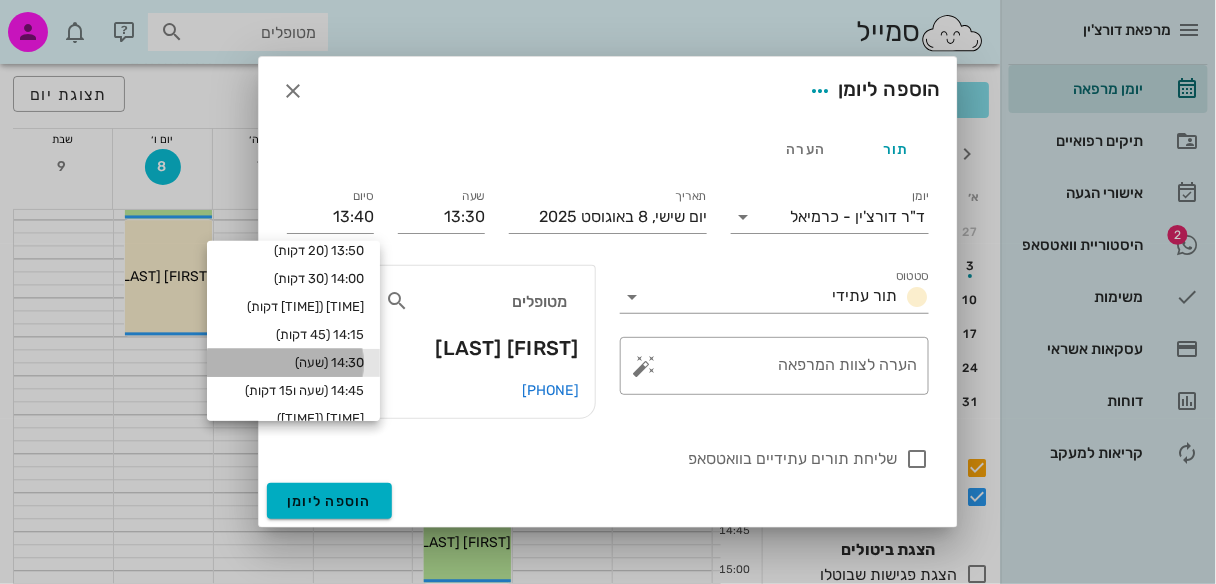 click on "14:30 (שעה)" at bounding box center (293, 363) 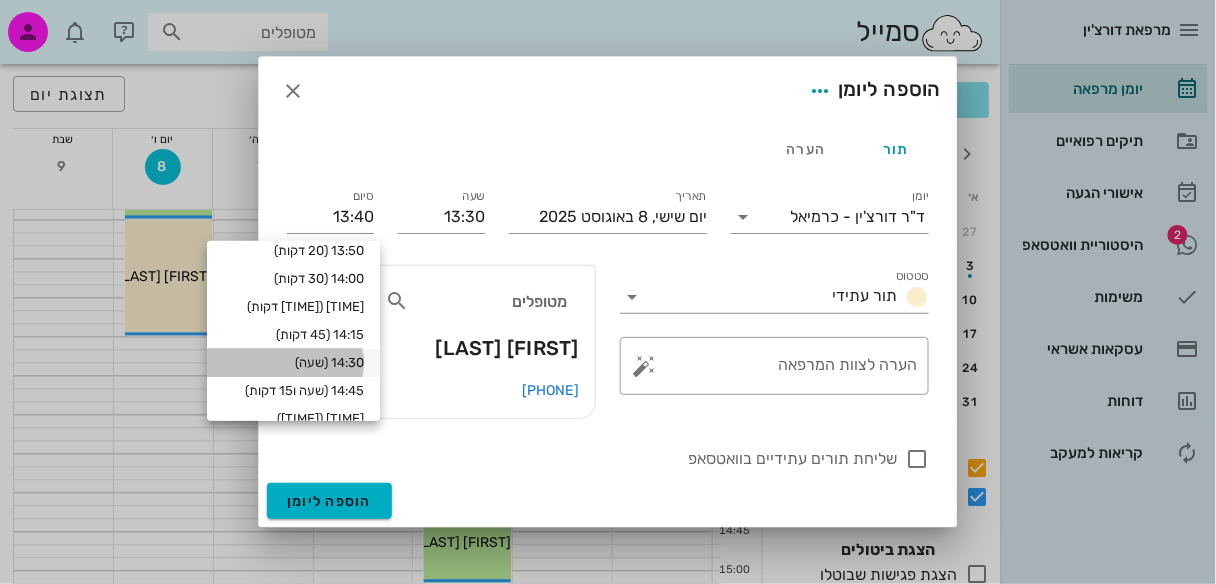 type on "14:30" 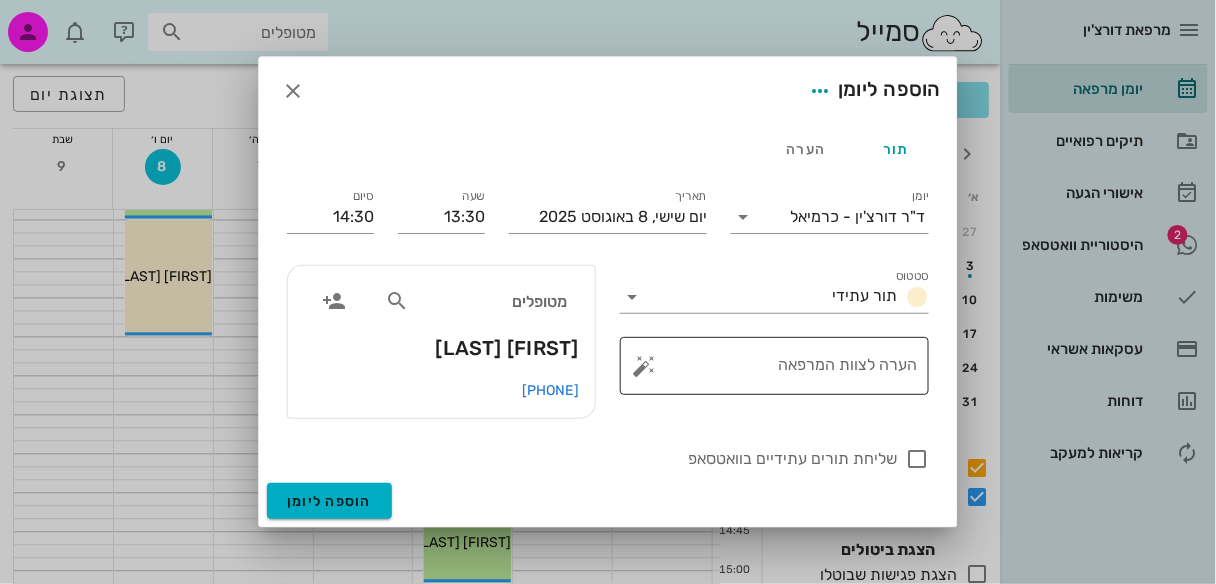 click on "הערה לצוות המרפאה" at bounding box center [782, 371] 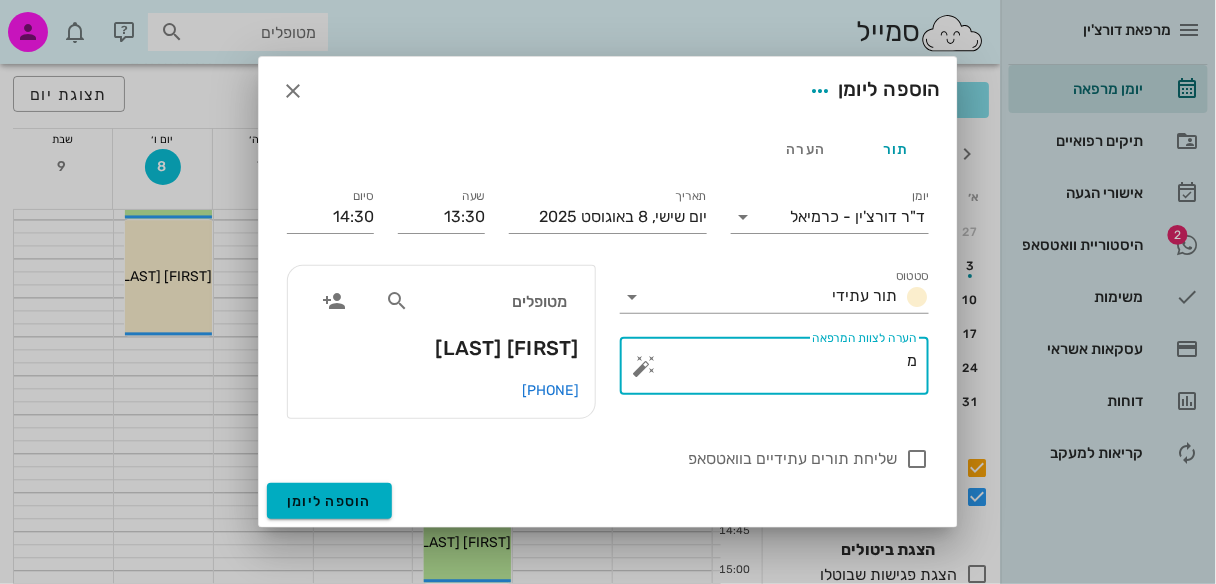 drag, startPoint x: 896, startPoint y: 362, endPoint x: 995, endPoint y: 372, distance: 99.50377 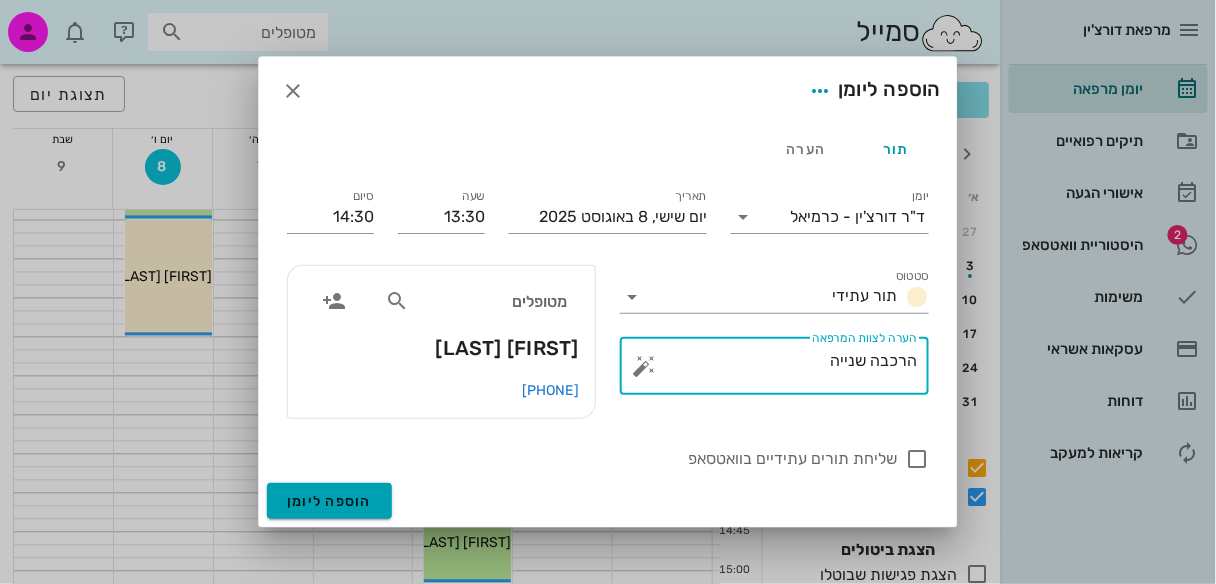 type on "הרכבה שנייה" 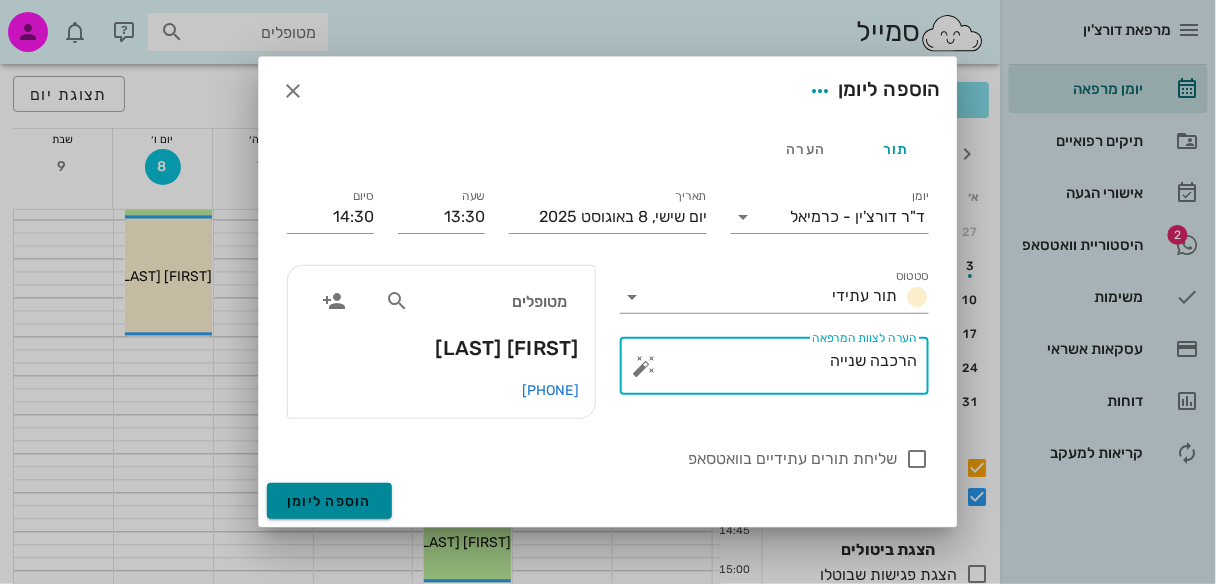 click on "הוספה ליומן" at bounding box center [329, 501] 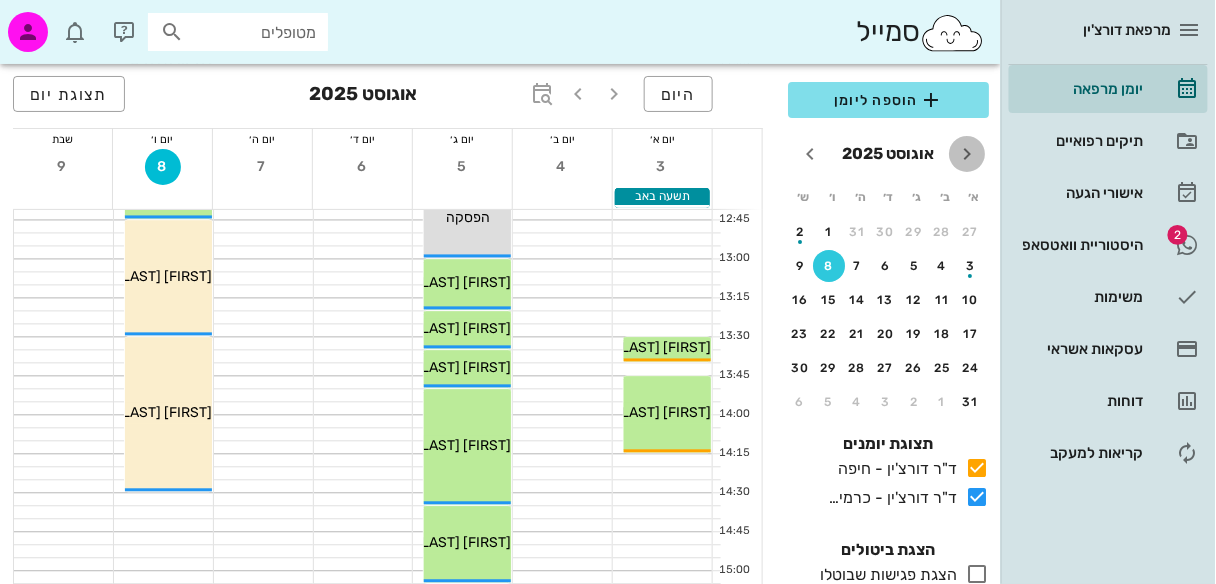 click at bounding box center [967, 154] 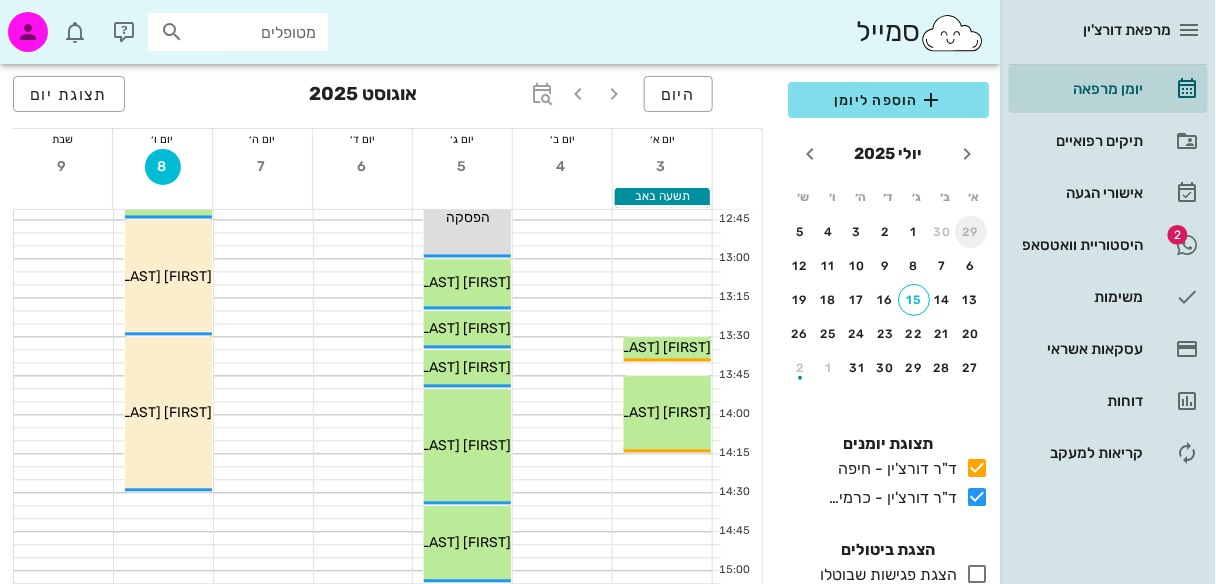 click on "29" at bounding box center [971, 232] 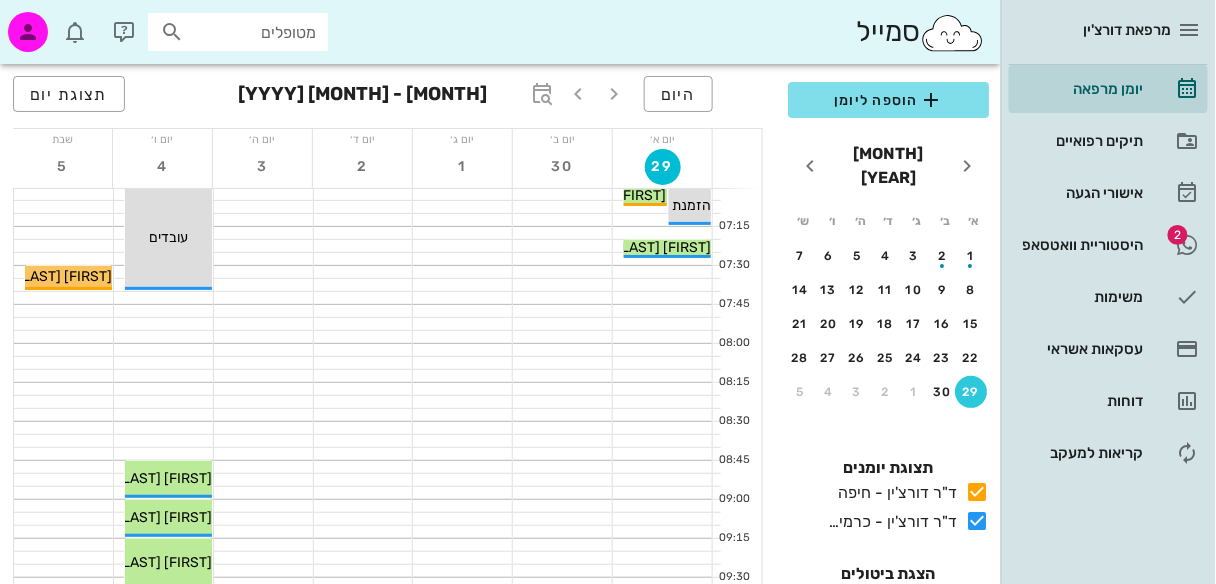 scroll, scrollTop: 0, scrollLeft: 0, axis: both 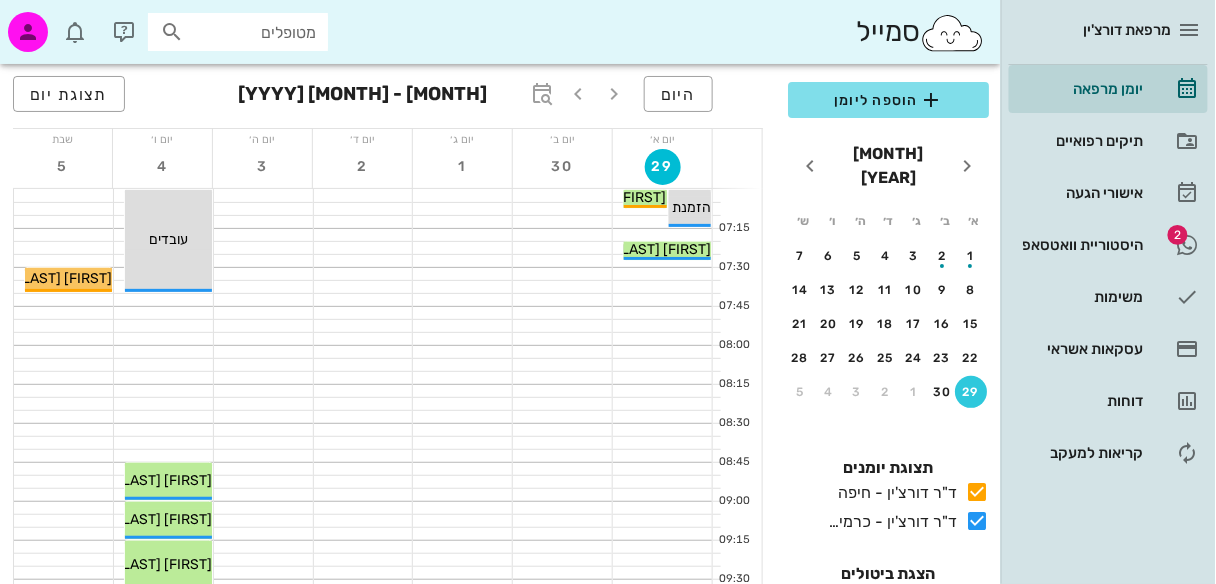 click at bounding box center (172, 32) 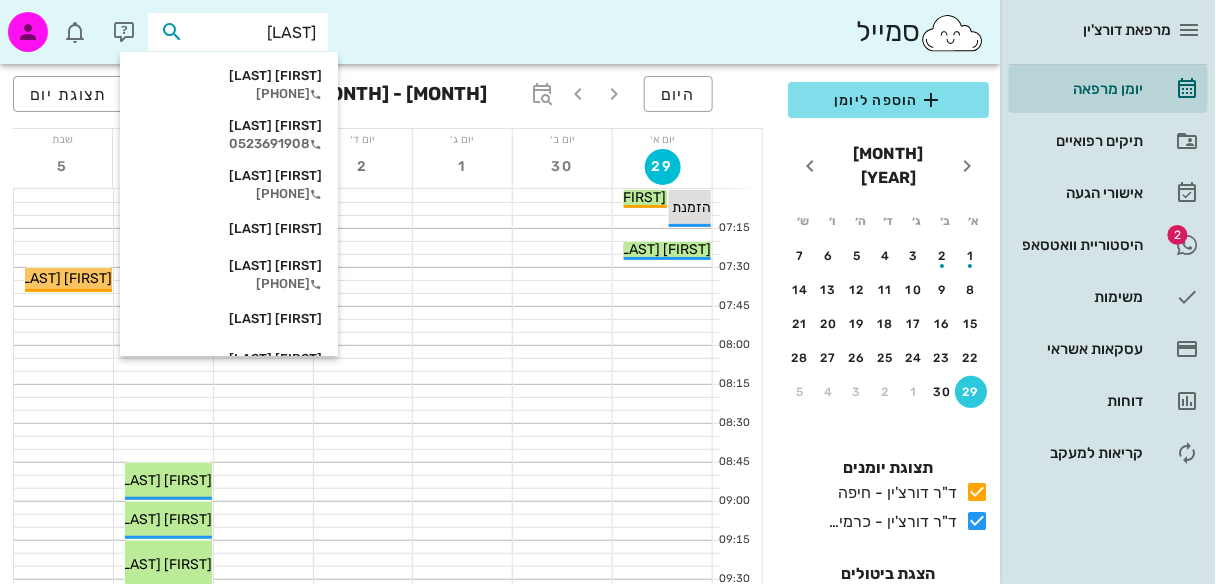 type on "[LAST]" 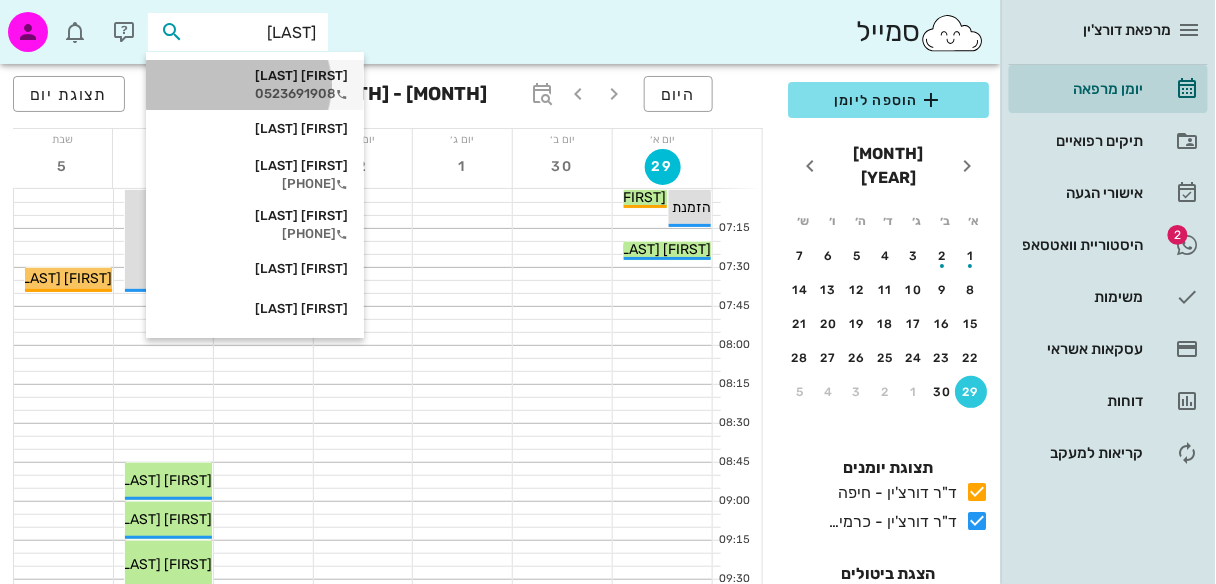 click on "0523691908" at bounding box center (255, 94) 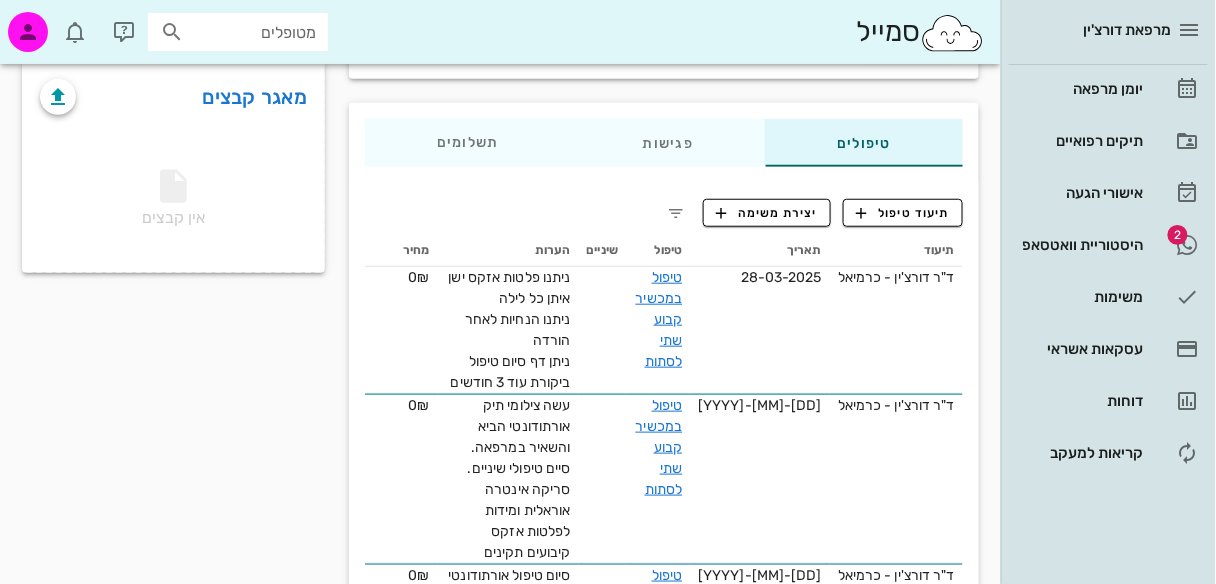 scroll, scrollTop: 288, scrollLeft: 0, axis: vertical 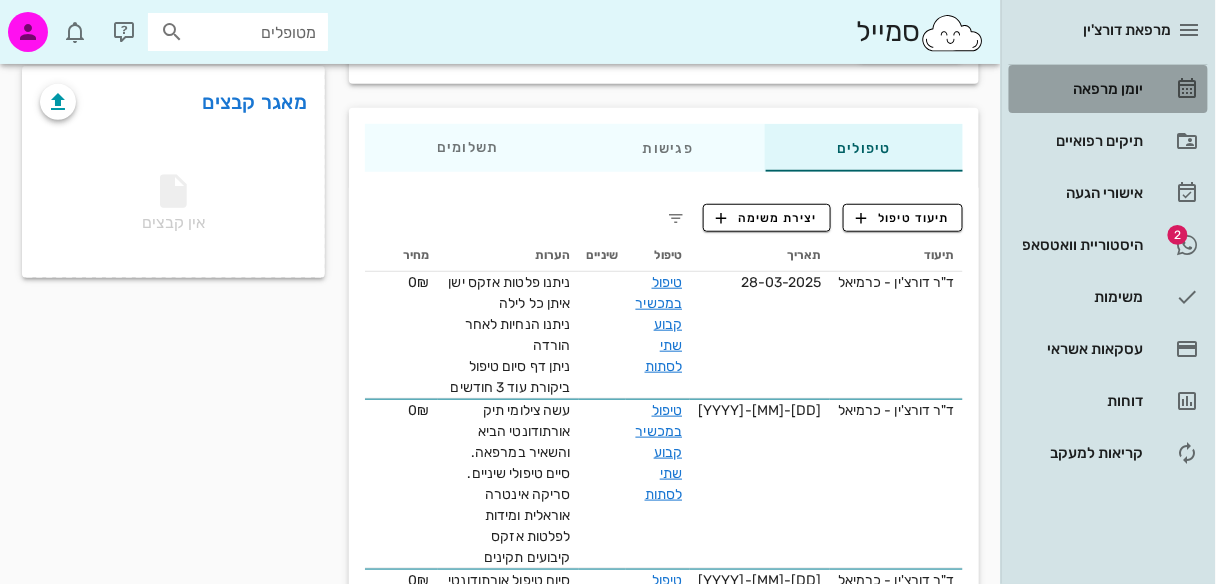 click on "יומן מרפאה" at bounding box center (1080, 89) 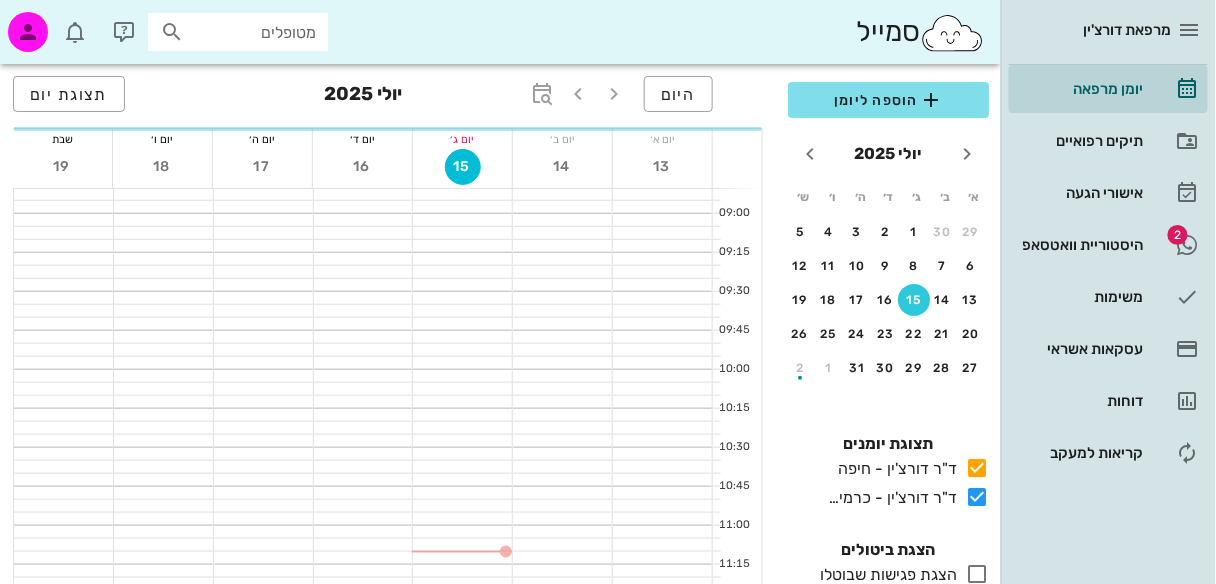 scroll, scrollTop: 0, scrollLeft: 0, axis: both 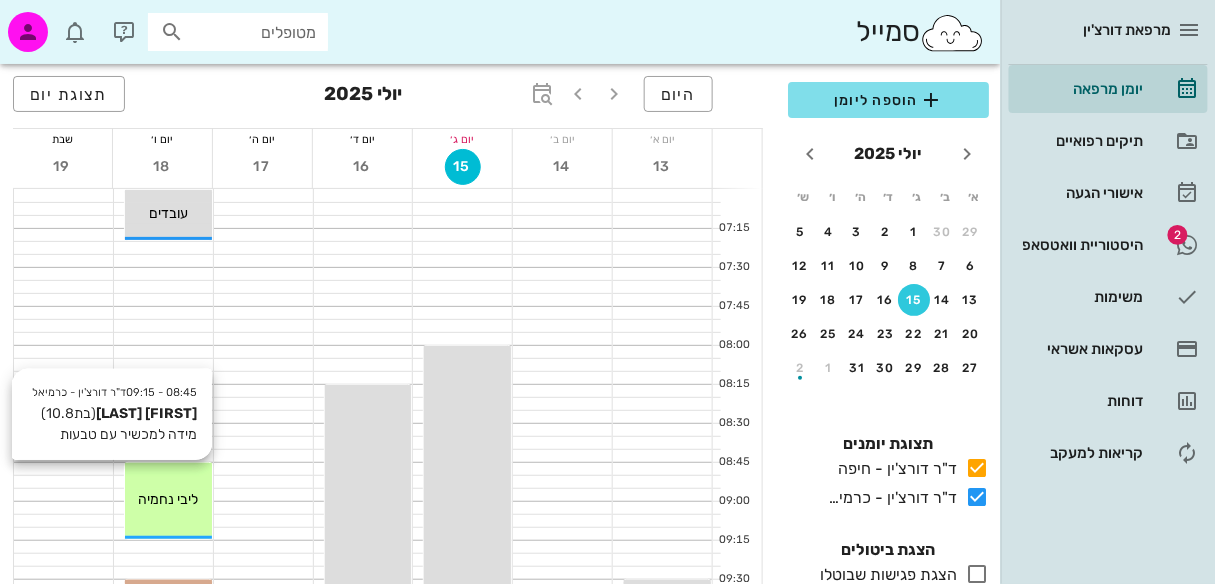 click on "ד"ר דורצ'ין - כרמיאל
[FIRST]
[LAST]
(בת
10.8 )
מידה למכשיר עם טבעות
[FIRST] [LAST]" at bounding box center [168, 501] 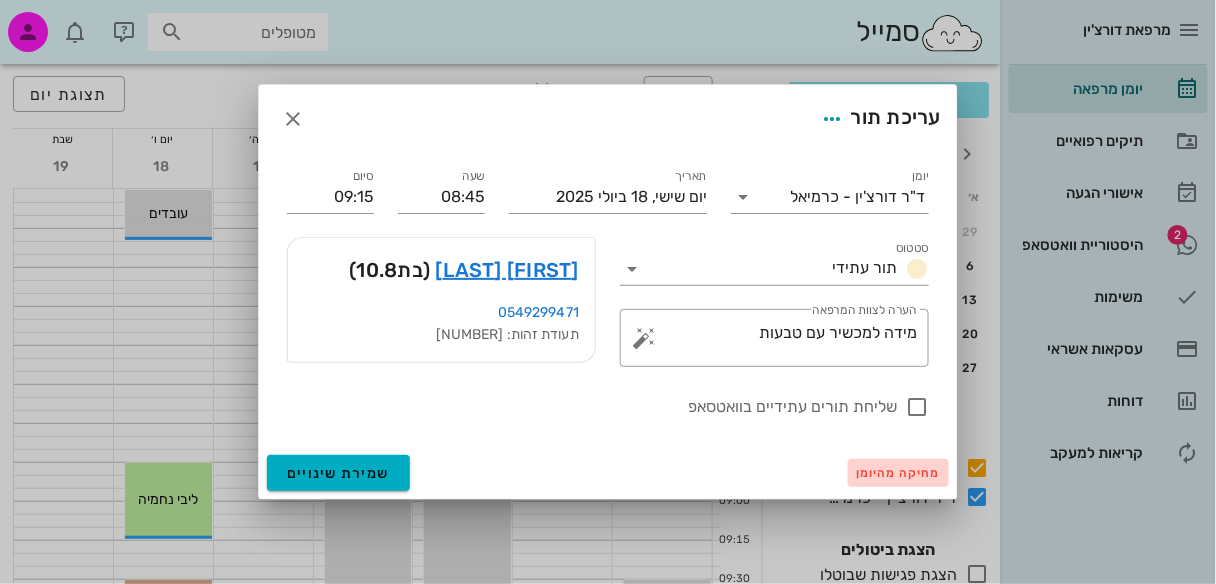 click on "מחיקה מהיומן" at bounding box center (898, 473) 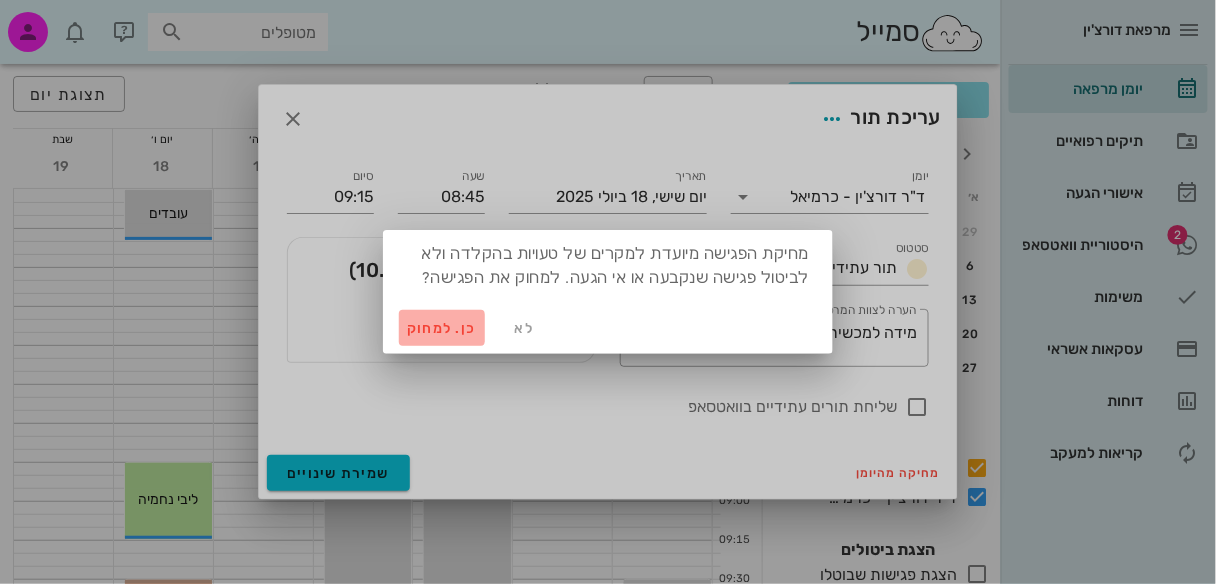 click on "כן. למחוק" at bounding box center [442, 328] 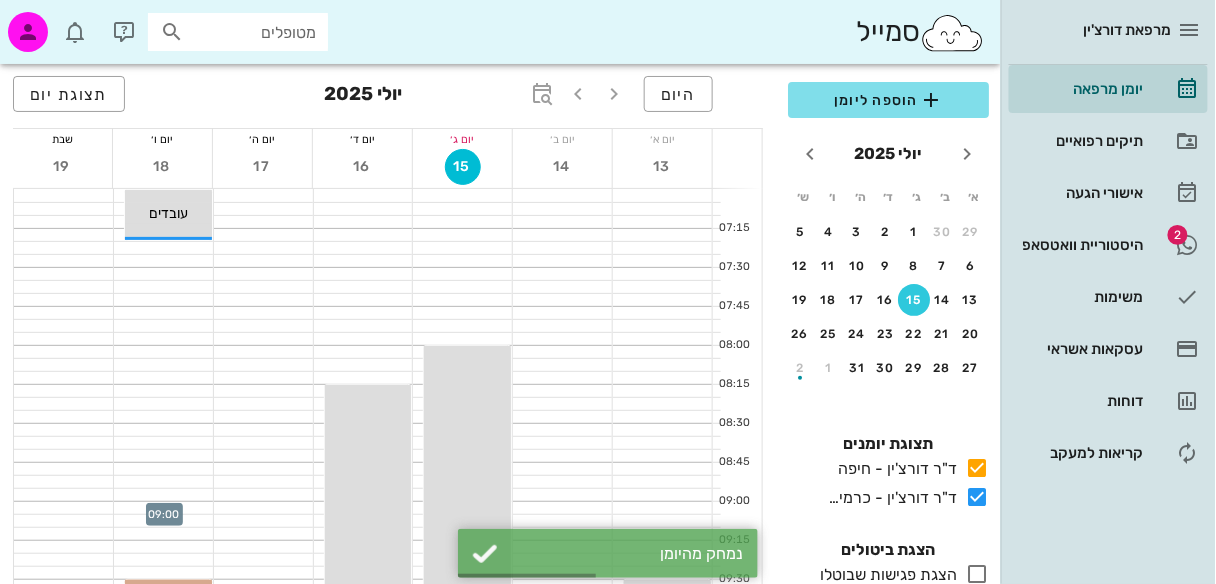 click at bounding box center [163, 508] 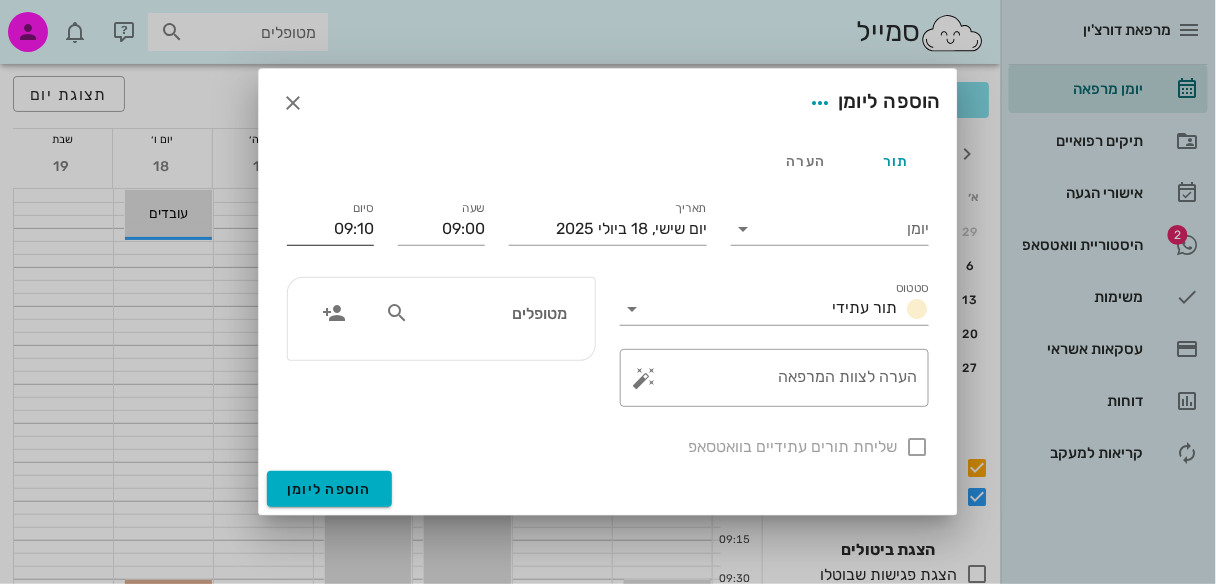click on "09:10" at bounding box center (330, 229) 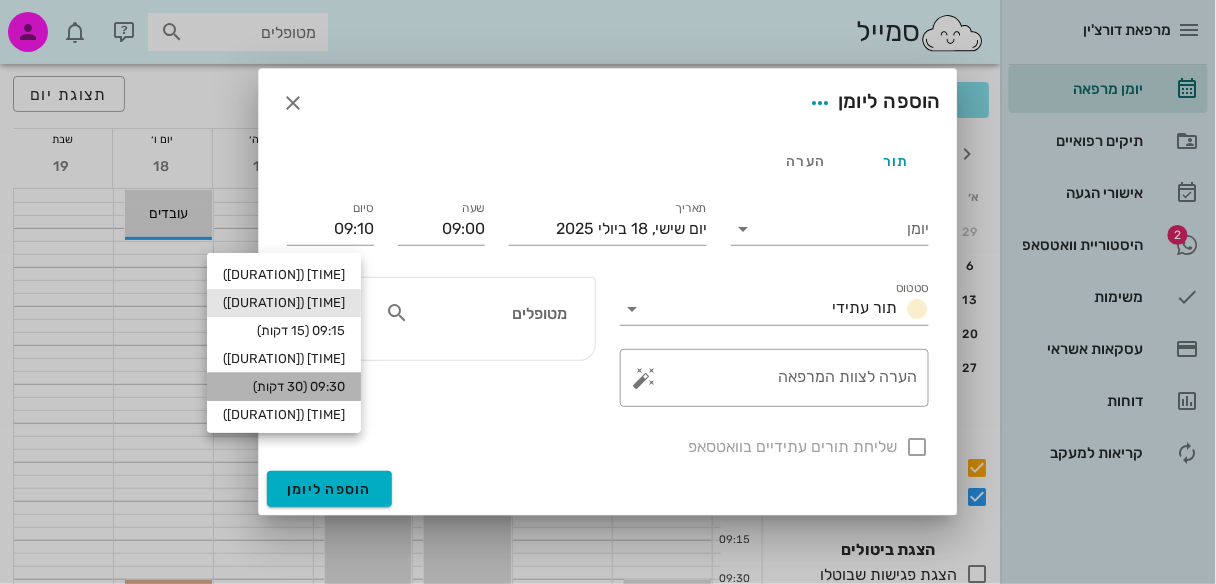 drag, startPoint x: 293, startPoint y: 388, endPoint x: 423, endPoint y: 373, distance: 130.86252 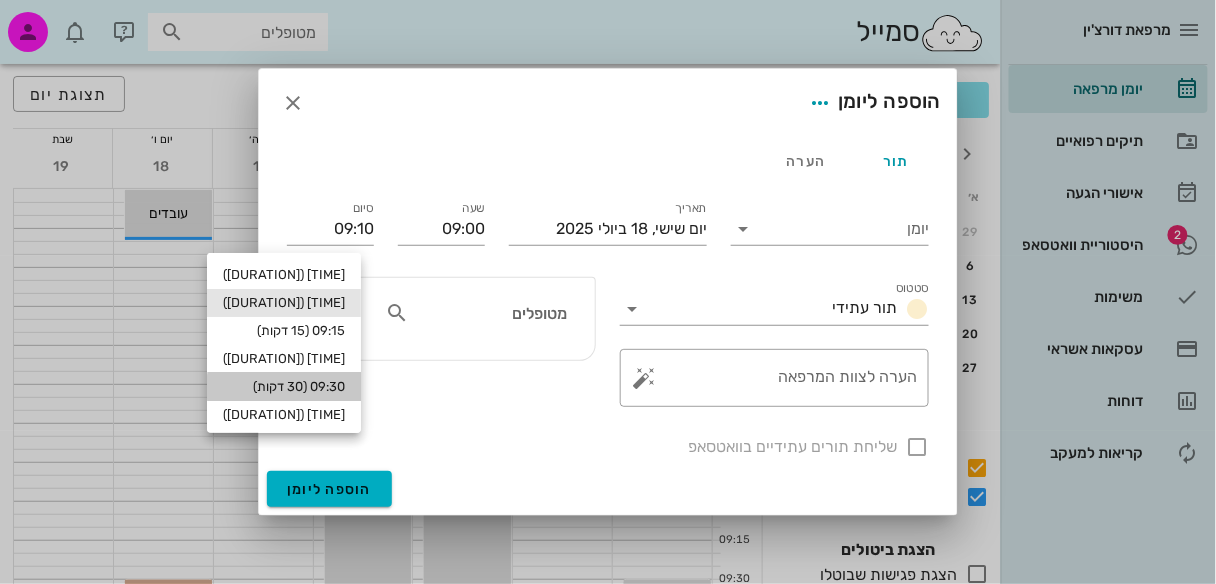 type on "09:30" 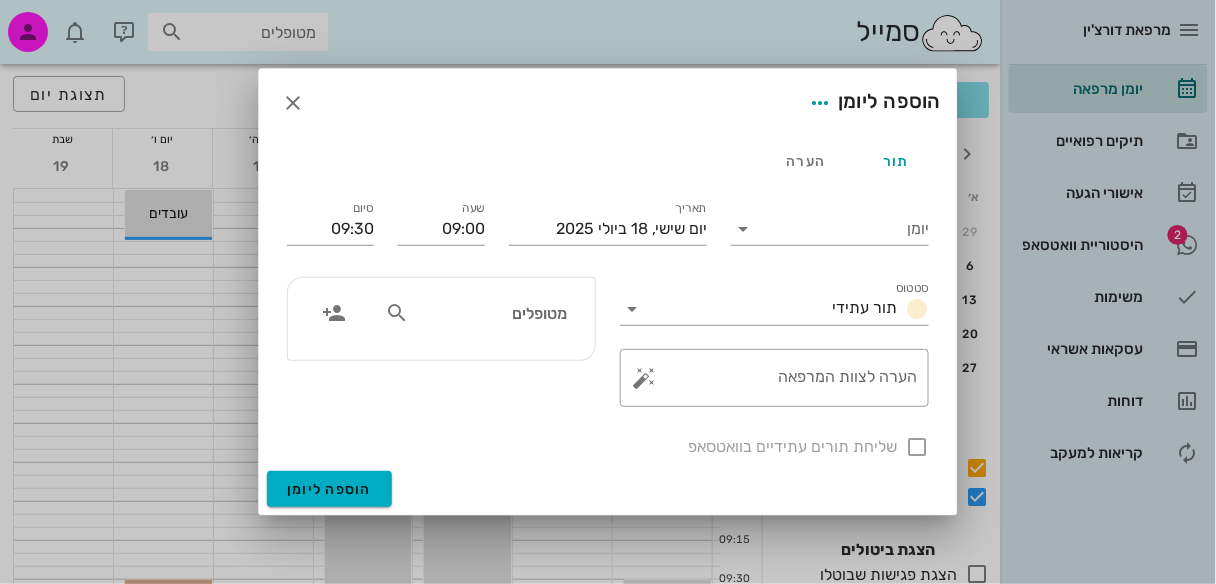 click at bounding box center (397, 313) 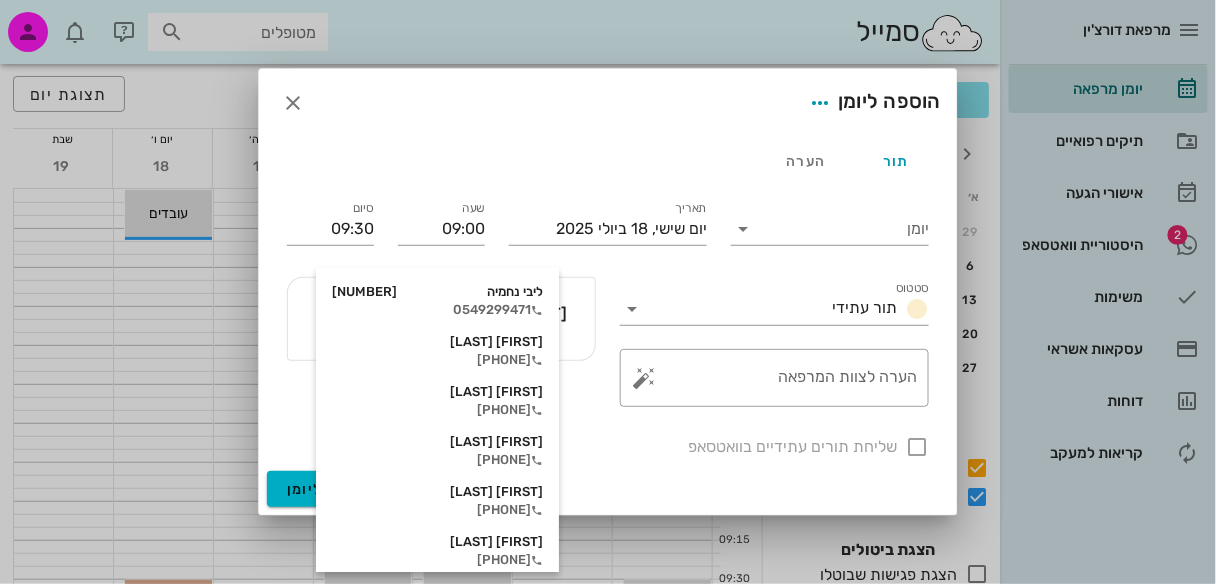 type on "[FIRST]" 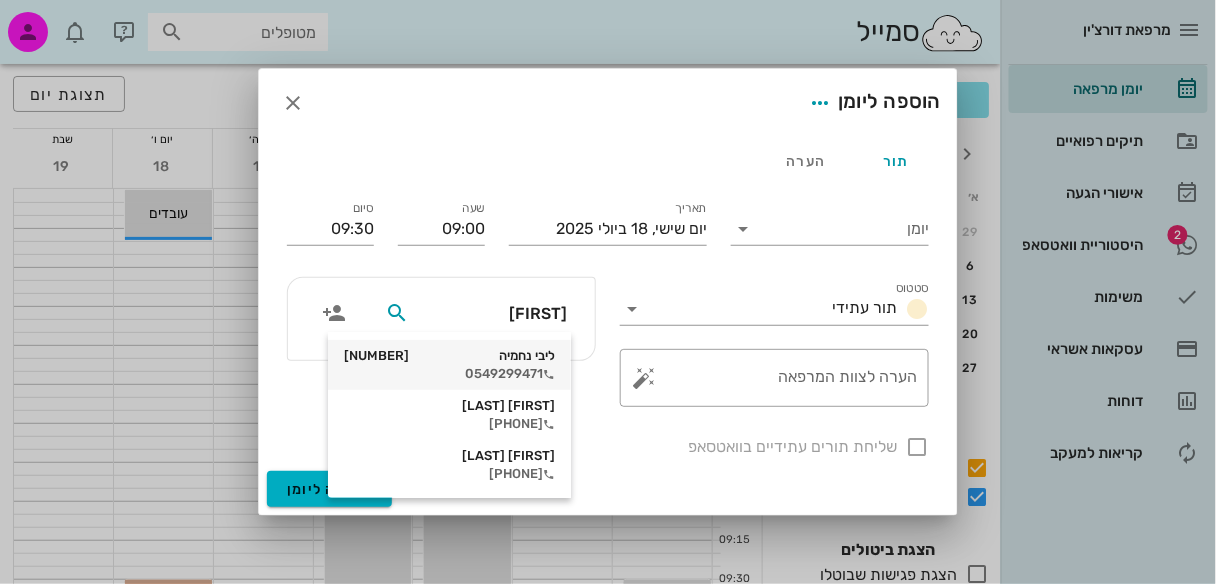 click on "[FIRST] [LAST] [SSN]" at bounding box center [449, 356] 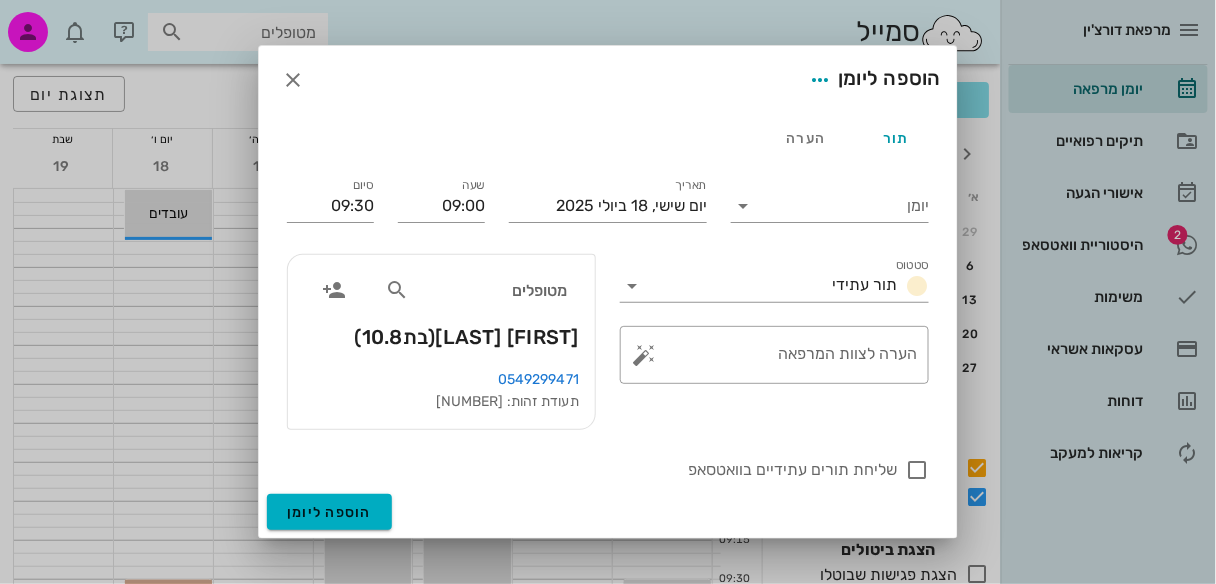 click on "מטופלים
[FIRST]
[LAST]
(בת
10.8 )" at bounding box center [441, 312] 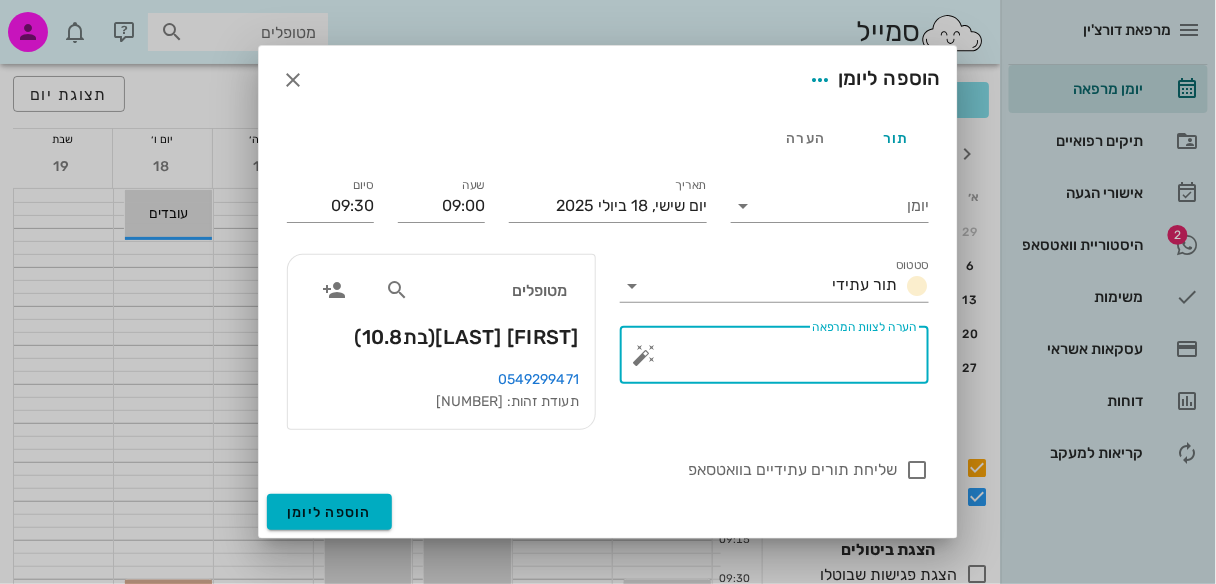 click on "הערה לצוות המרפאה" at bounding box center [782, 360] 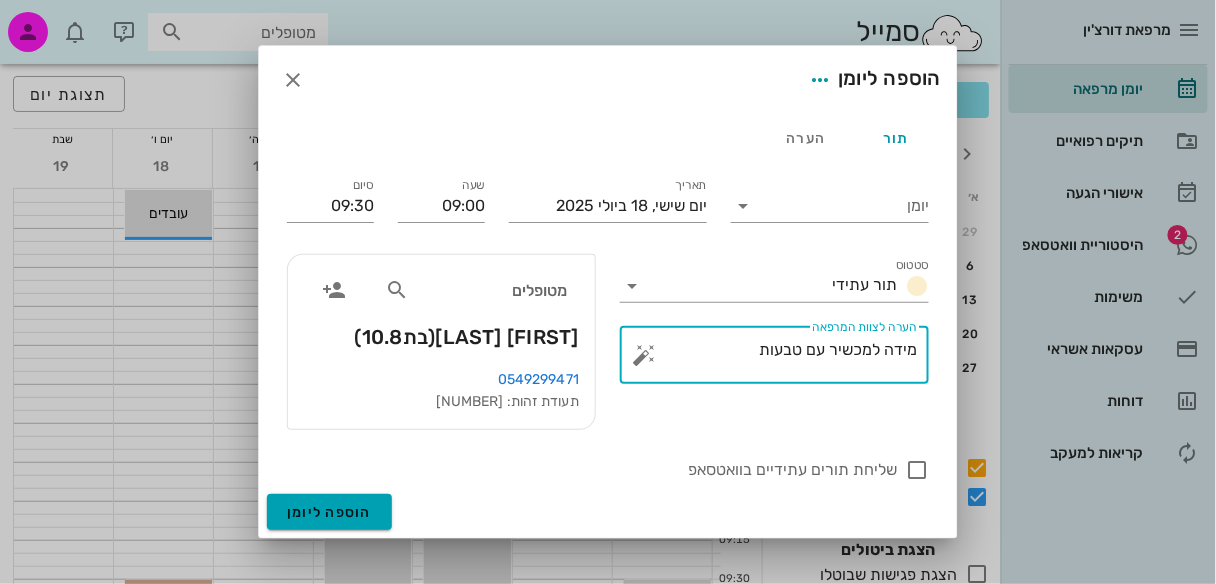 type on "מידה למכשיר עם טבעות" 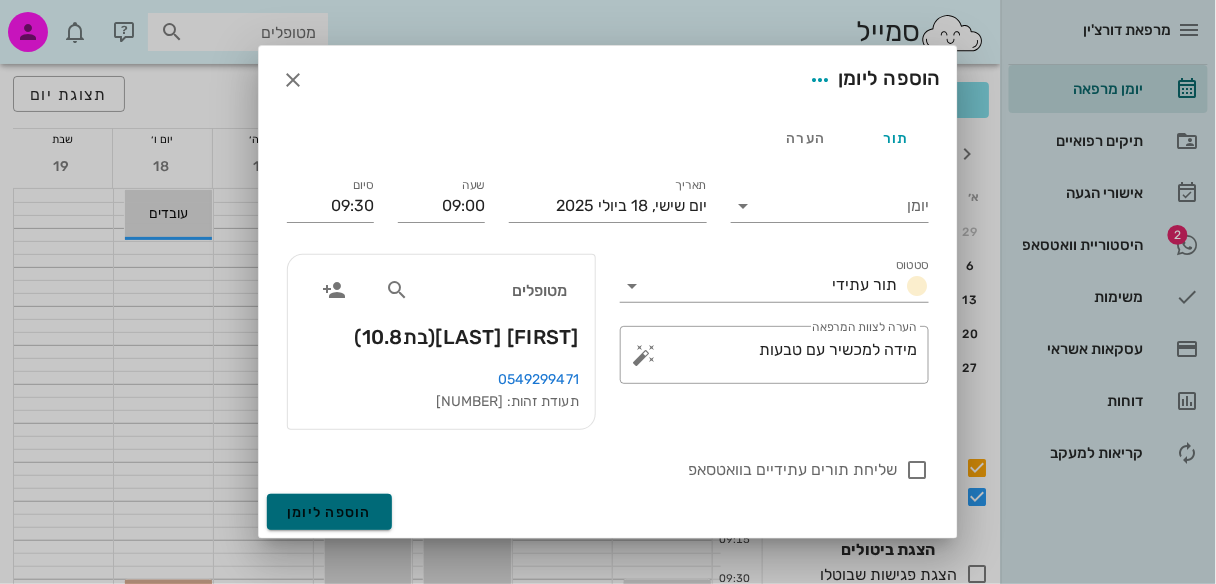 drag, startPoint x: 339, startPoint y: 518, endPoint x: 355, endPoint y: 514, distance: 16.492422 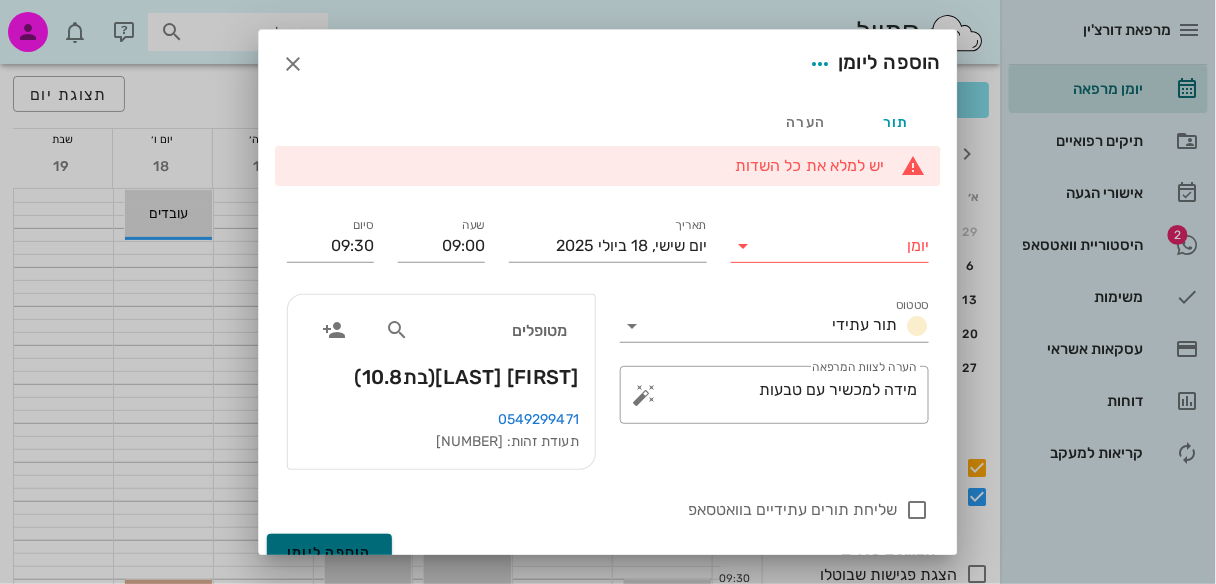 click on "הוספה ליומן" at bounding box center (329, 552) 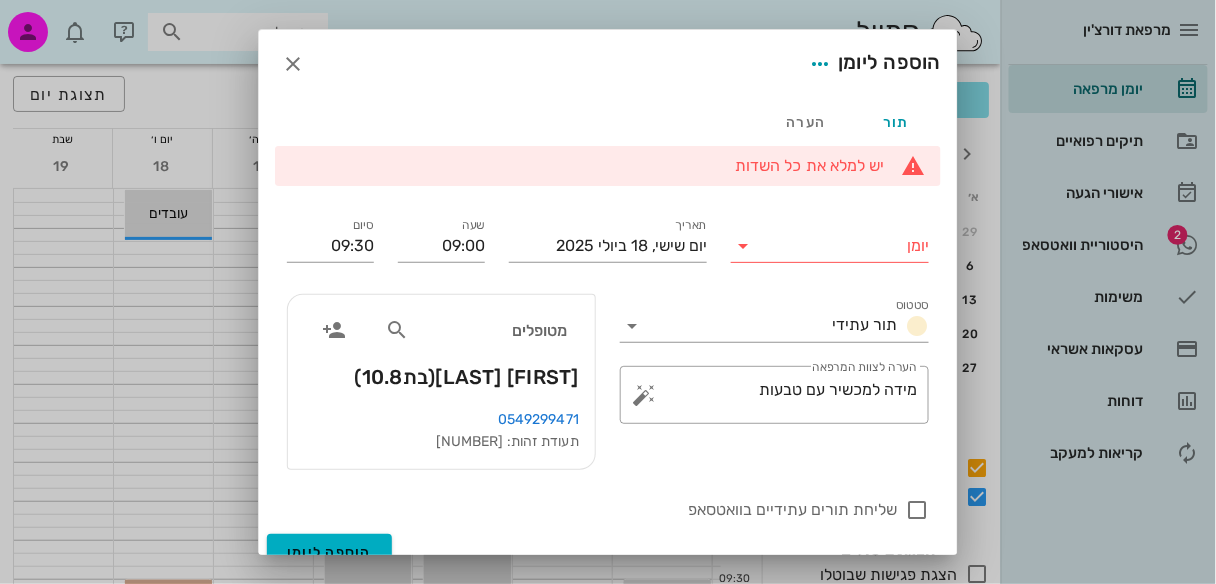 click at bounding box center [743, 246] 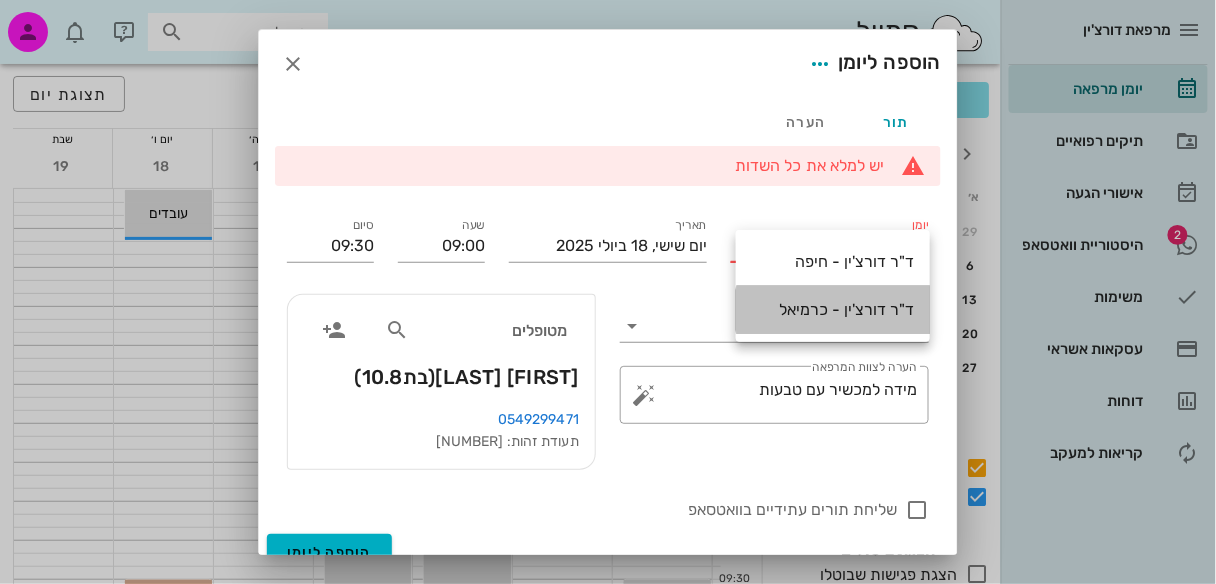 click on "ד"ר דורצ'ין - כרמיאל" at bounding box center (833, 309) 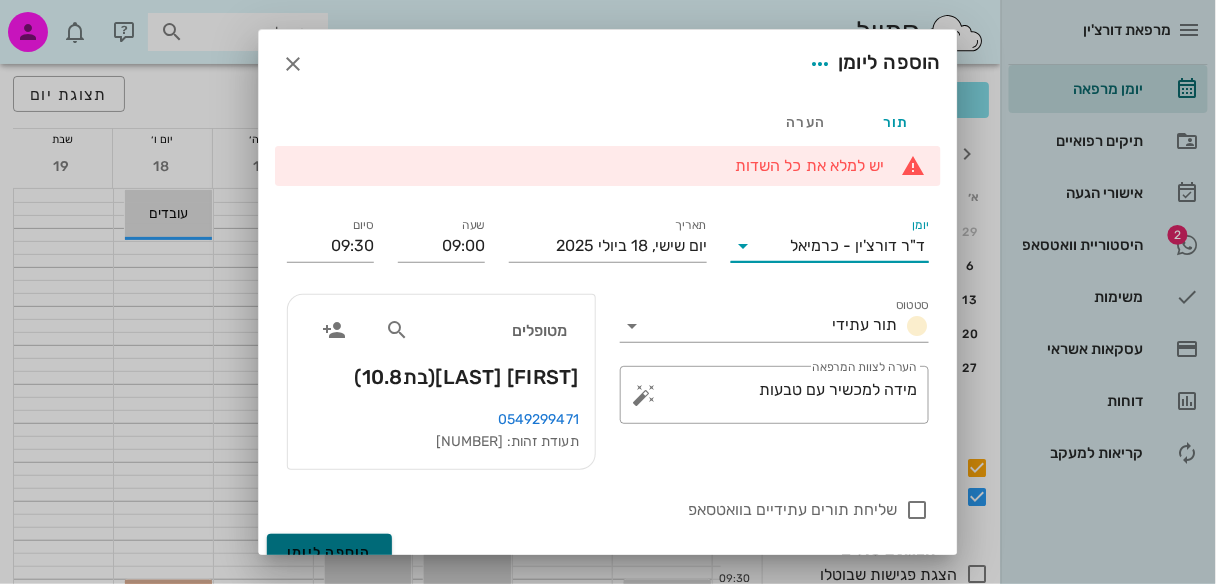 drag, startPoint x: 371, startPoint y: 545, endPoint x: 368, endPoint y: 533, distance: 12.369317 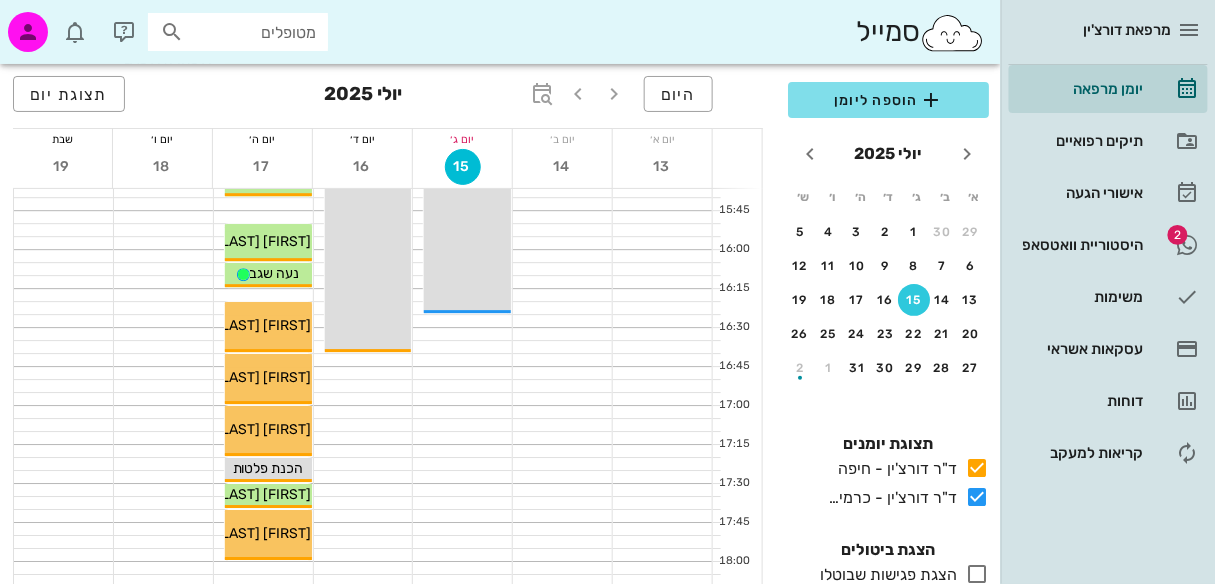 scroll, scrollTop: 1352, scrollLeft: 0, axis: vertical 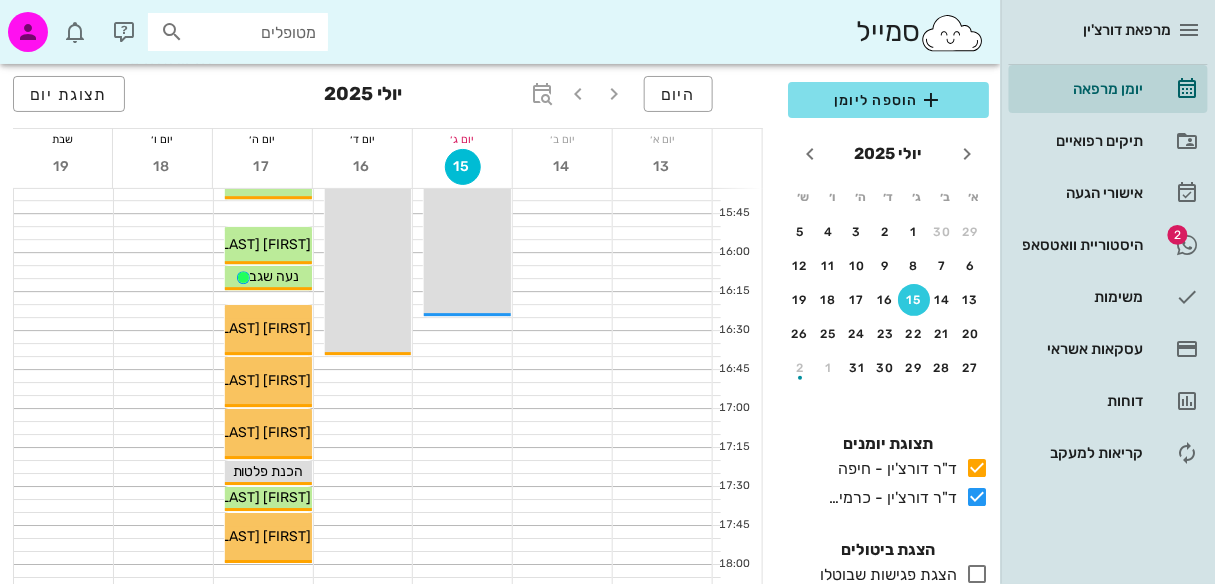 click at bounding box center (172, 32) 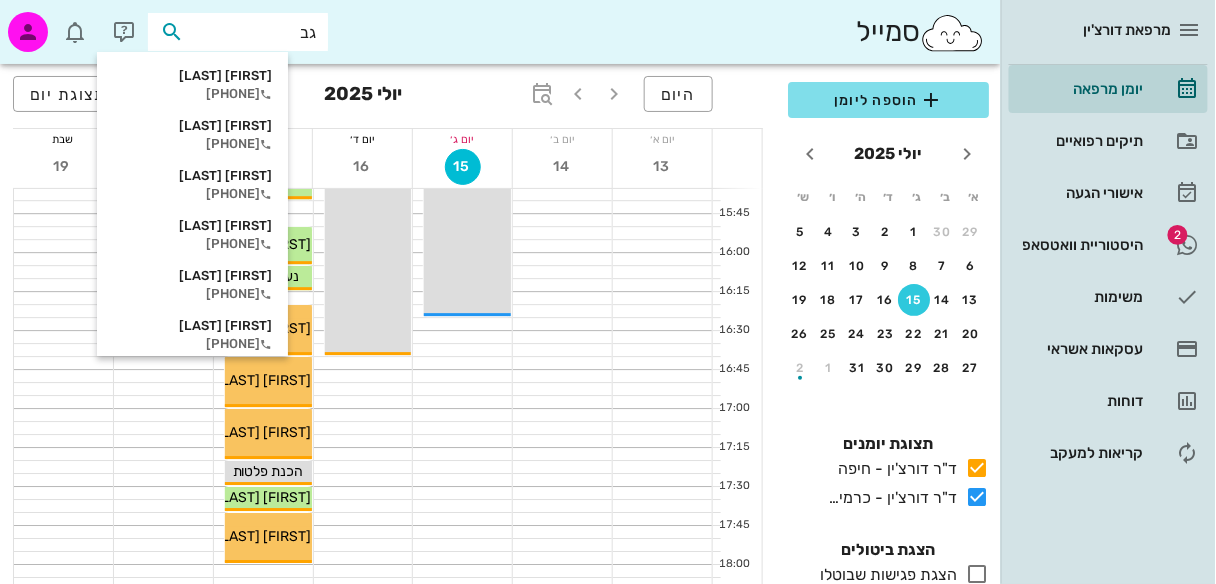 type on "גבע" 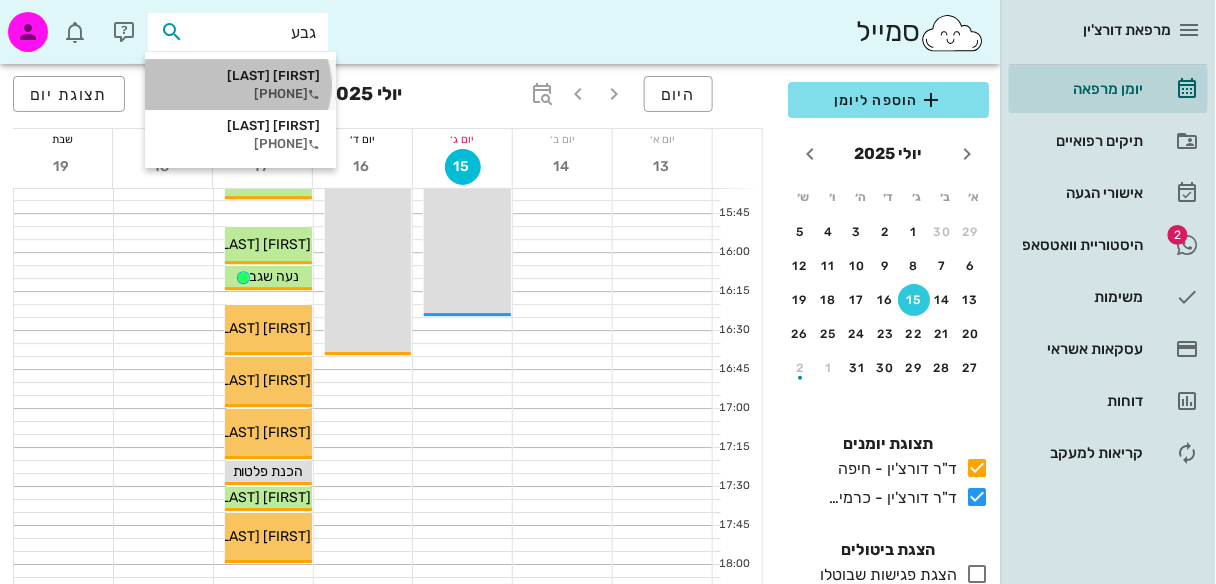 click on "[PHONE]" at bounding box center (240, 94) 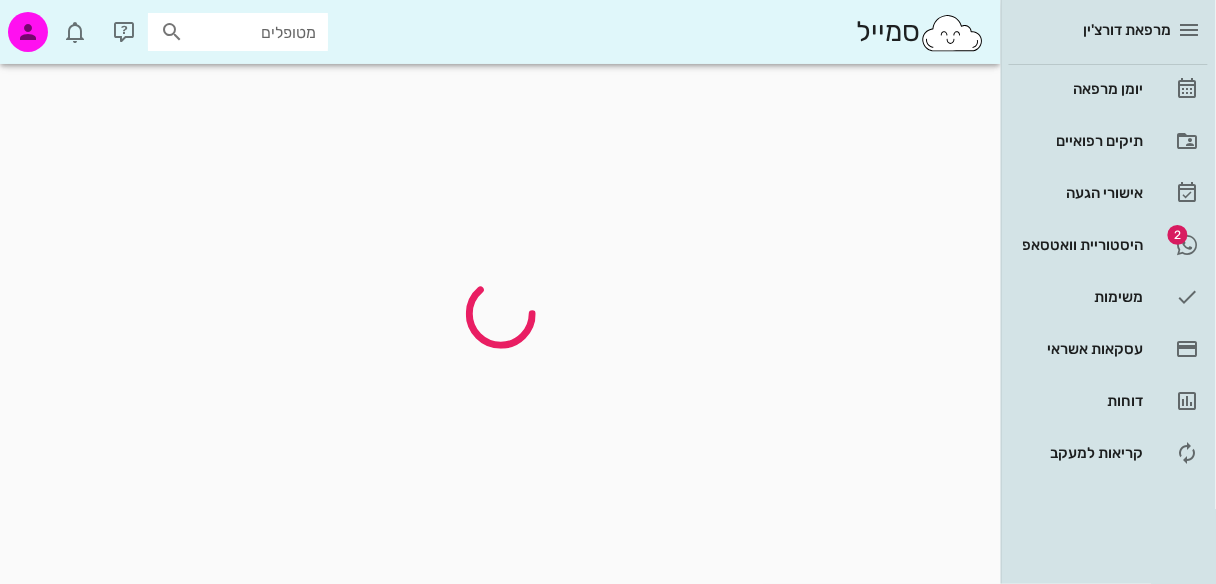 scroll, scrollTop: 0, scrollLeft: 0, axis: both 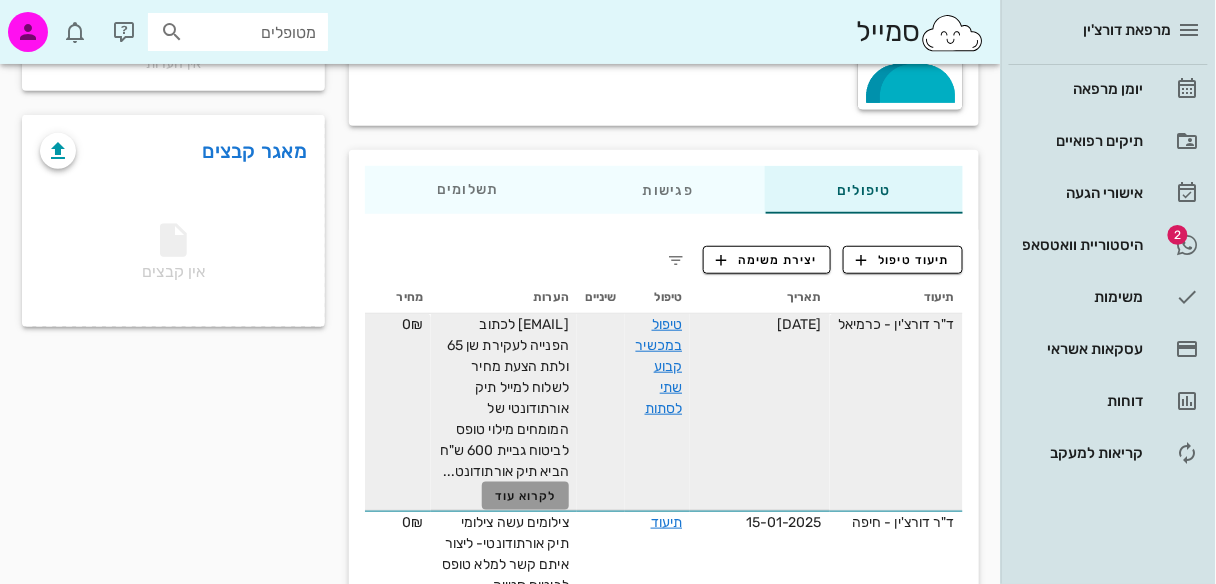 click on "לקרוא עוד" at bounding box center (526, 496) 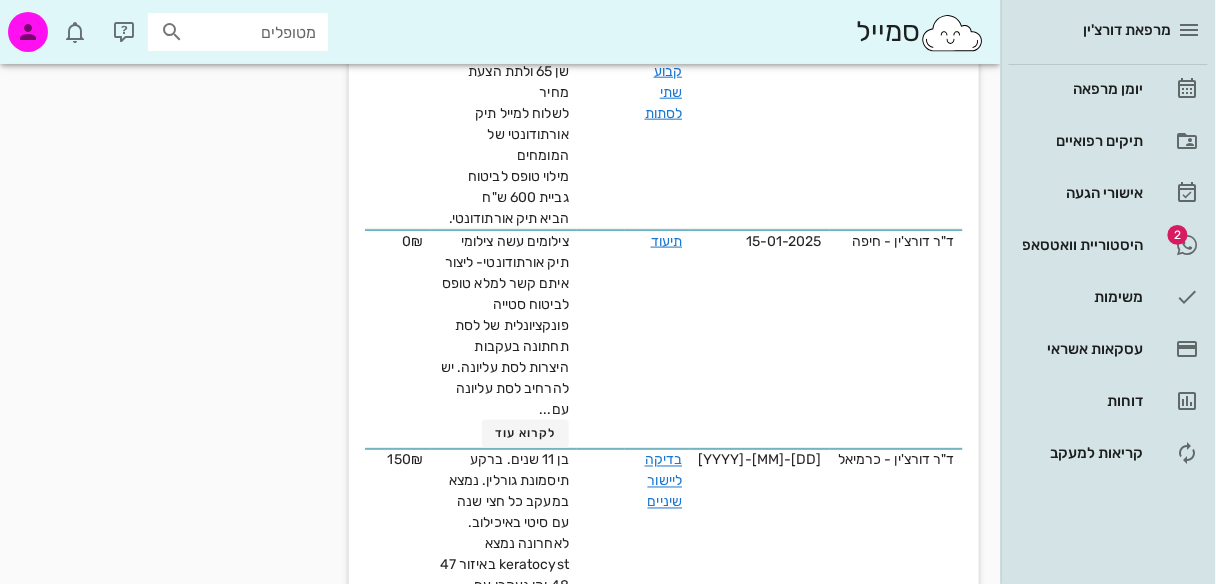 scroll, scrollTop: 538, scrollLeft: 0, axis: vertical 